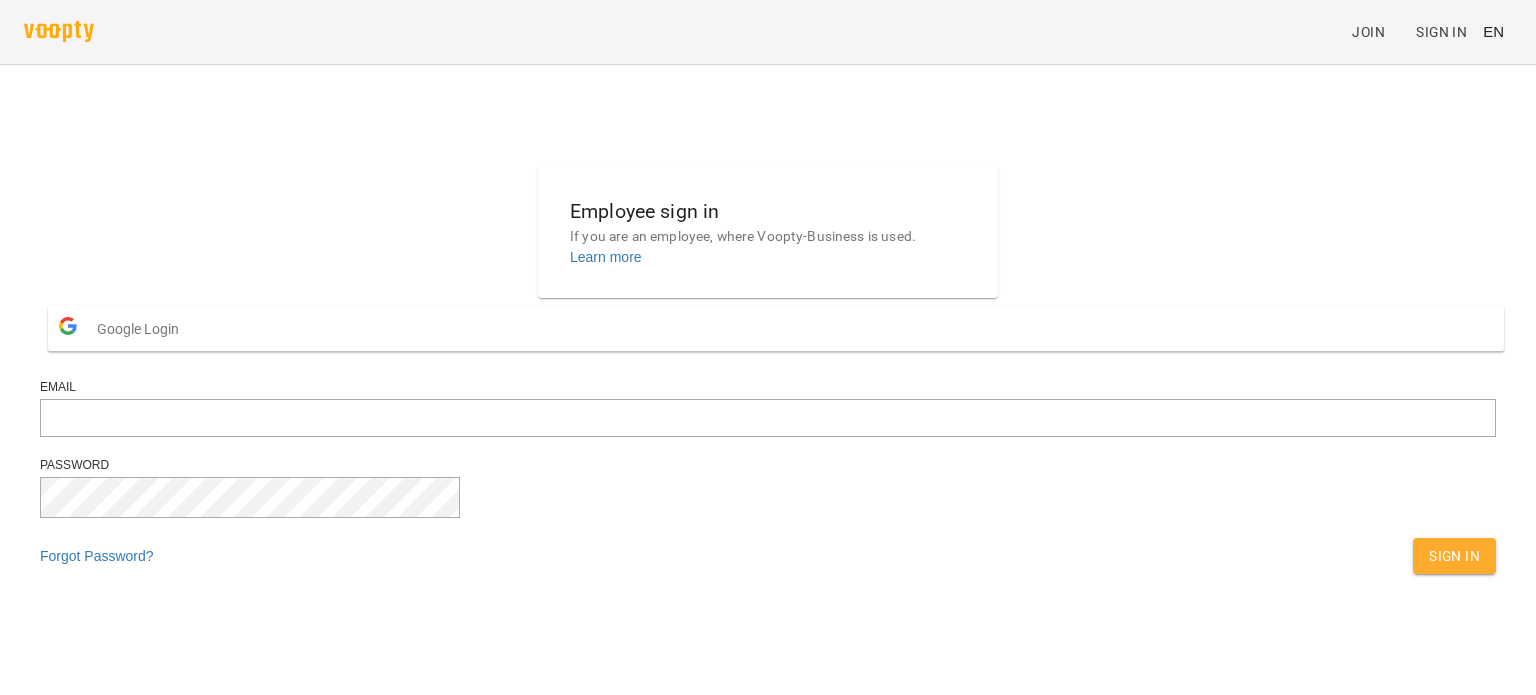 scroll, scrollTop: 0, scrollLeft: 0, axis: both 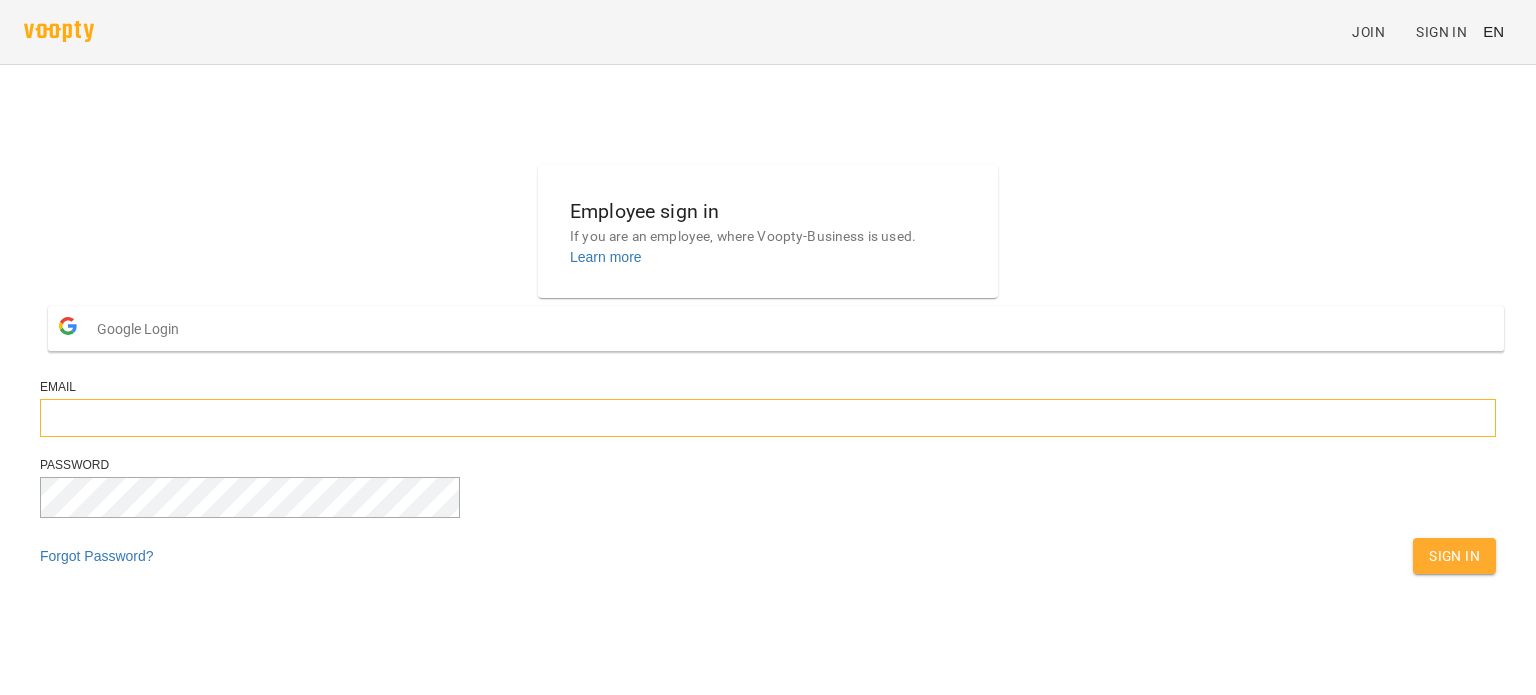 type on "**********" 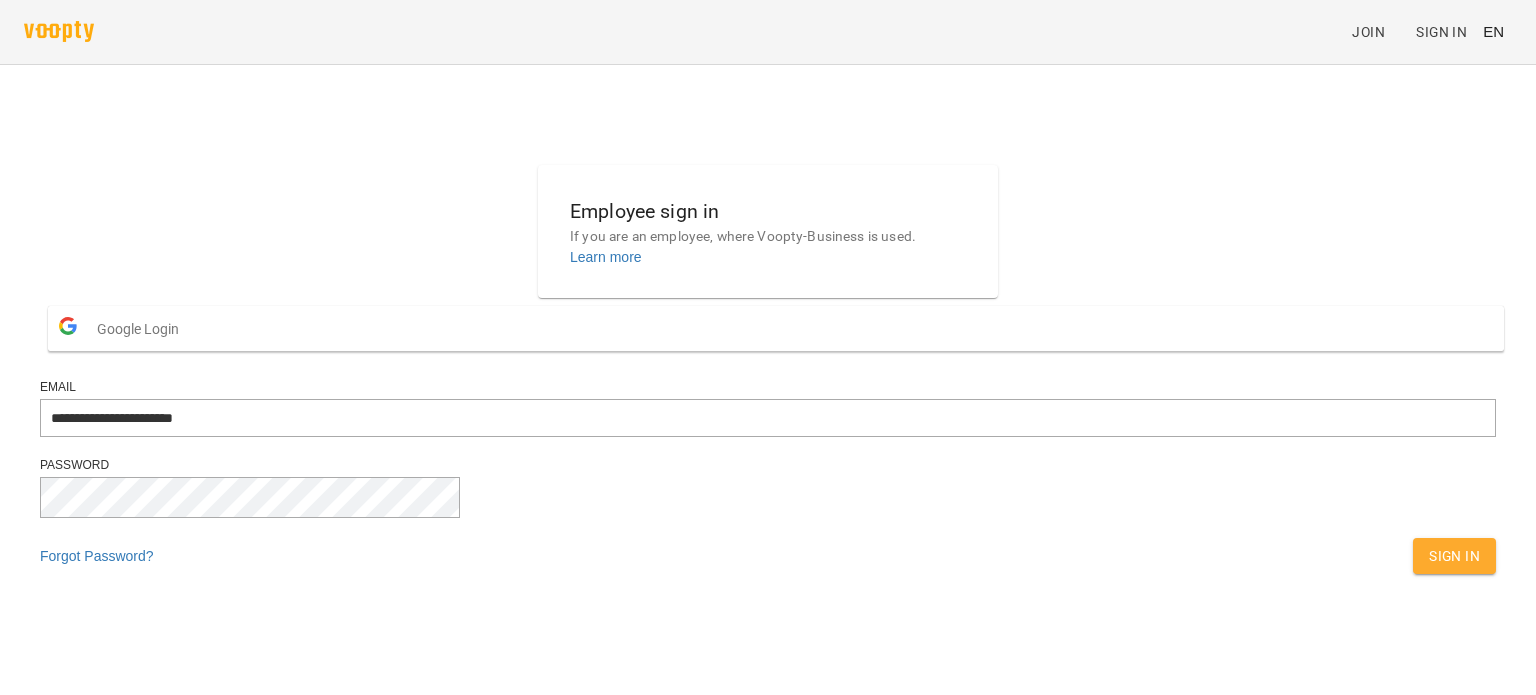 click on "Sign In" at bounding box center [1454, 556] 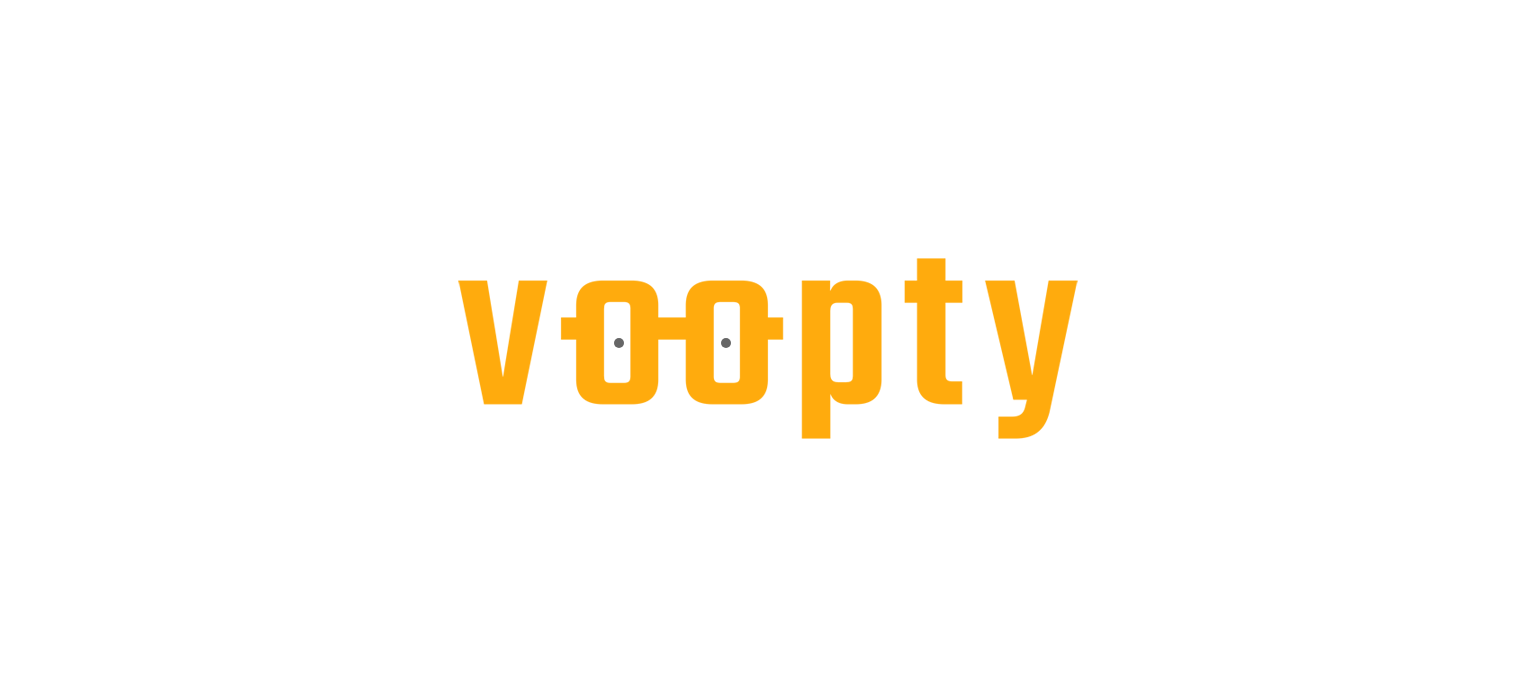 scroll, scrollTop: 0, scrollLeft: 0, axis: both 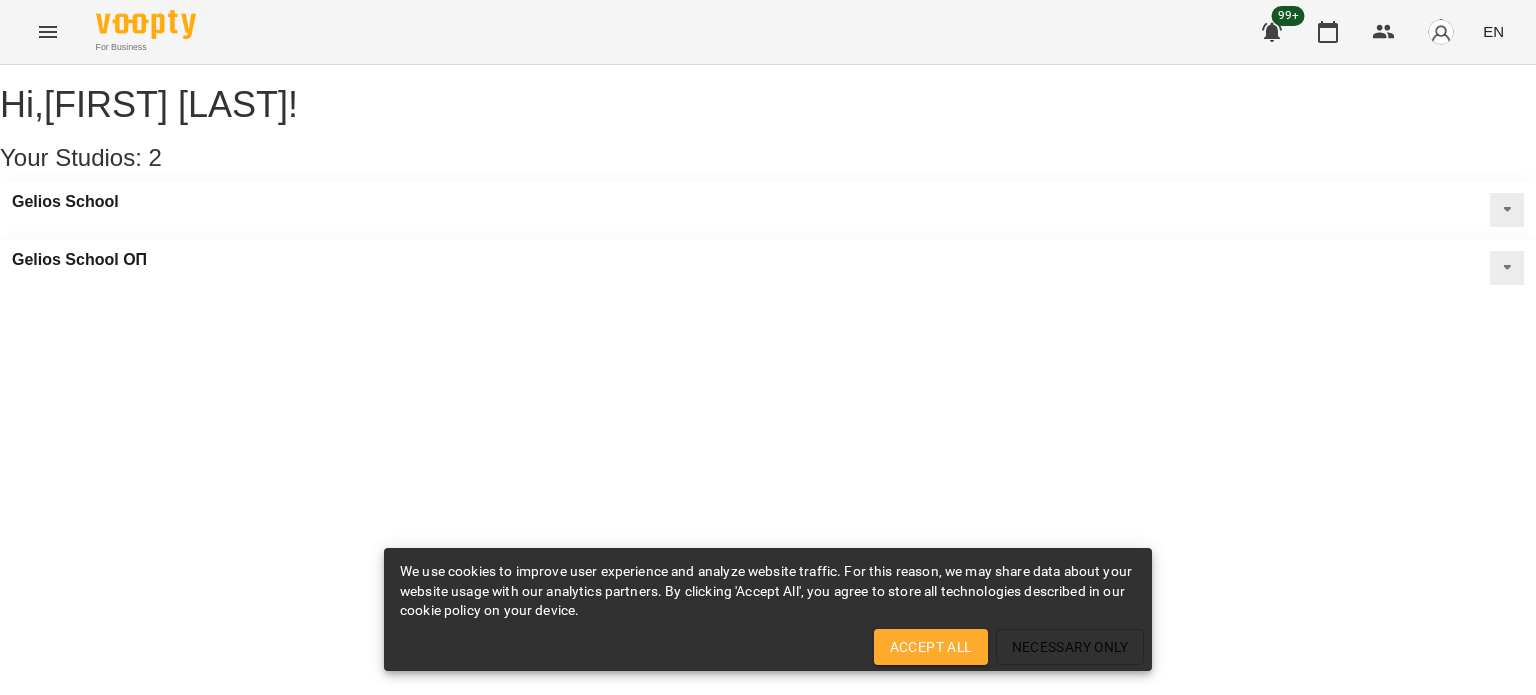 click on "Gelios School" at bounding box center [65, 210] 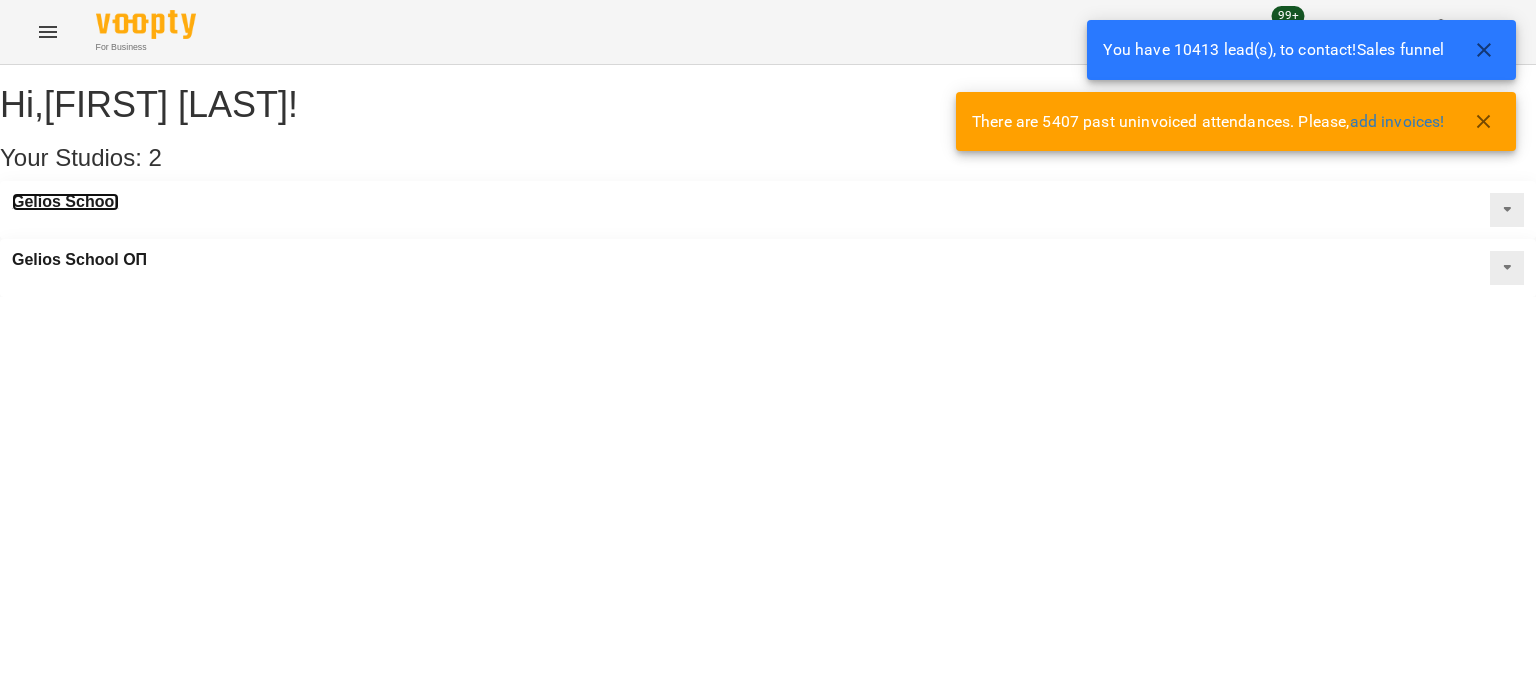 click on "Gelios School" at bounding box center (65, 202) 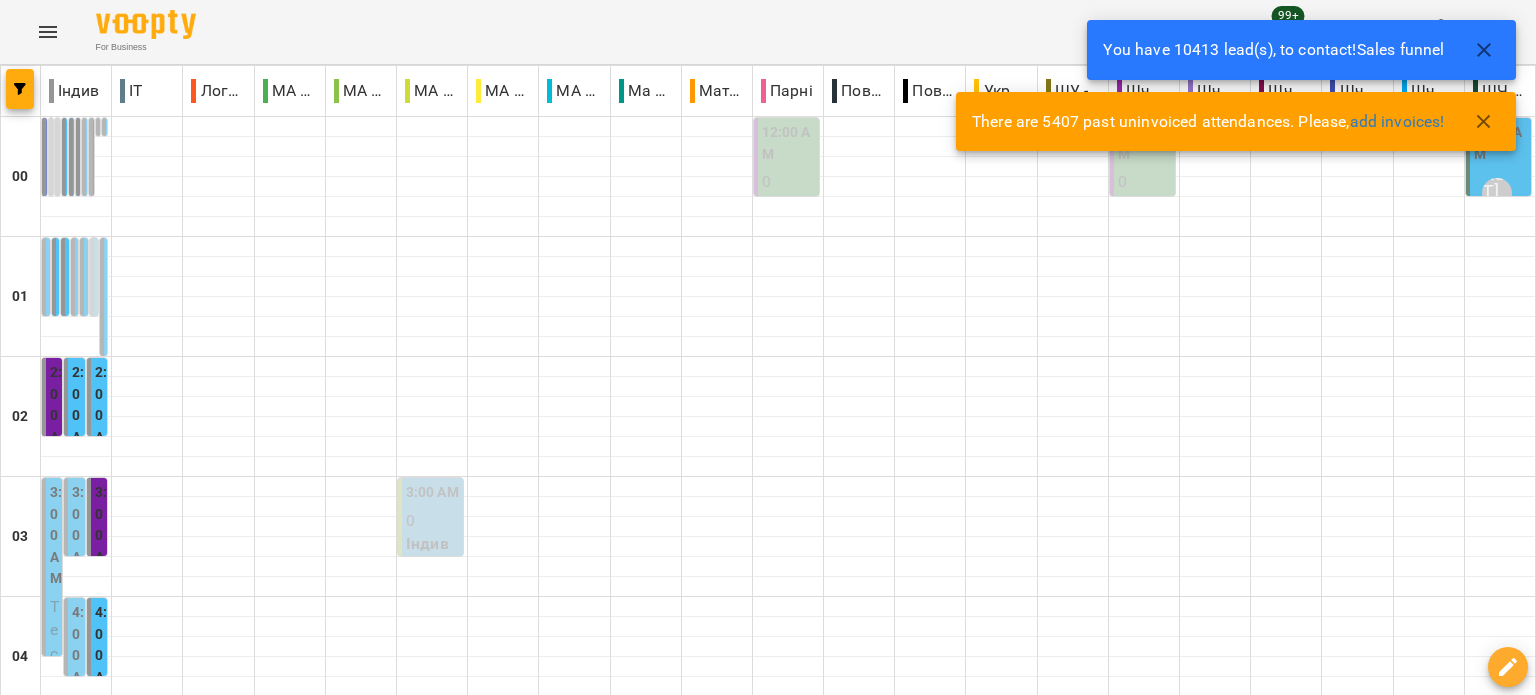 click at bounding box center (361, 187) 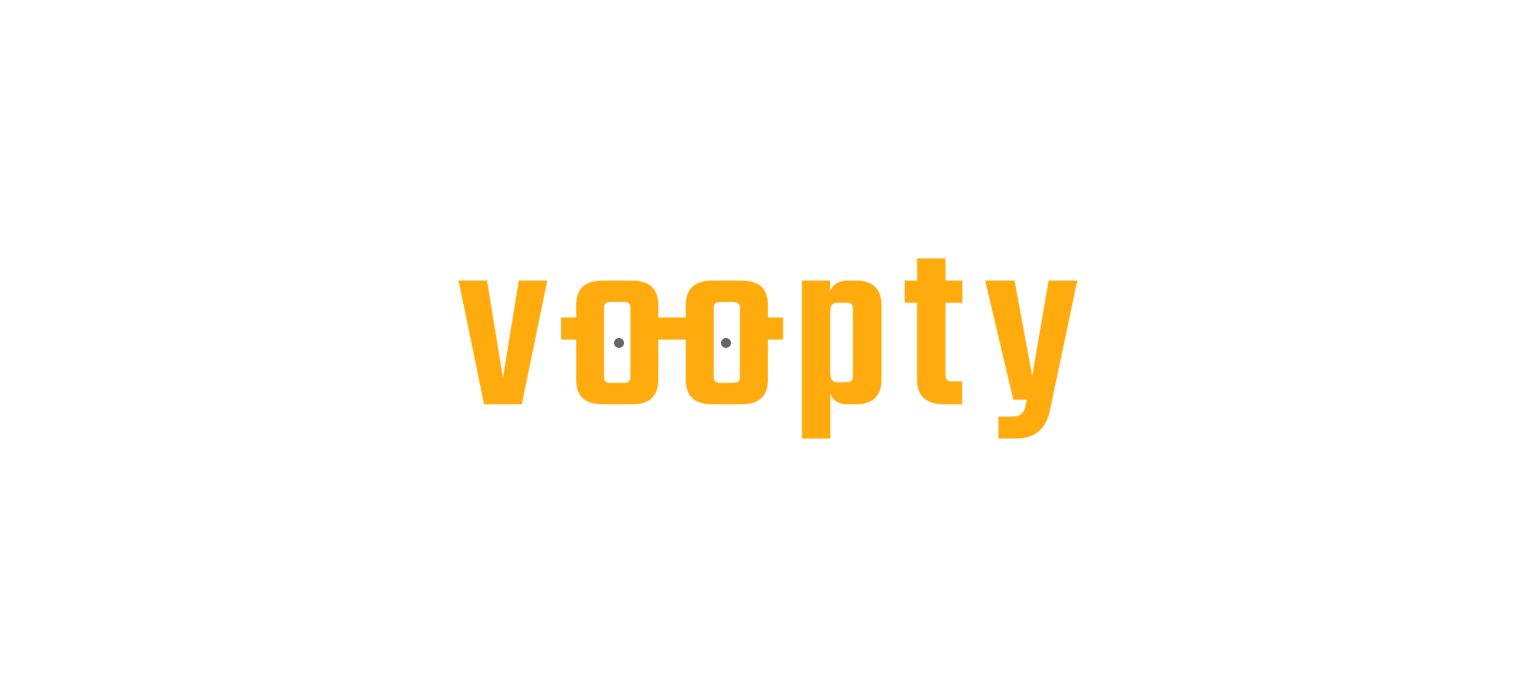 scroll, scrollTop: 0, scrollLeft: 0, axis: both 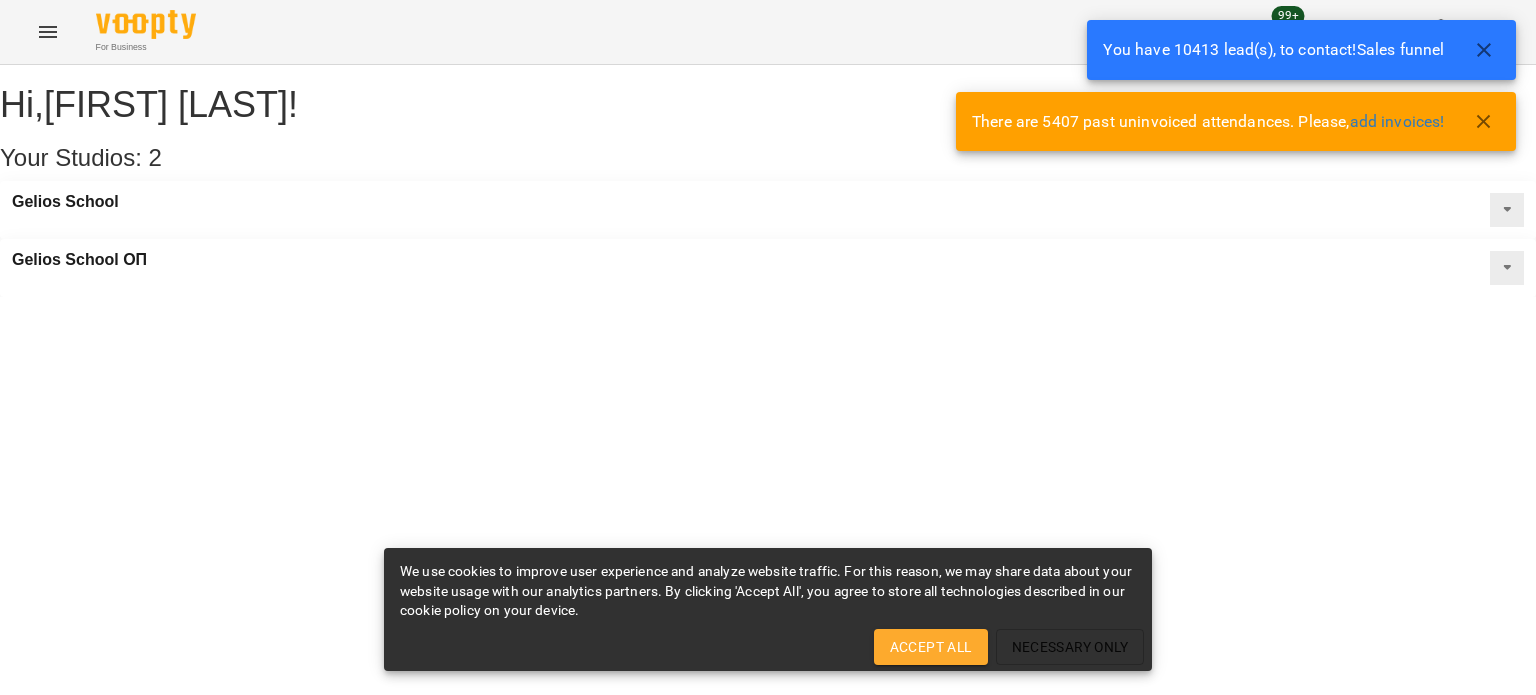 click on "Hi ,  [FIRST] [LAST] ! Your Studios:   2 Gelios School Gelios School ОП" at bounding box center (768, 181) 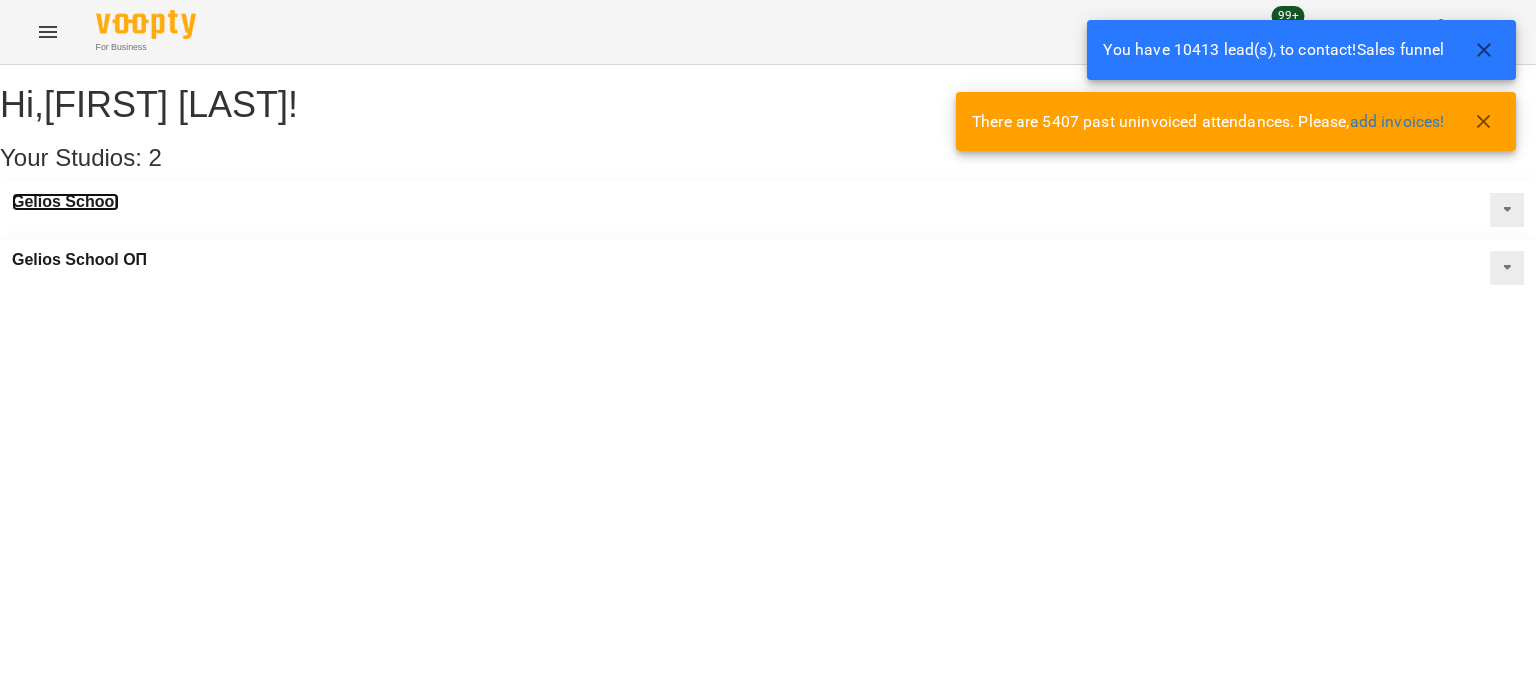 click on "Gelios School" at bounding box center [65, 202] 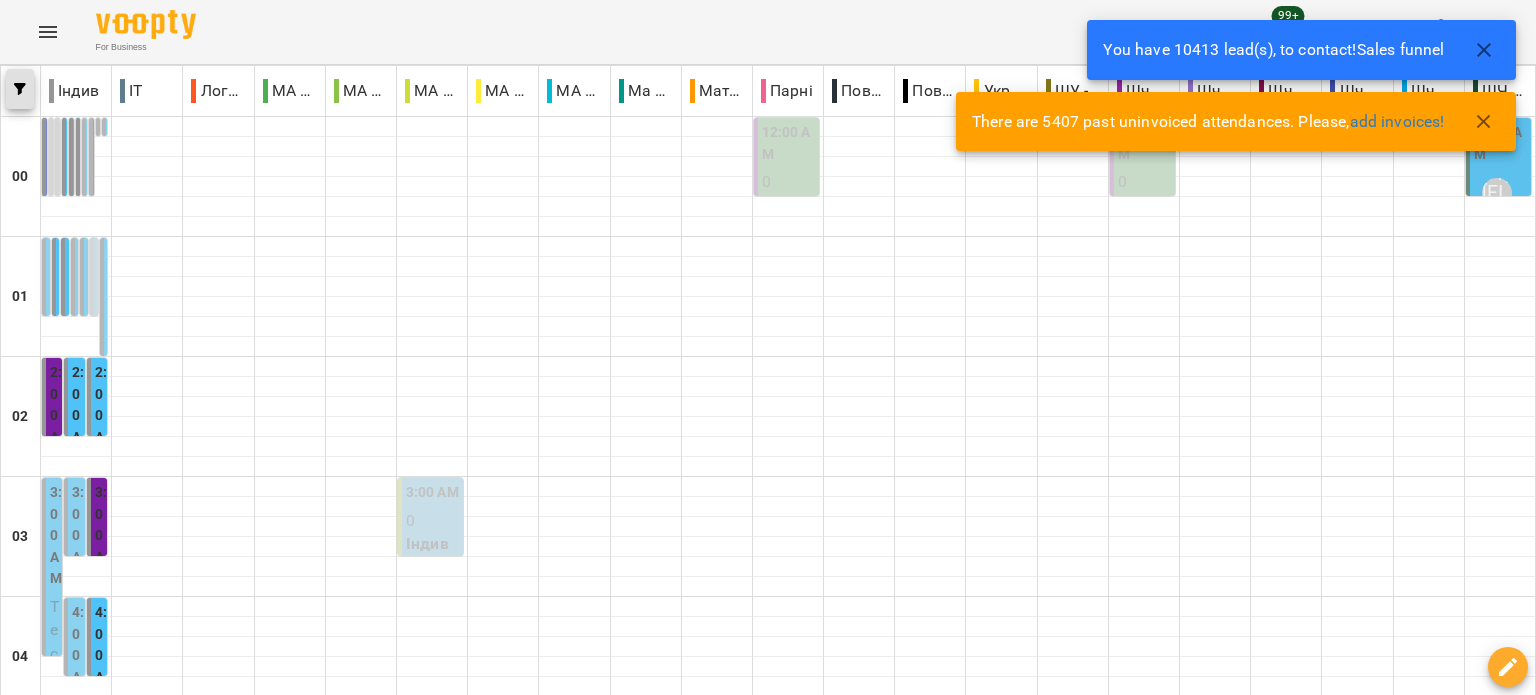 click at bounding box center (20, 89) 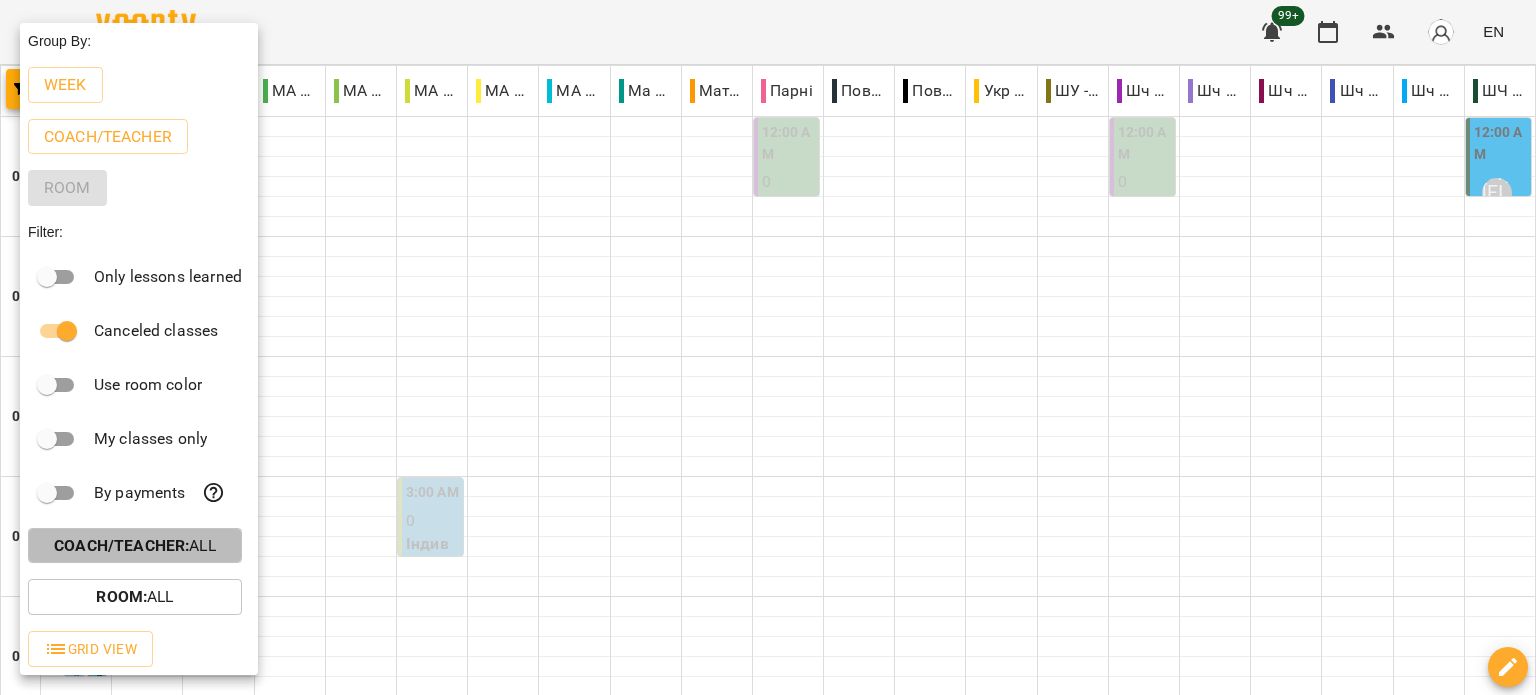 click on "Coach/Teacher :" at bounding box center [121, 545] 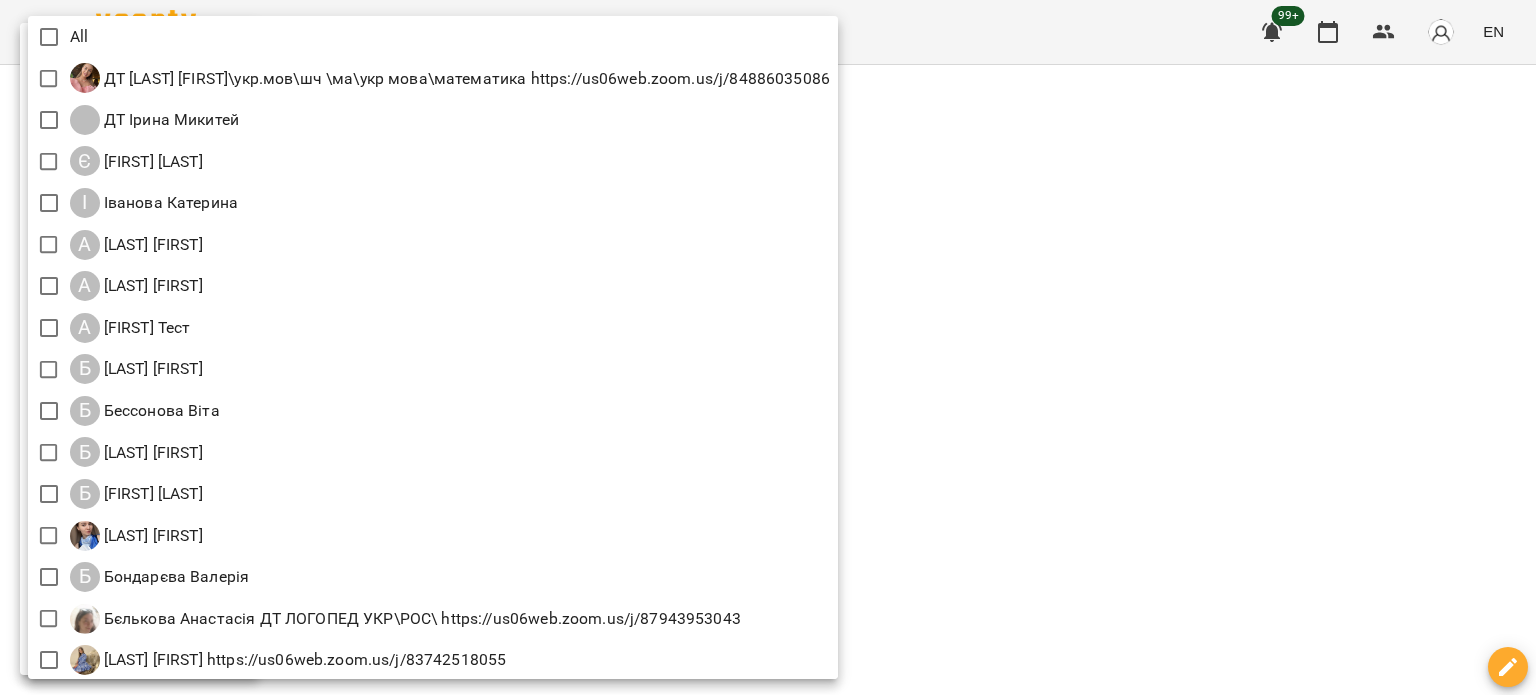 click at bounding box center [768, 347] 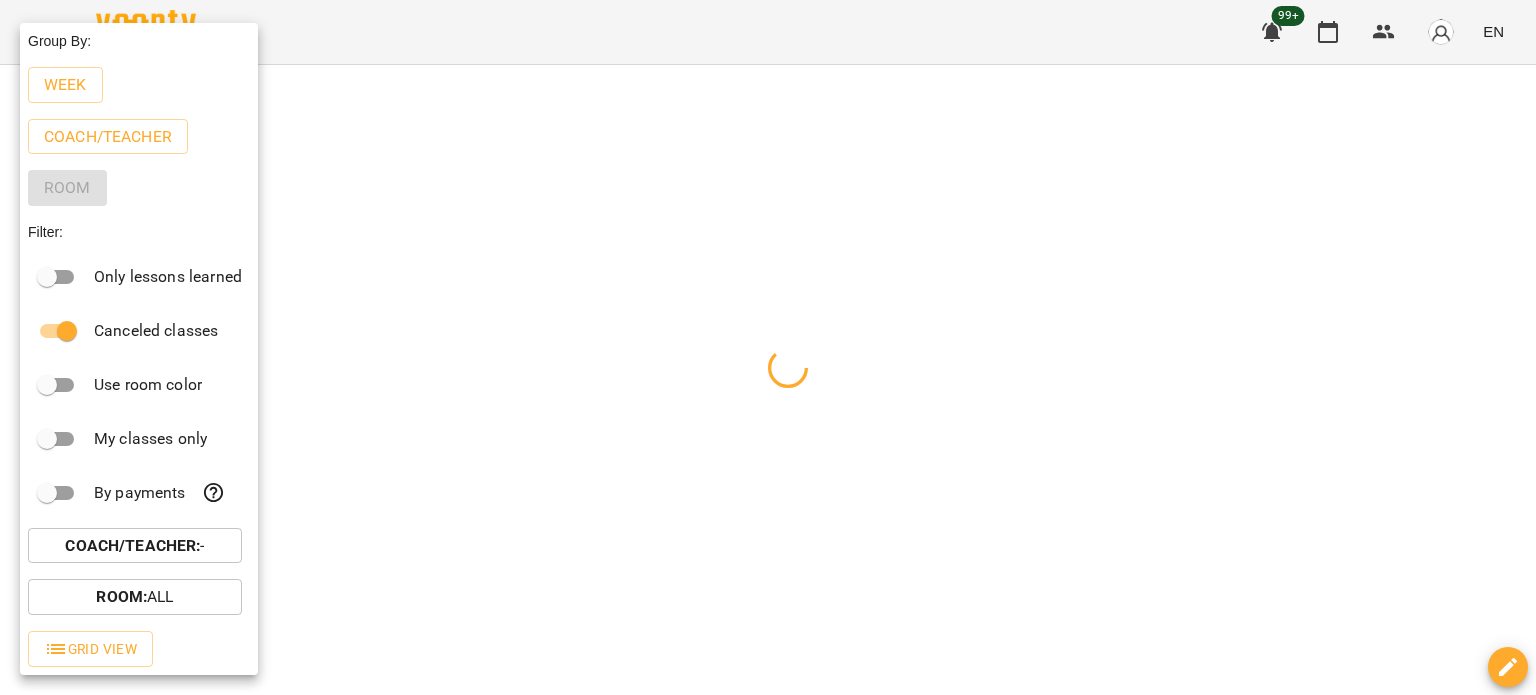 click at bounding box center (768, 347) 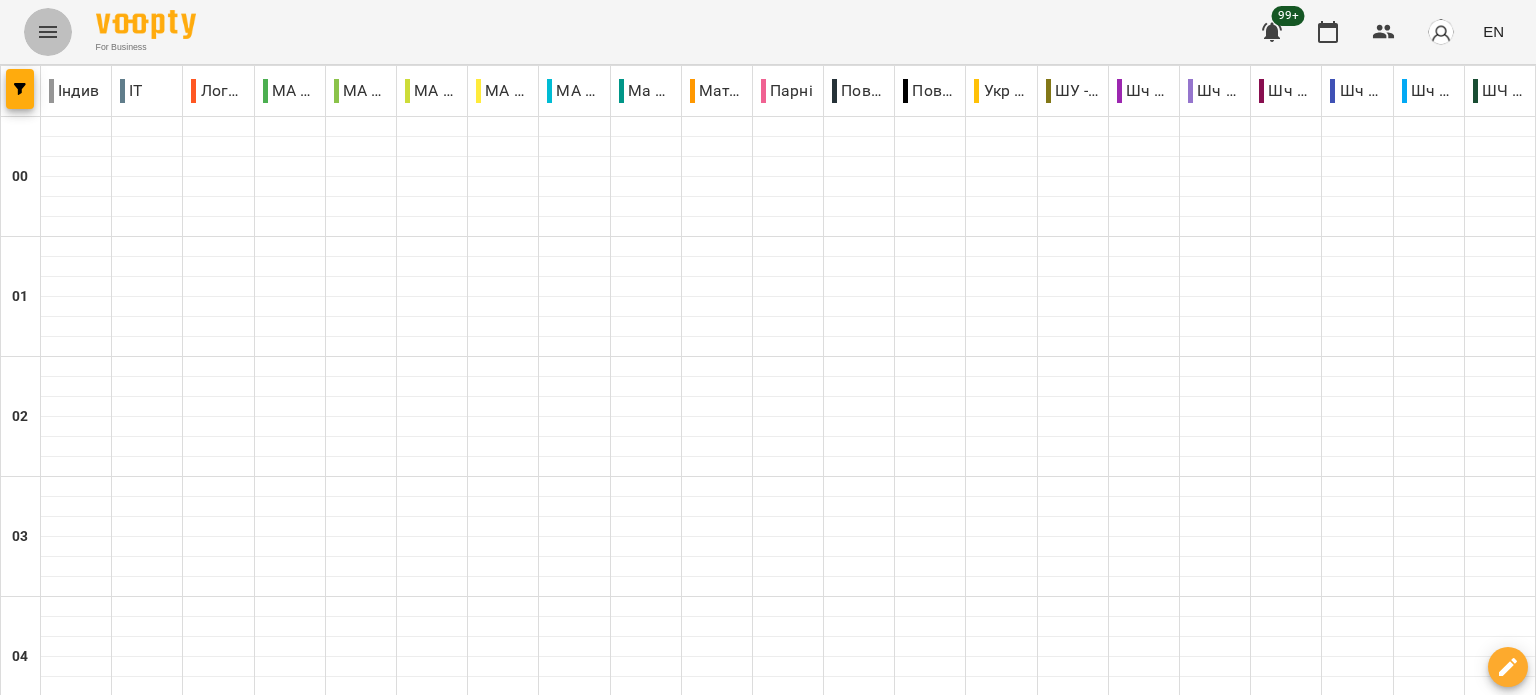 click 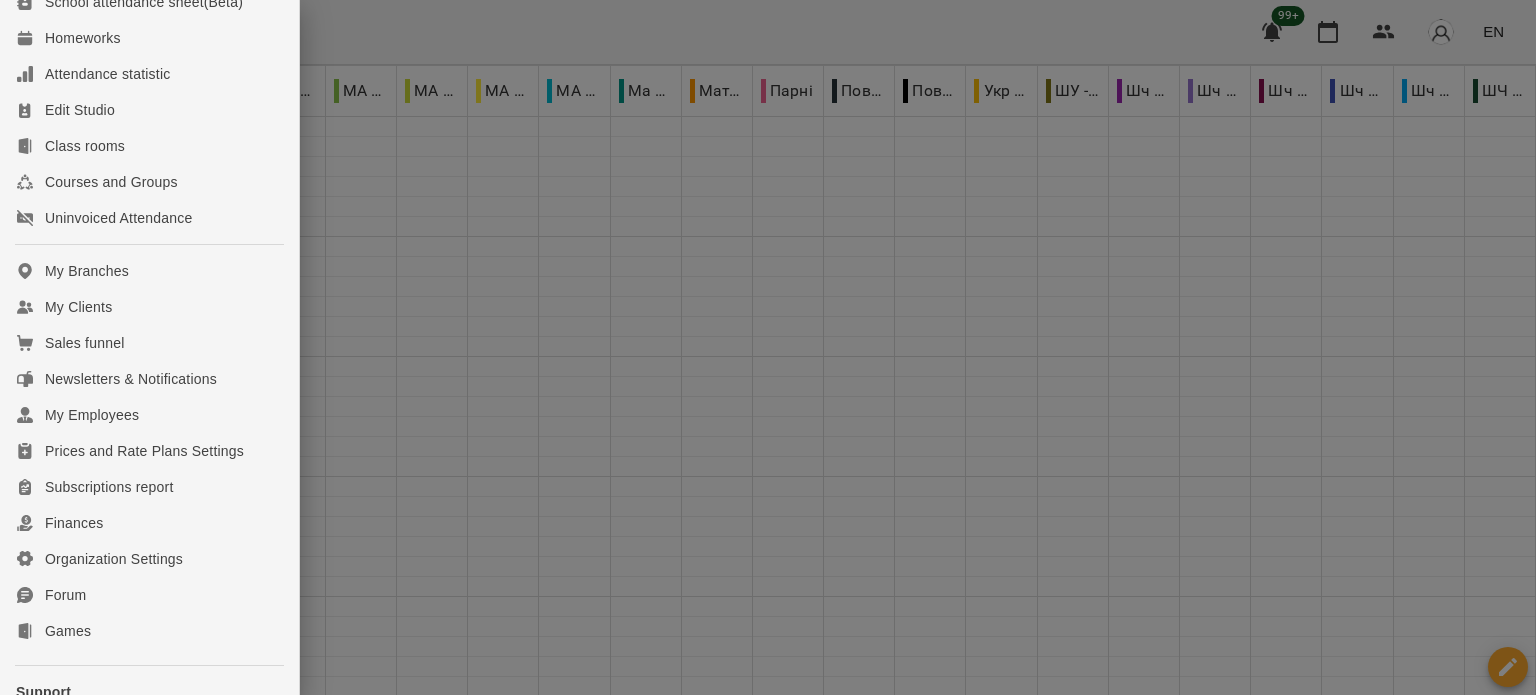 scroll, scrollTop: 352, scrollLeft: 0, axis: vertical 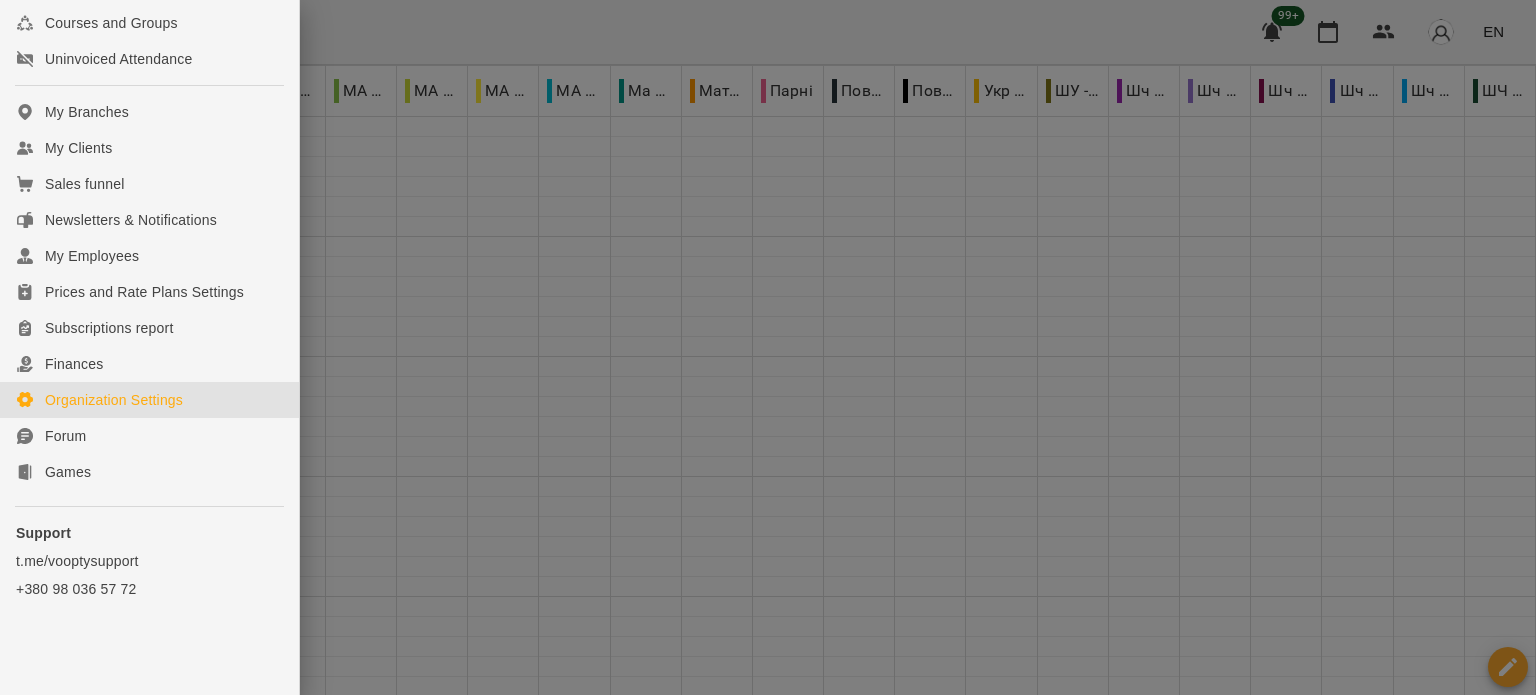 click on "Organization Settings" at bounding box center [114, 400] 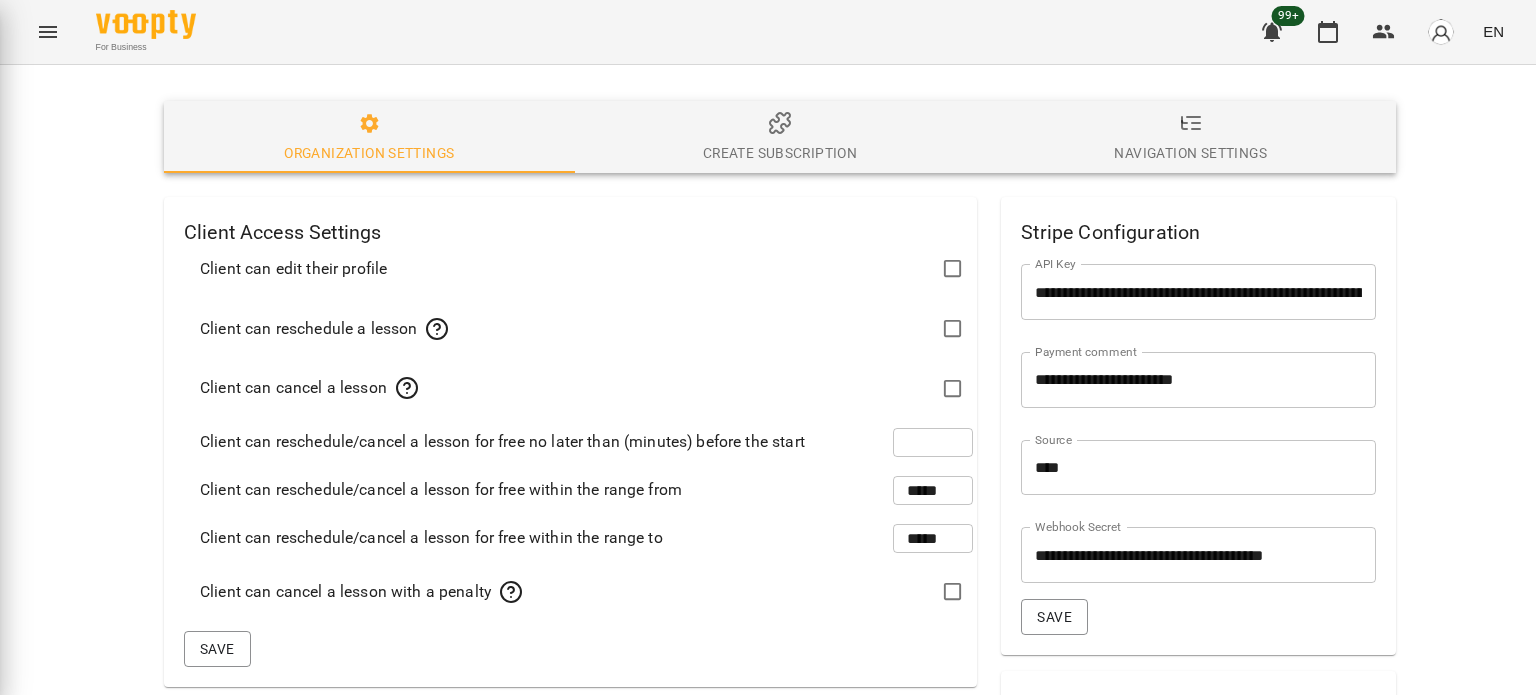 type on "***" 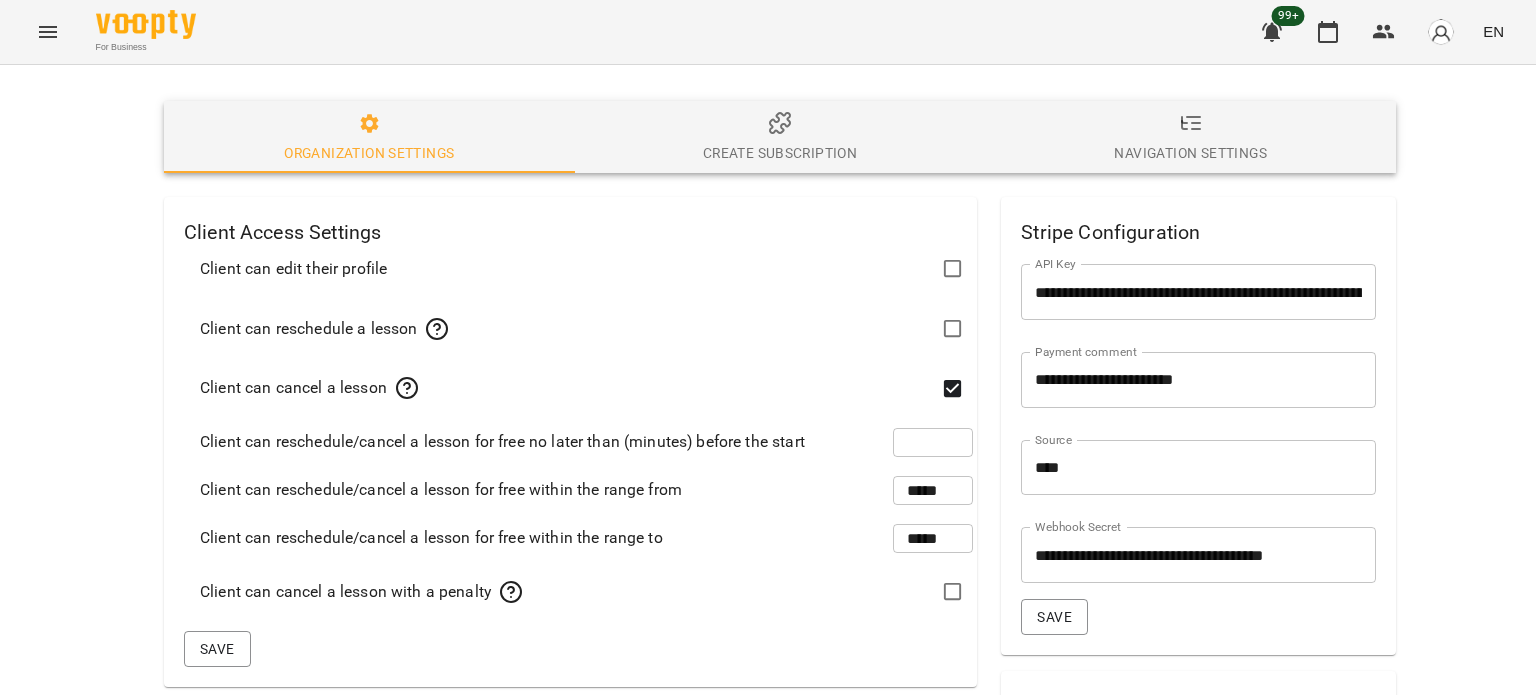 scroll, scrollTop: 0, scrollLeft: 0, axis: both 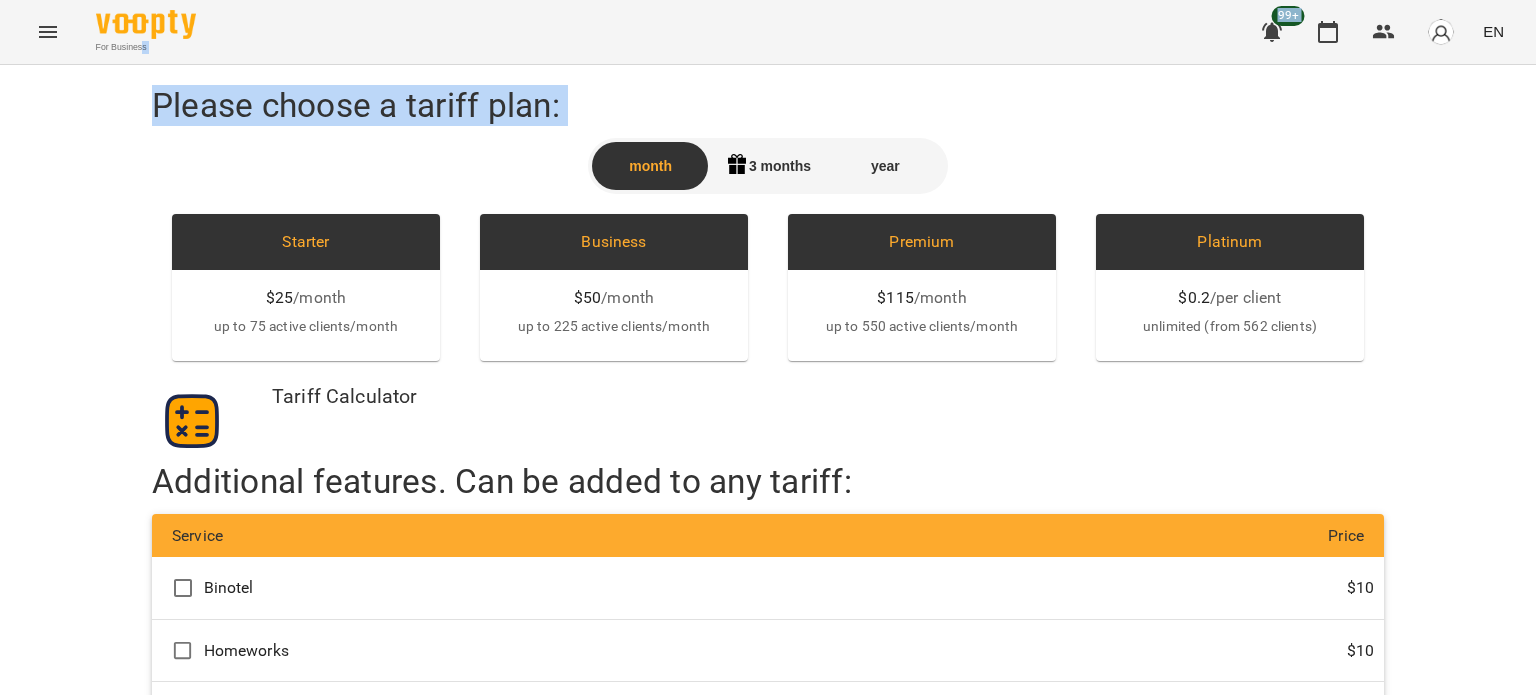 click on "For Business 99+ EN Please choose a tariff plan: month 3 months year Starter $ 25 /  month up to 75 active clients/month Business $ 50 /  month up to 225 active clients/month Premium $ 115 /  month up to 550 active clients/month Platinum $ 0.2 /  per client unlimited (from 562 clients) Tariff Calculator Additional features. Can be added to any tariff: Service Price Binotel $ 10 Homeworks $ 10 Payment System $ 10 Proceed to payment" at bounding box center [768, 410] 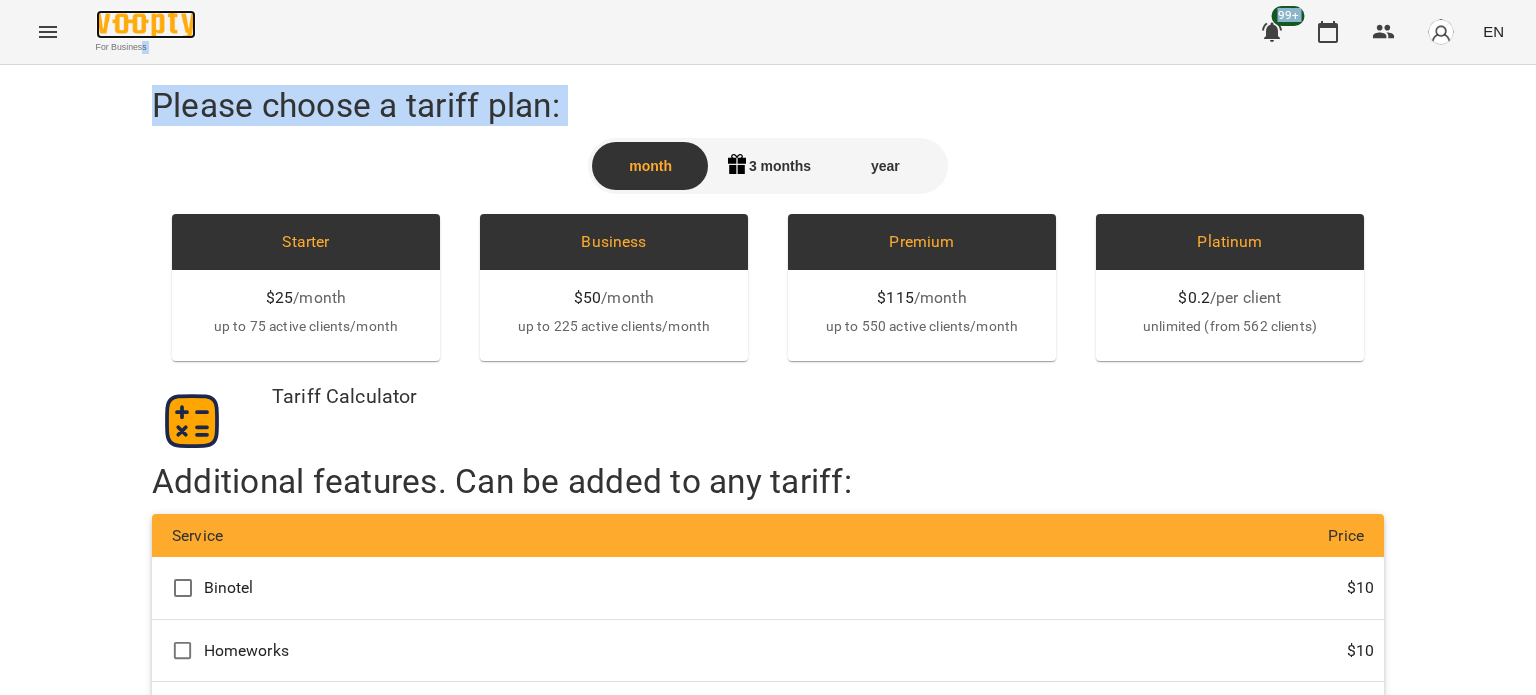 click at bounding box center (146, 24) 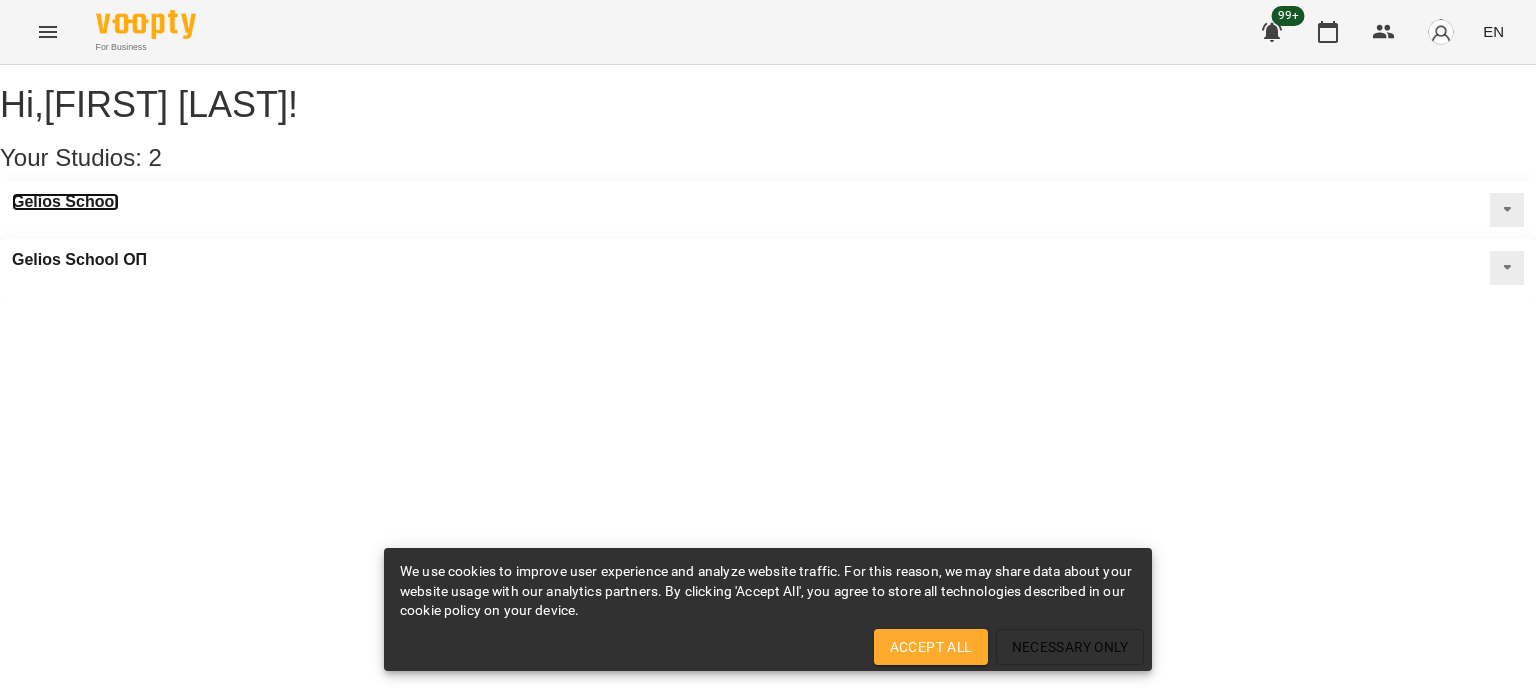 click on "Gelios School" at bounding box center [65, 202] 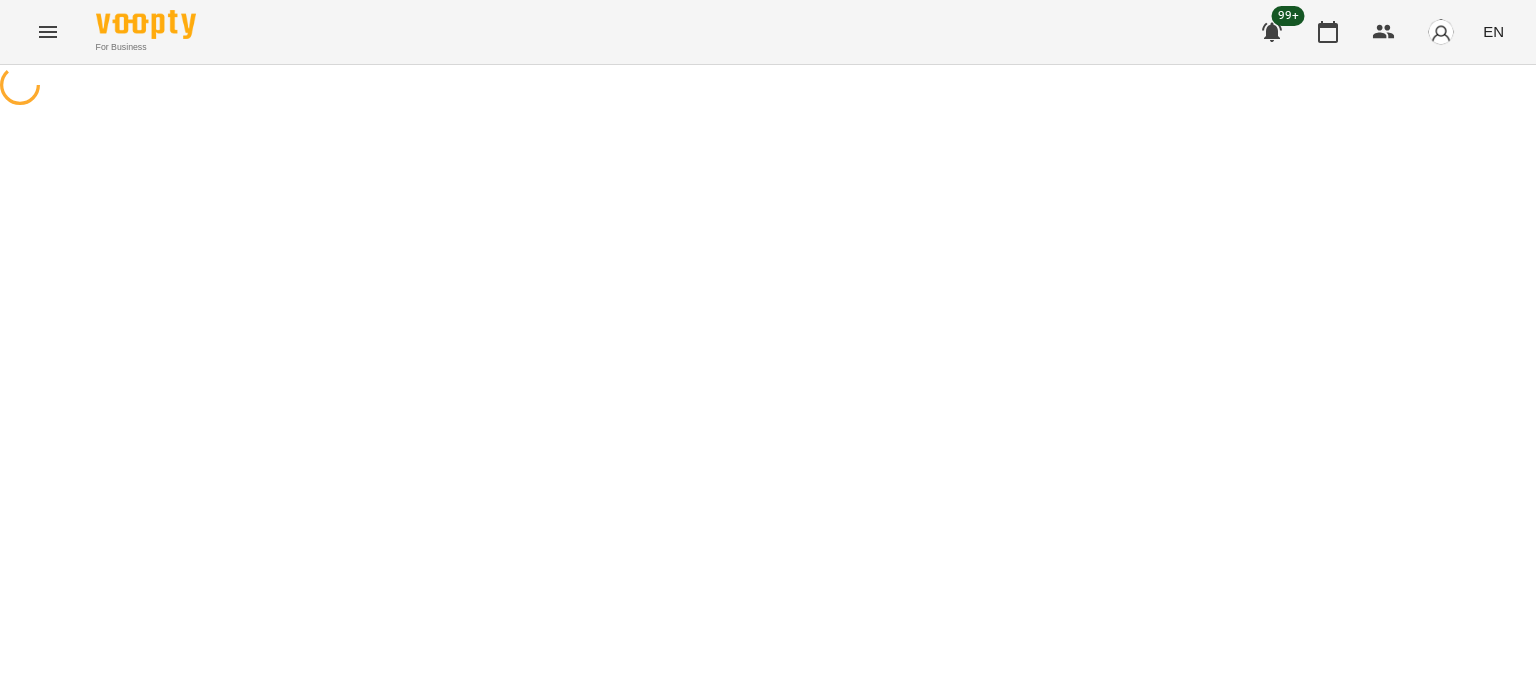 click at bounding box center (48, 32) 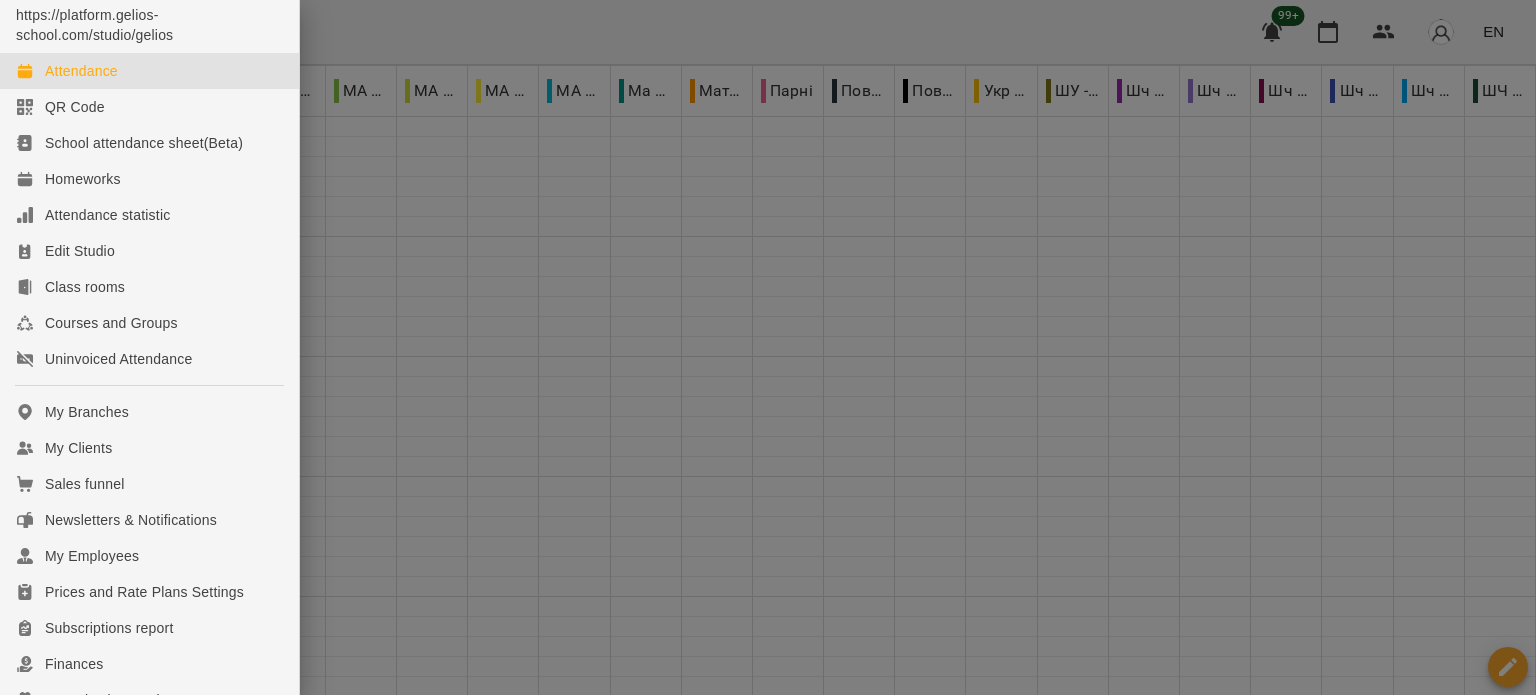 scroll, scrollTop: 152, scrollLeft: 0, axis: vertical 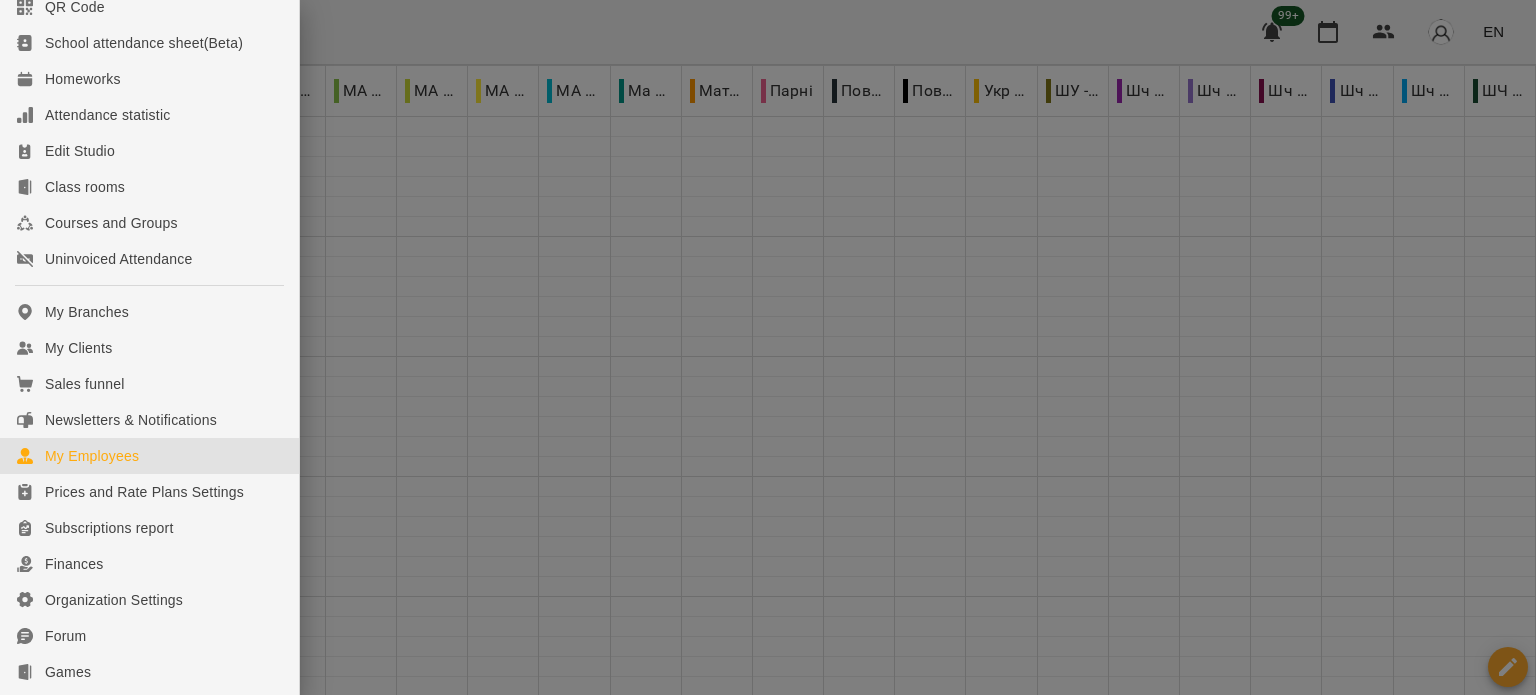 click on "My Employees" at bounding box center [149, 456] 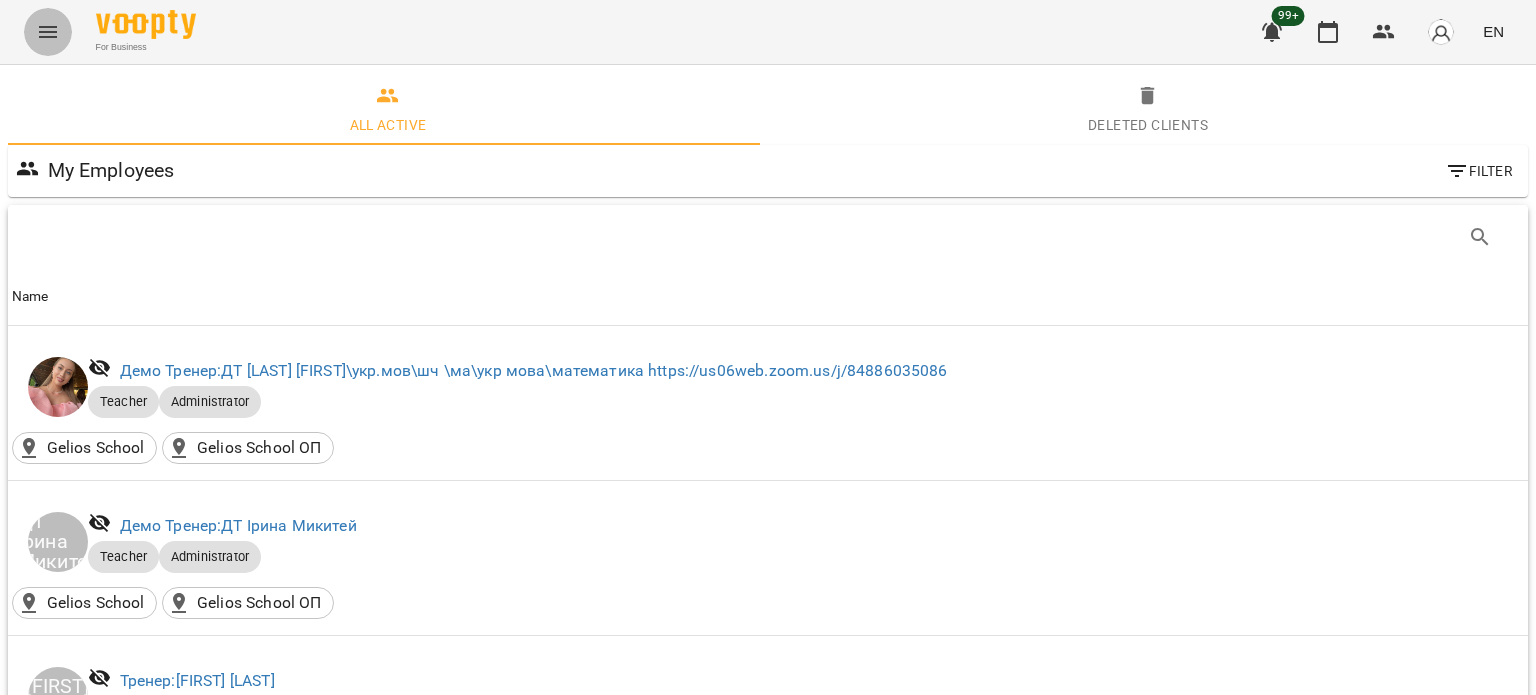 click at bounding box center (48, 32) 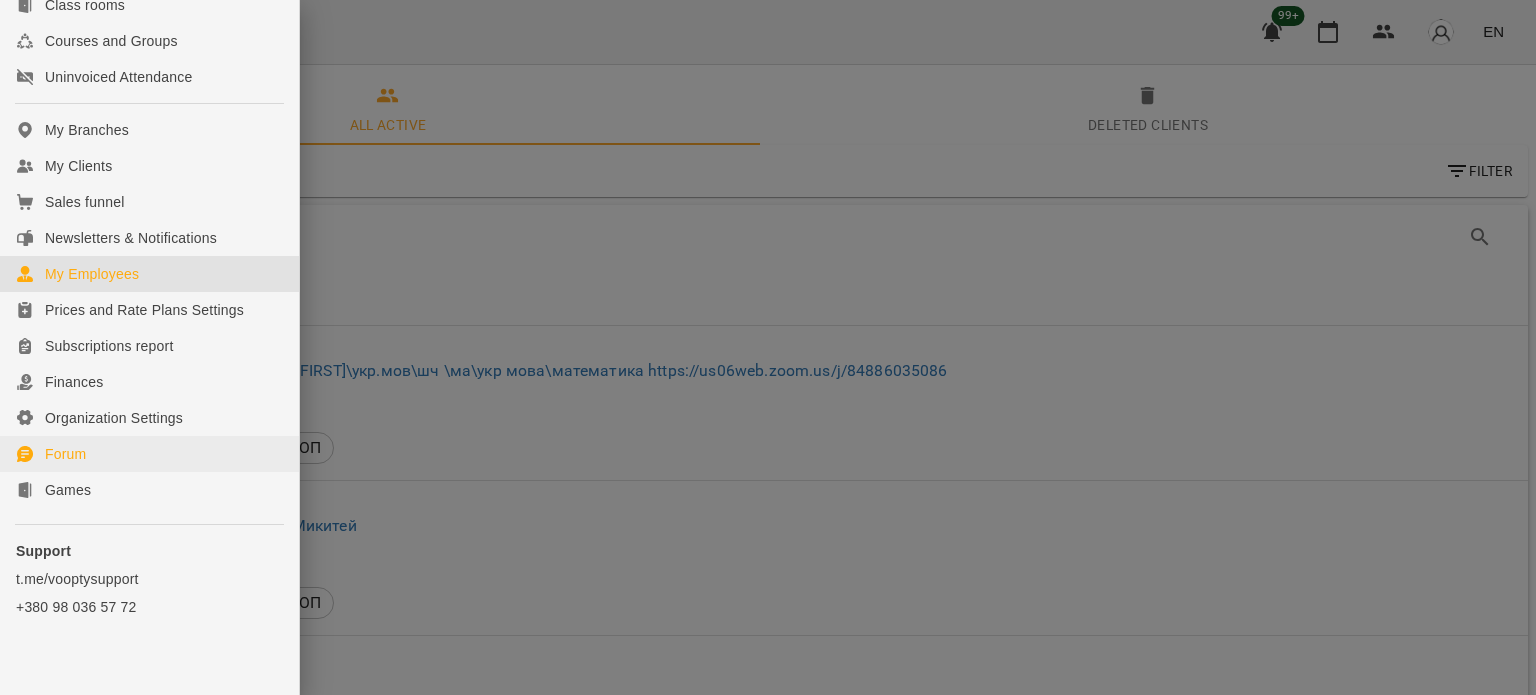 scroll, scrollTop: 352, scrollLeft: 0, axis: vertical 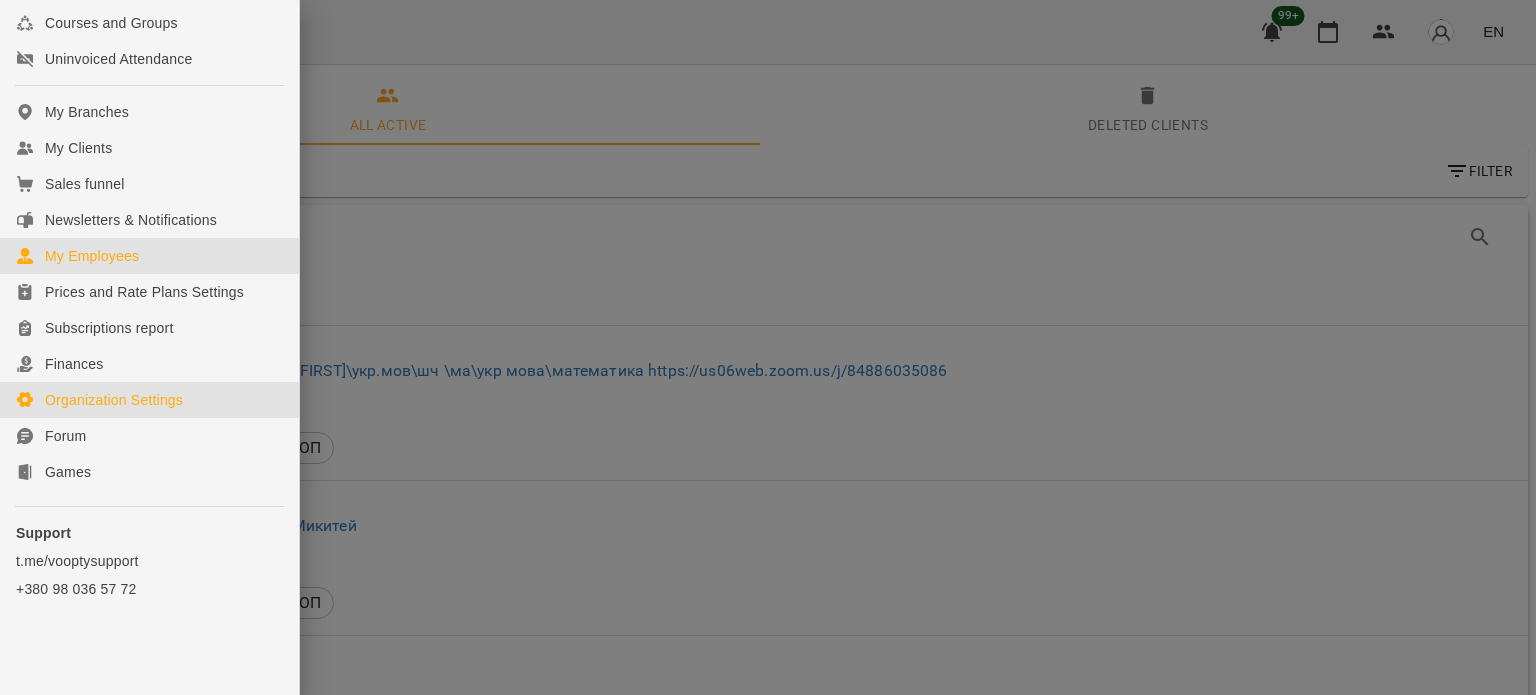 click on "Organization Settings" at bounding box center [114, 400] 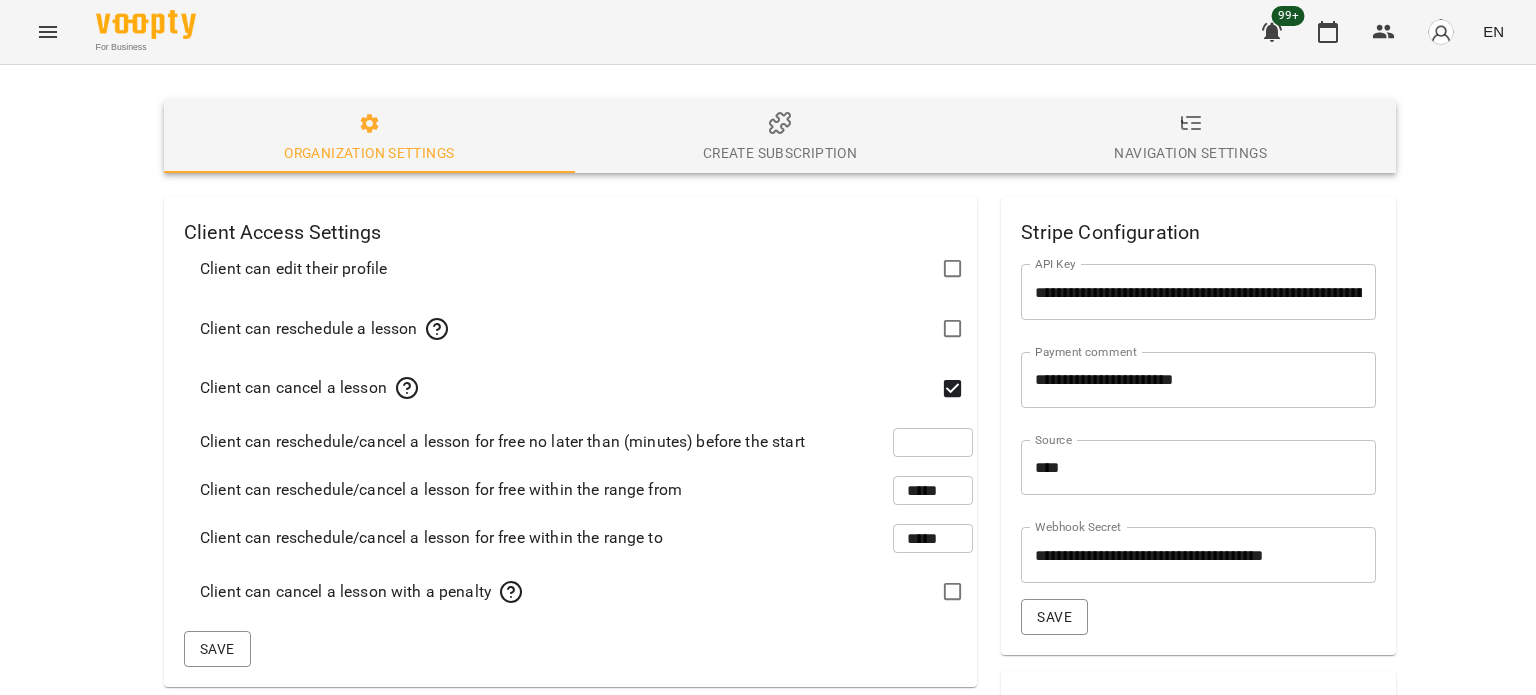scroll, scrollTop: 0, scrollLeft: 0, axis: both 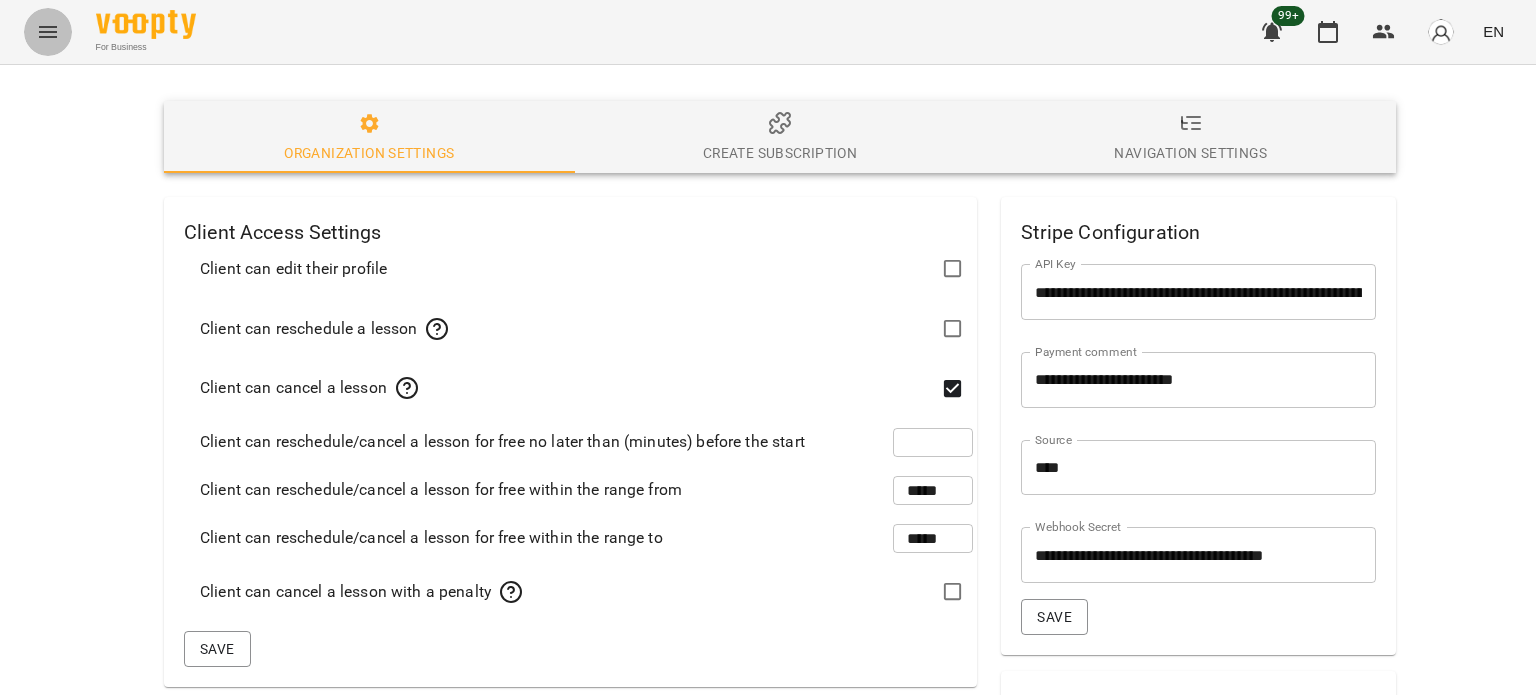 click 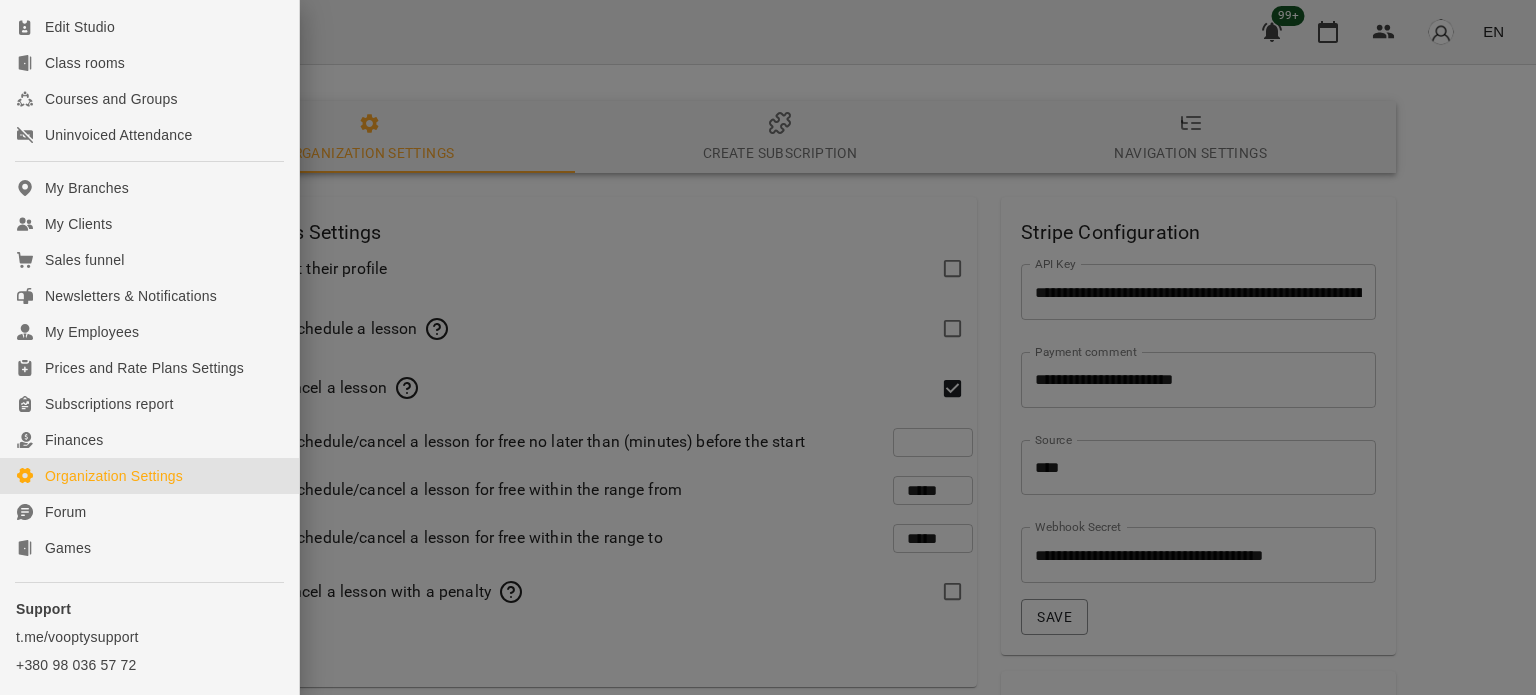 scroll, scrollTop: 352, scrollLeft: 0, axis: vertical 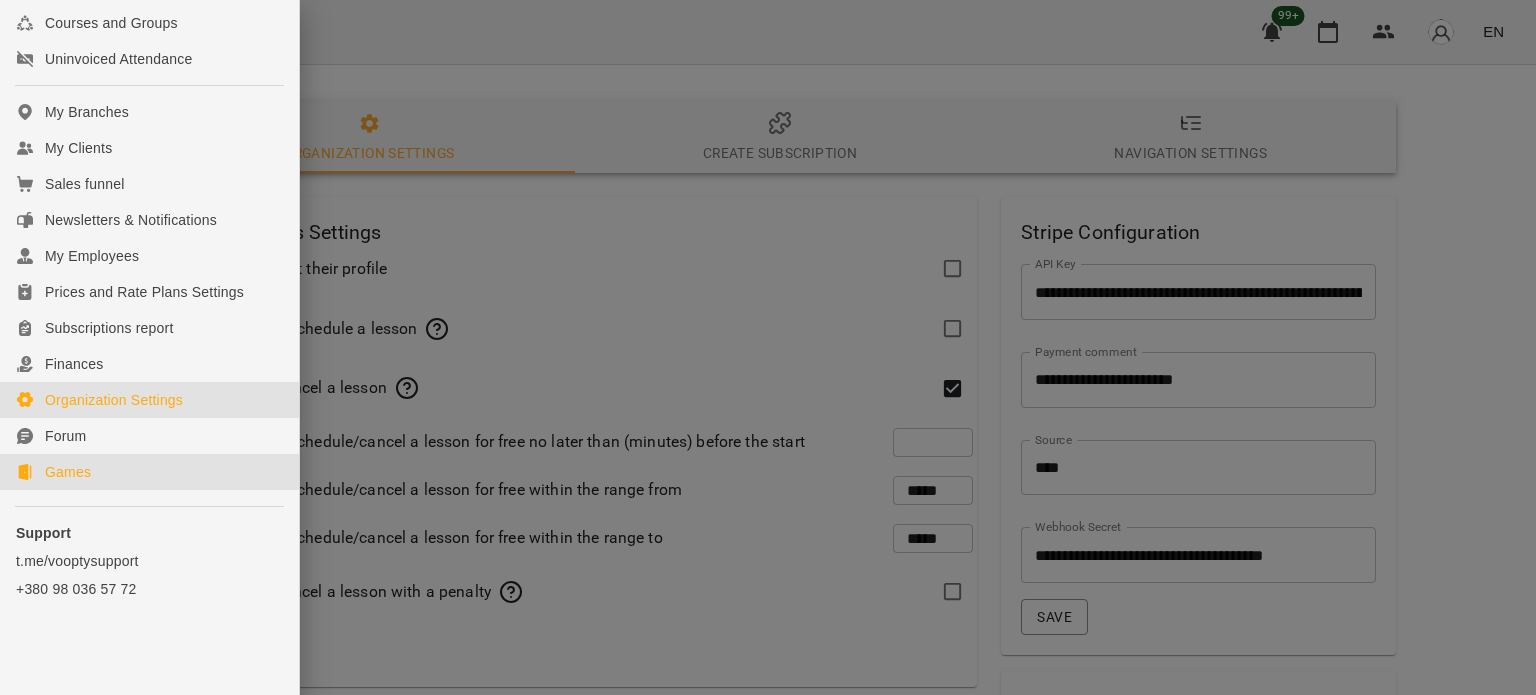 click on "Games" at bounding box center [68, 472] 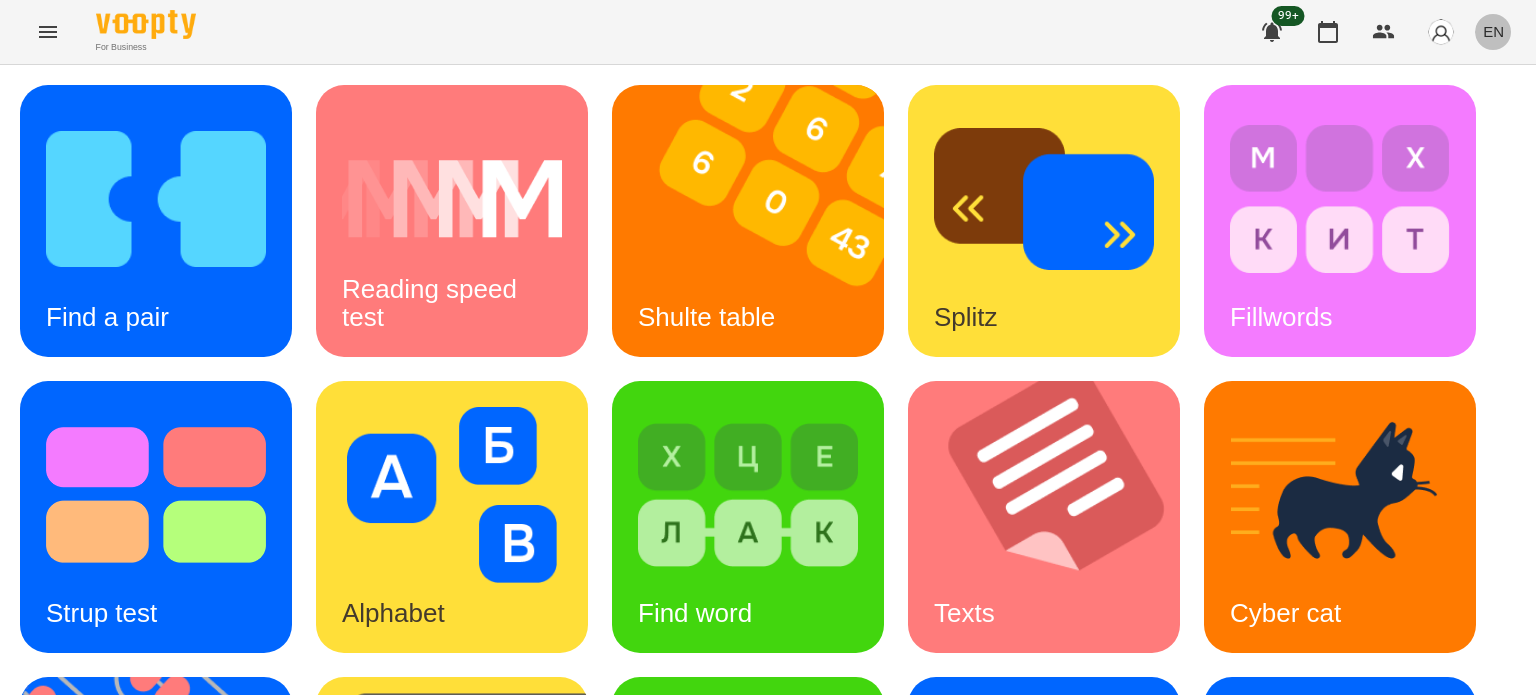 click on "EN" at bounding box center (1493, 31) 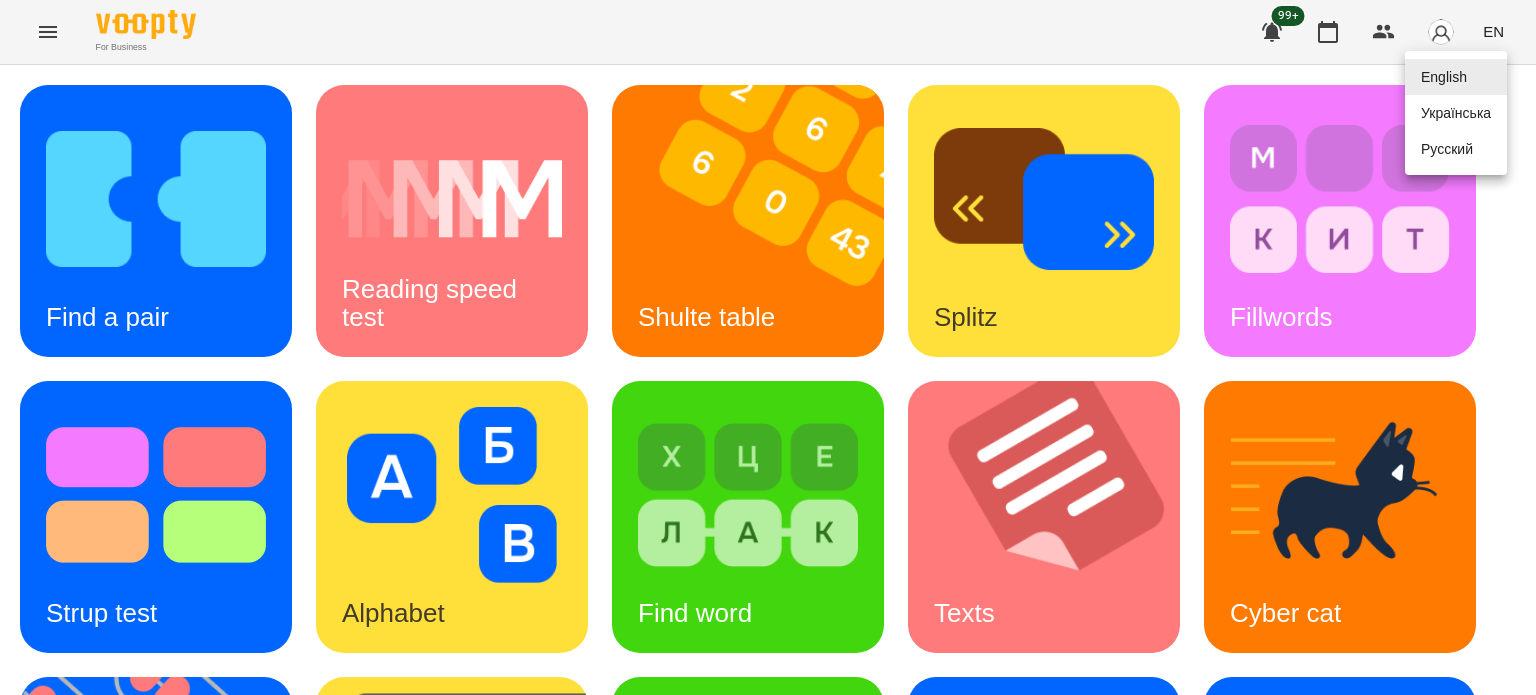 click on "Українська" at bounding box center [1456, 113] 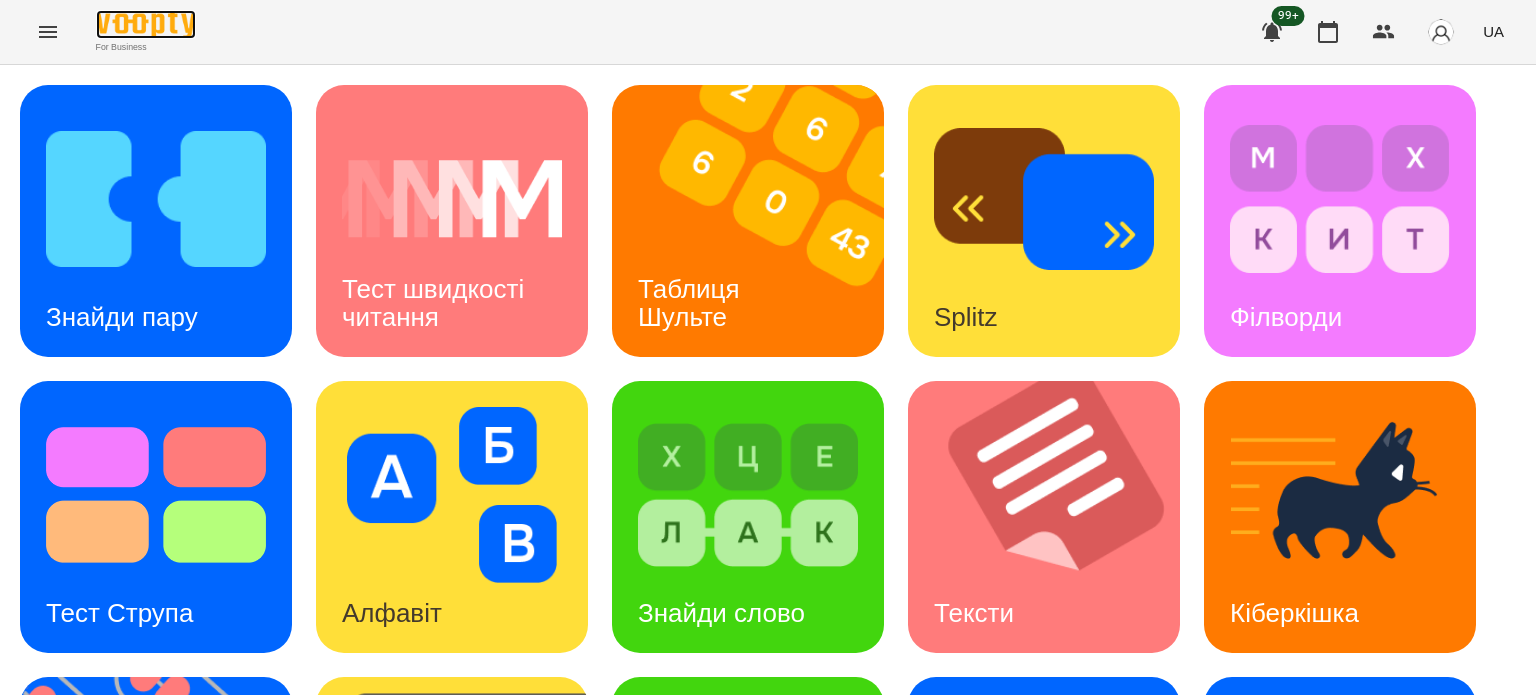 click at bounding box center (146, 24) 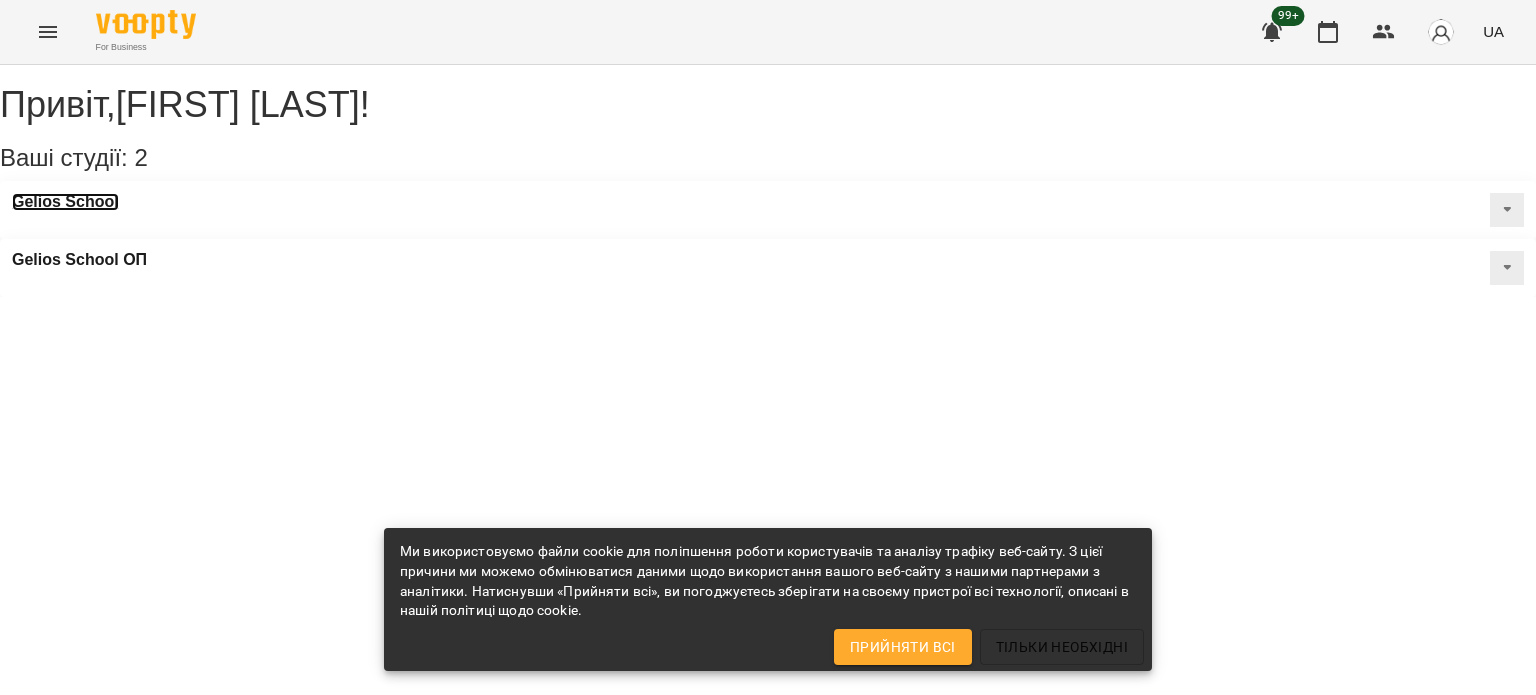 click on "Gelios School" at bounding box center [65, 202] 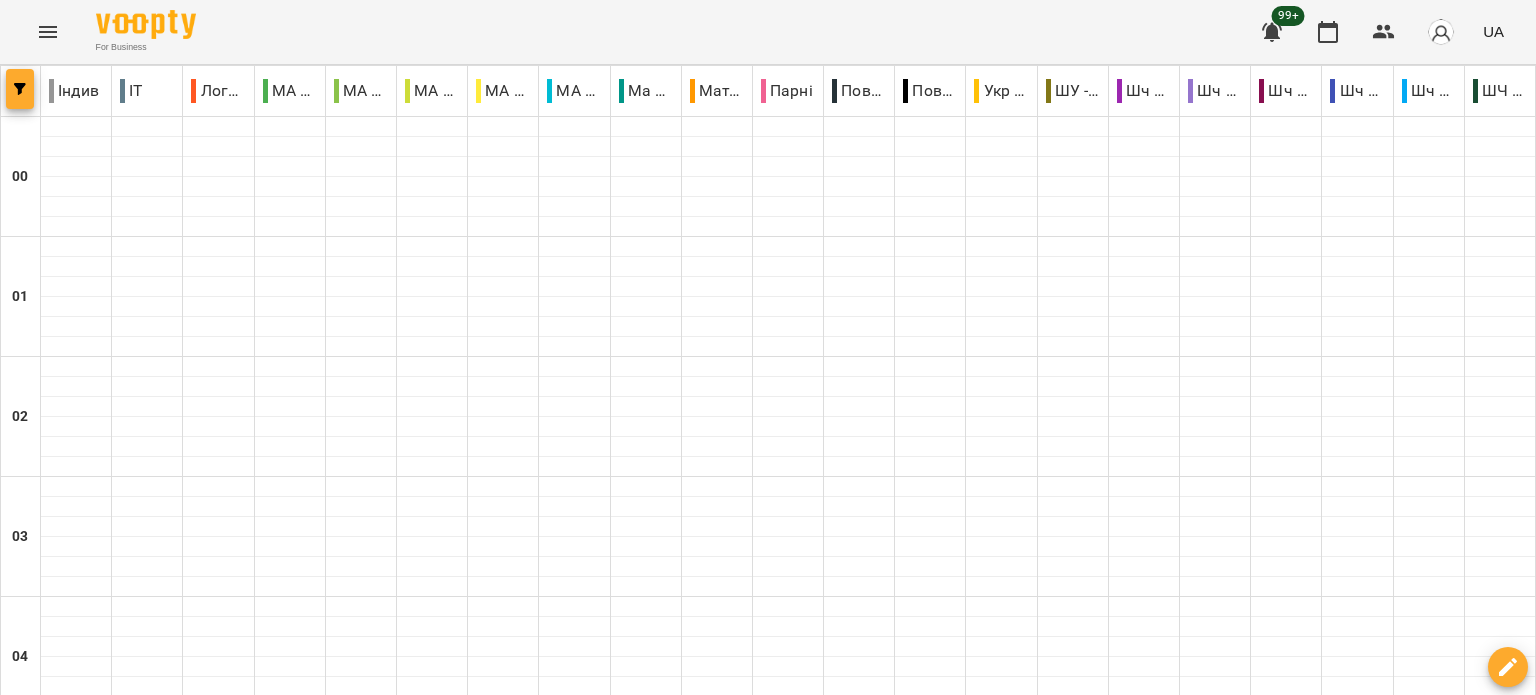 click at bounding box center [20, 89] 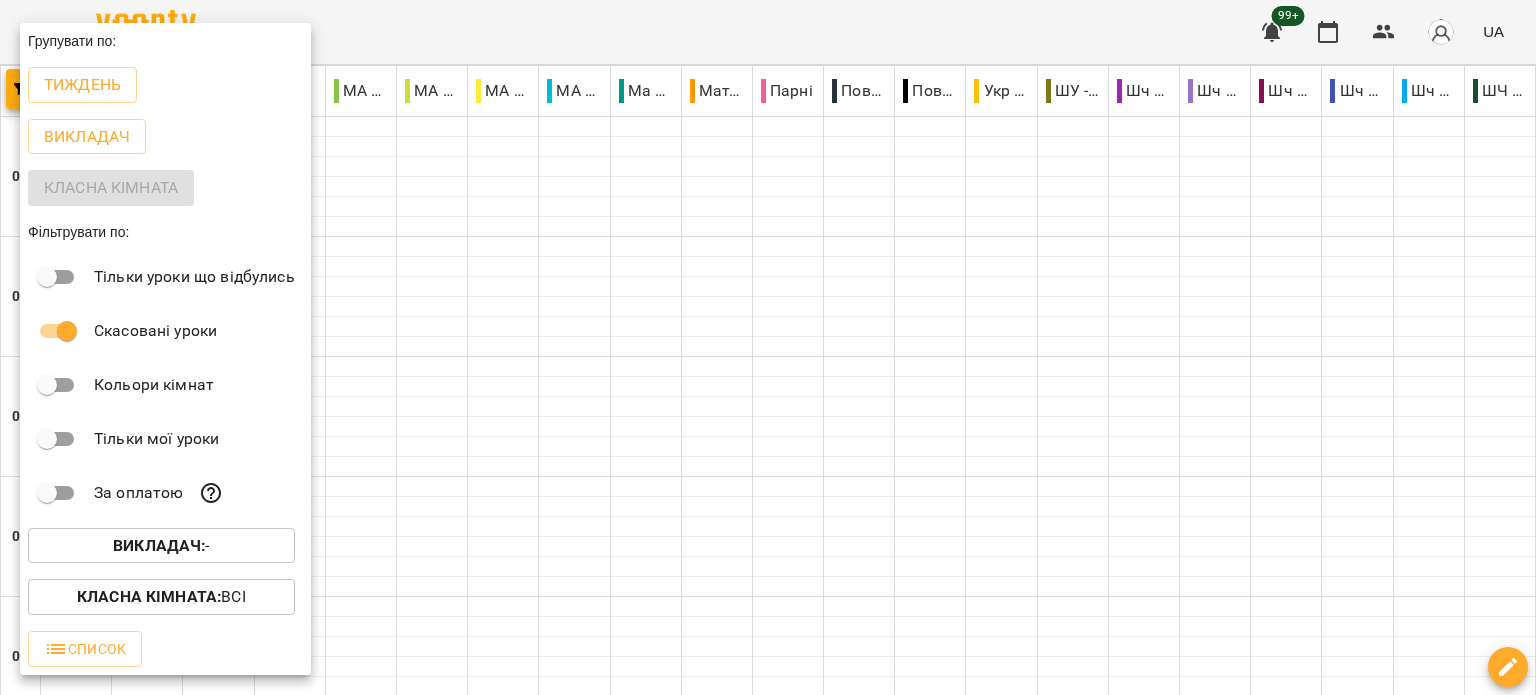 click on "Класна кімната :" at bounding box center (149, 596) 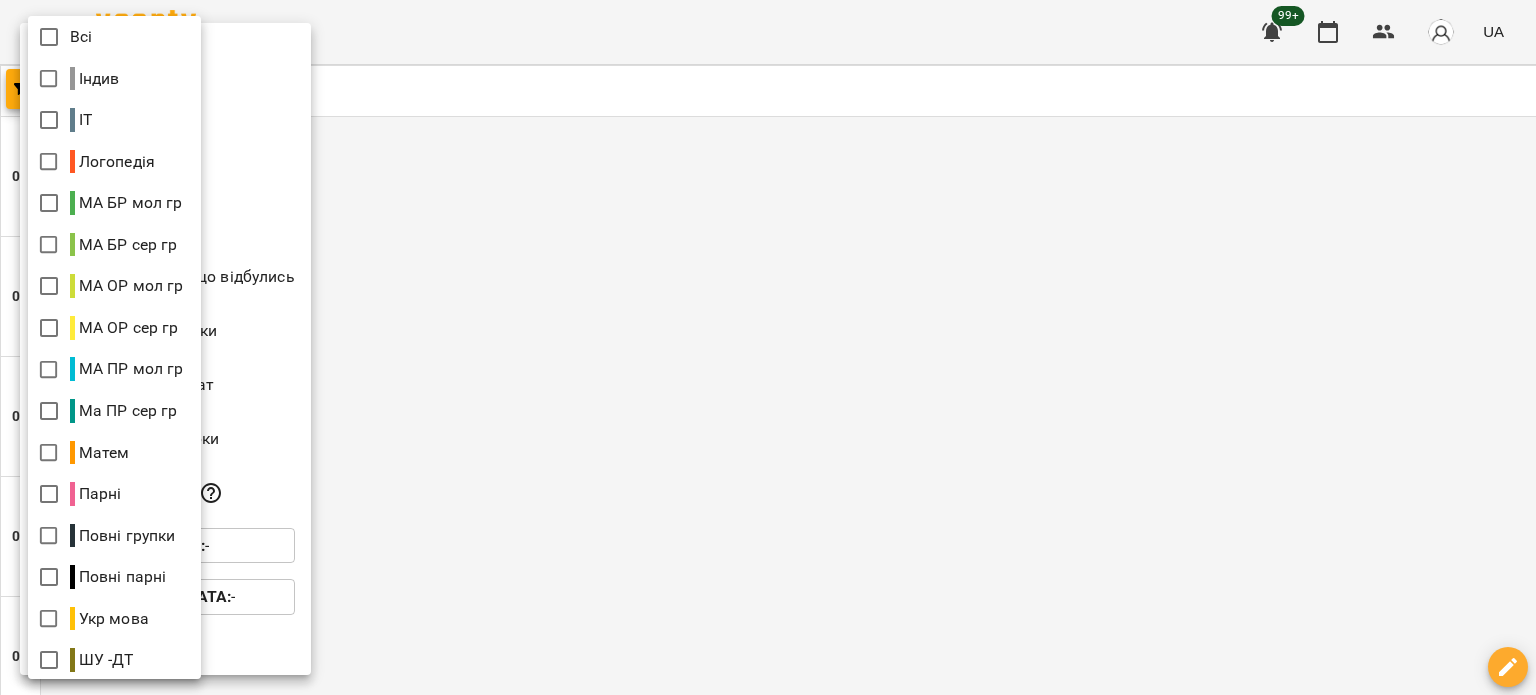 click at bounding box center [768, 347] 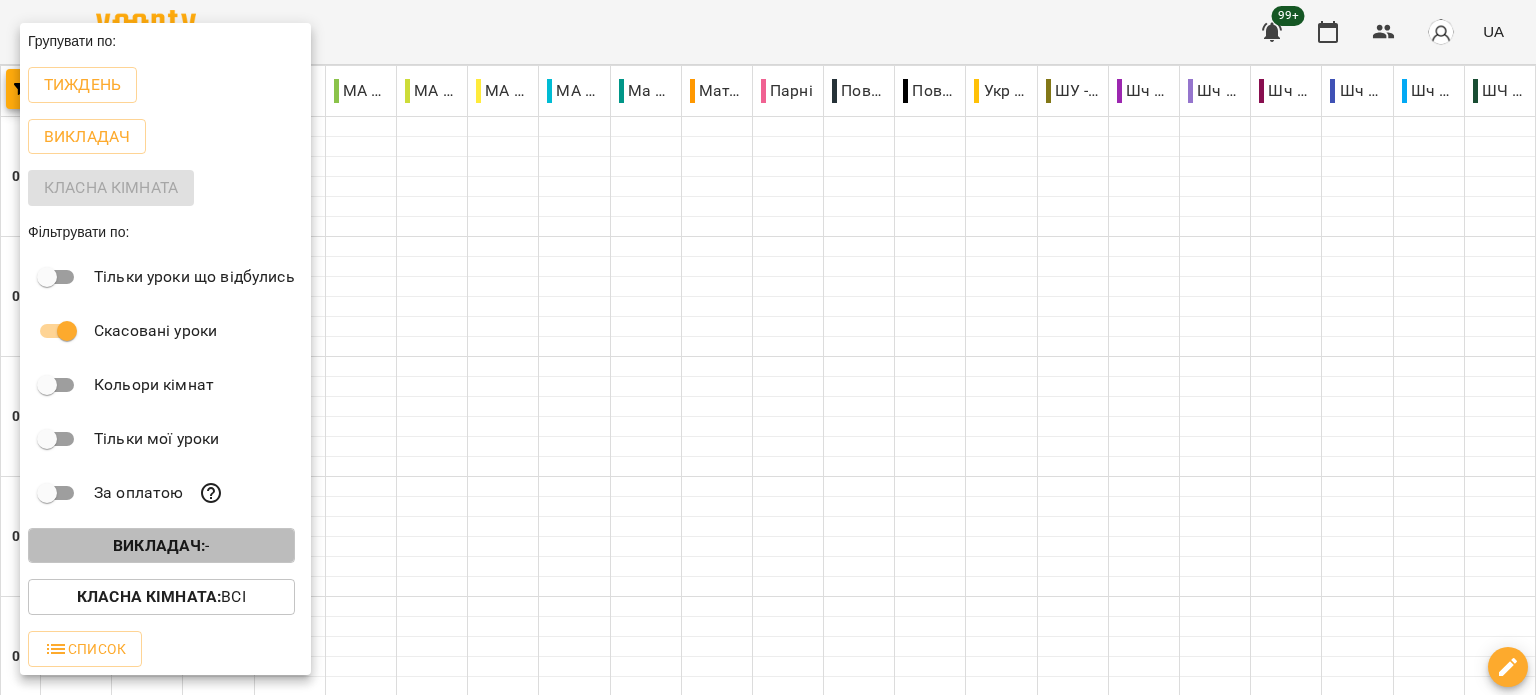click on "Викладач :  -" at bounding box center [161, 546] 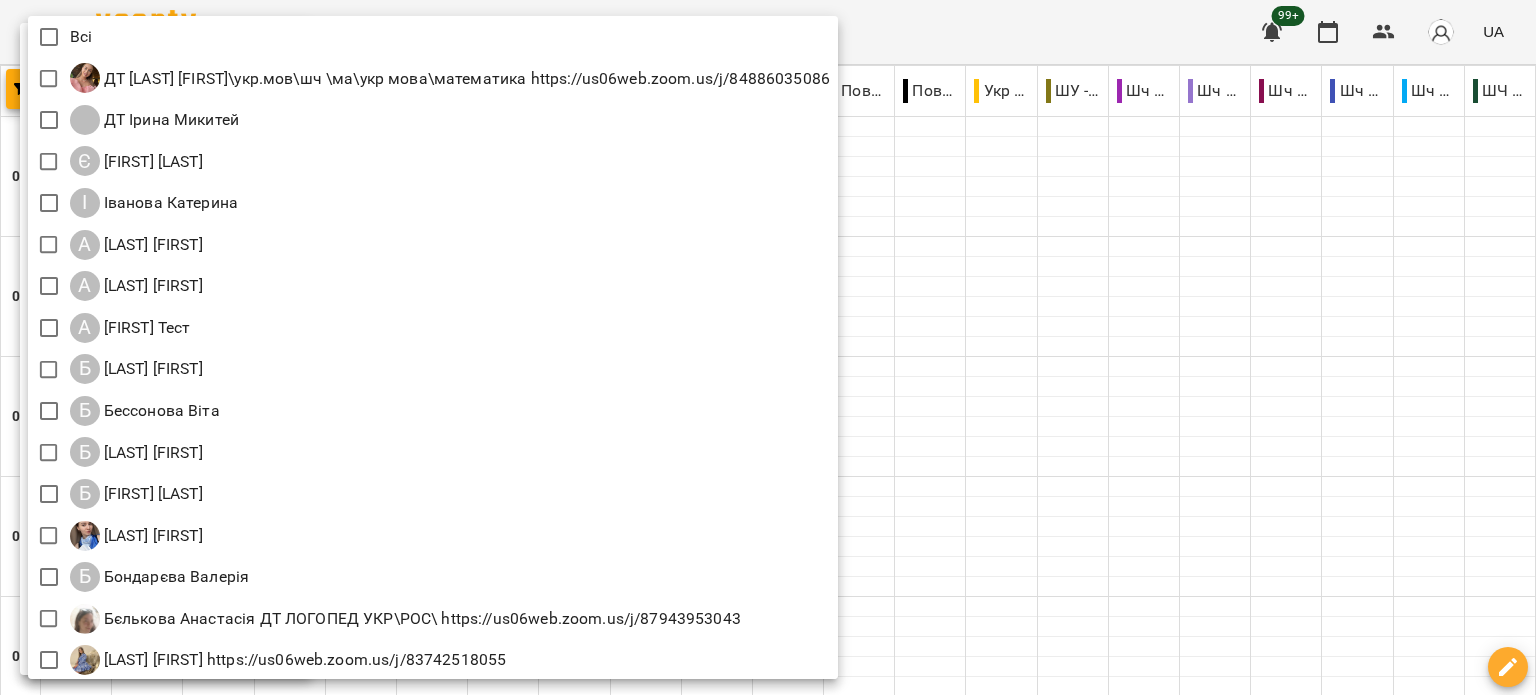click at bounding box center (768, 347) 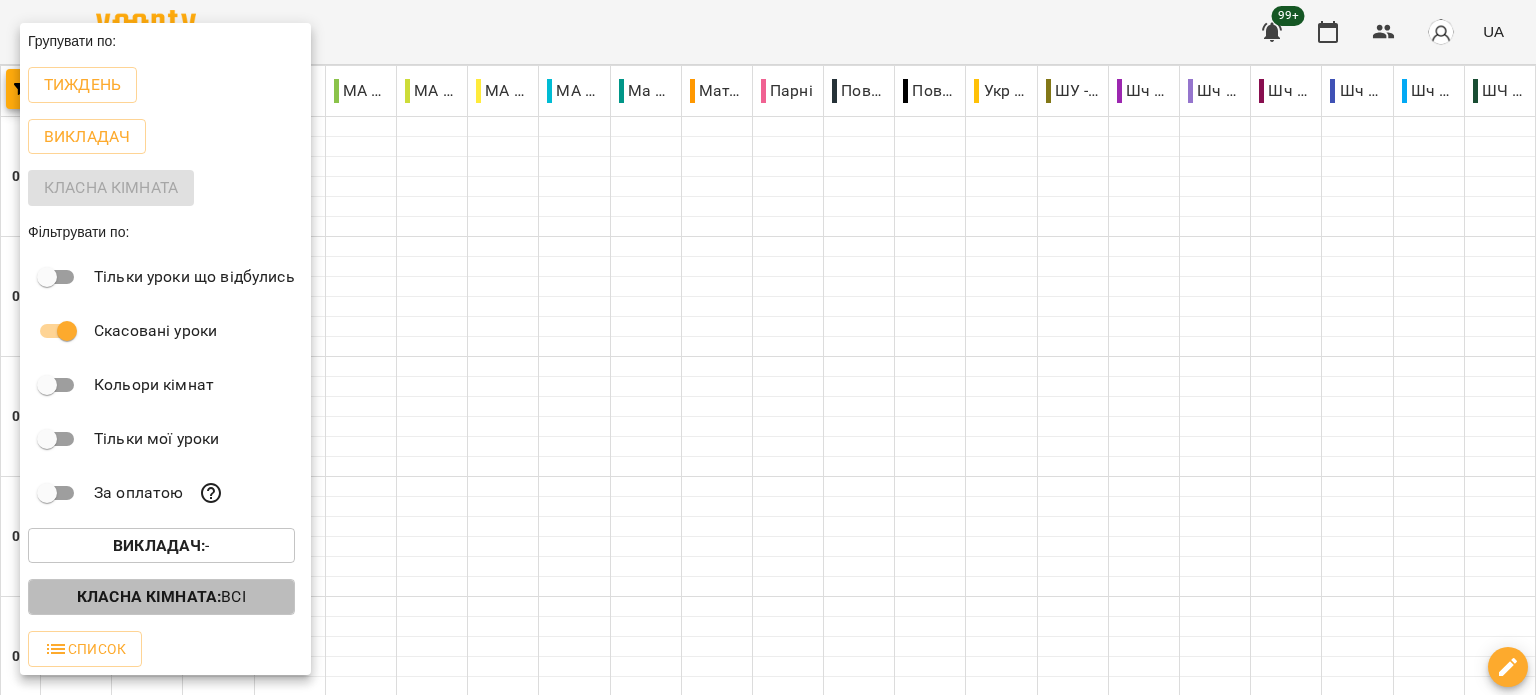 click on "Класна кімната :  Всі" at bounding box center [161, 597] 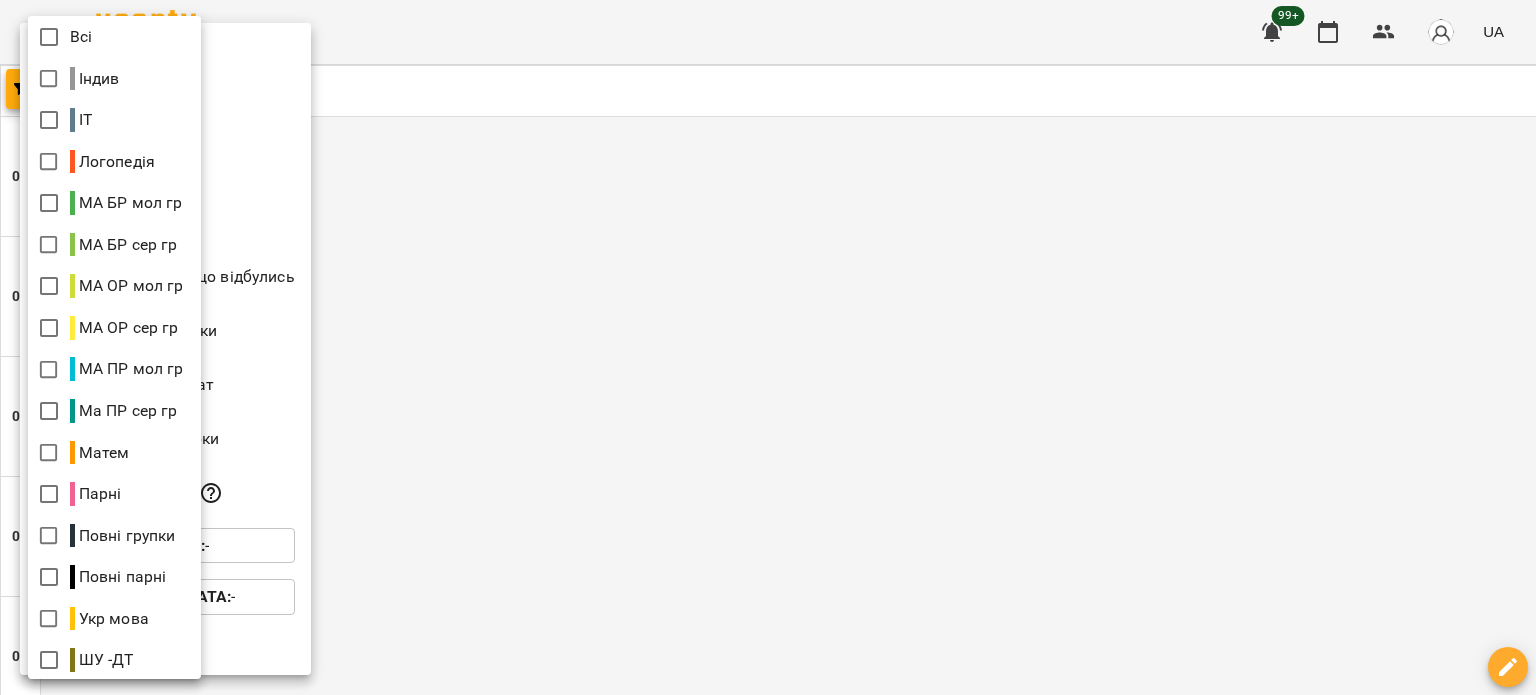 click at bounding box center (768, 347) 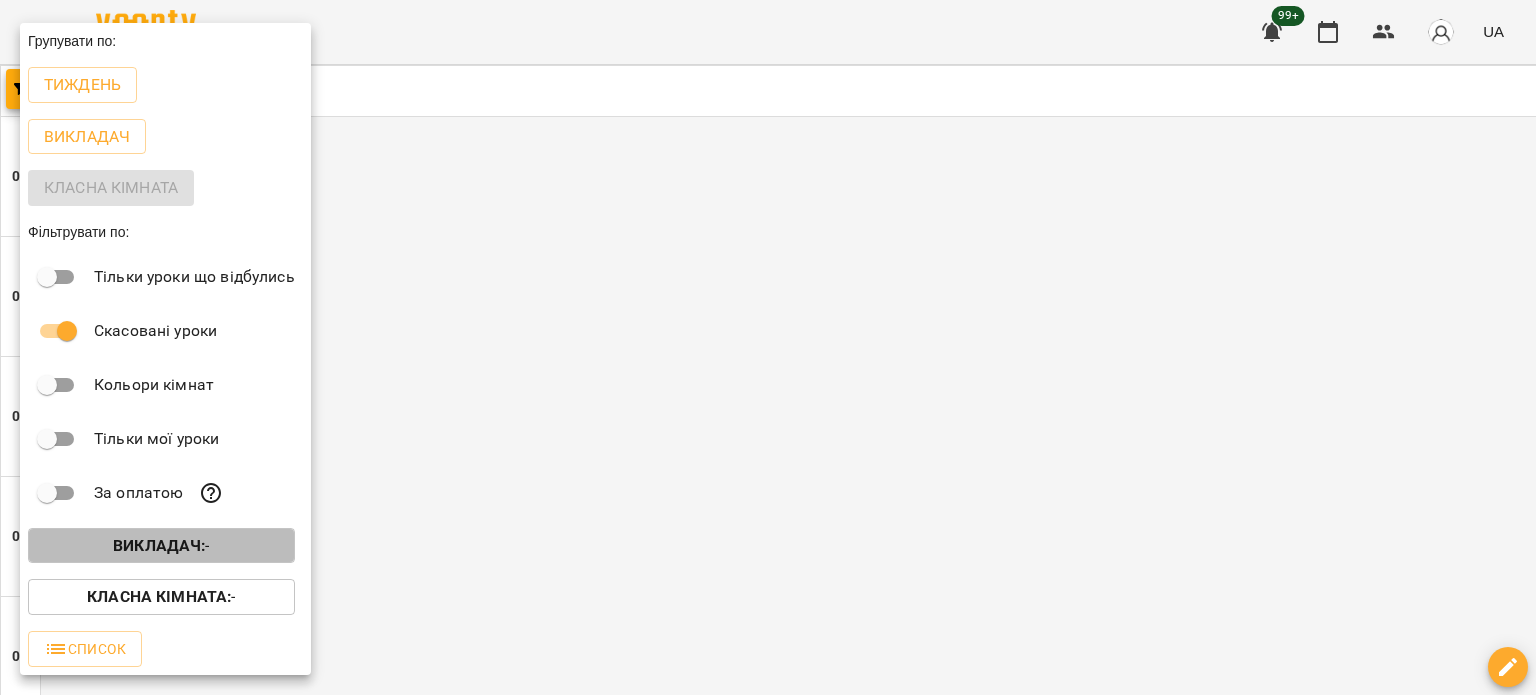 click on "Викладач :" at bounding box center (159, 545) 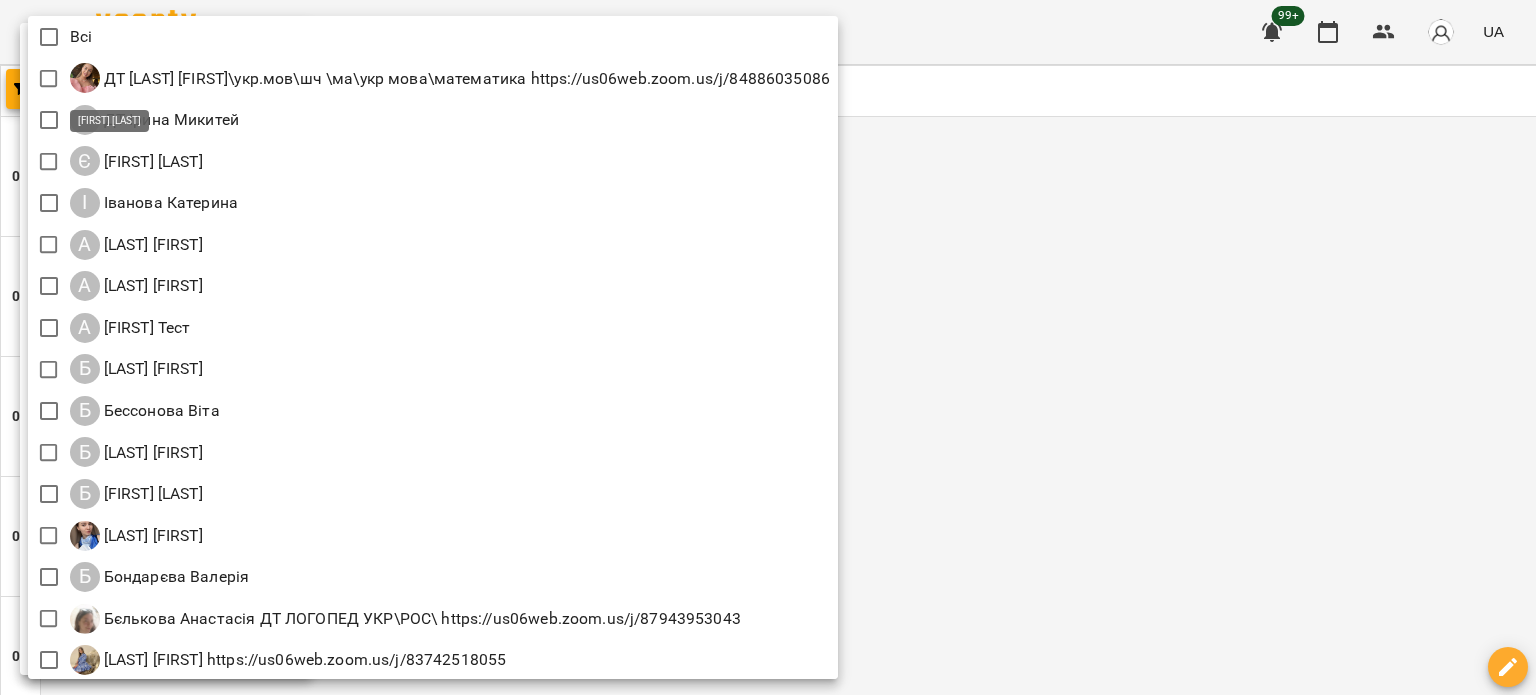 click at bounding box center [768, 347] 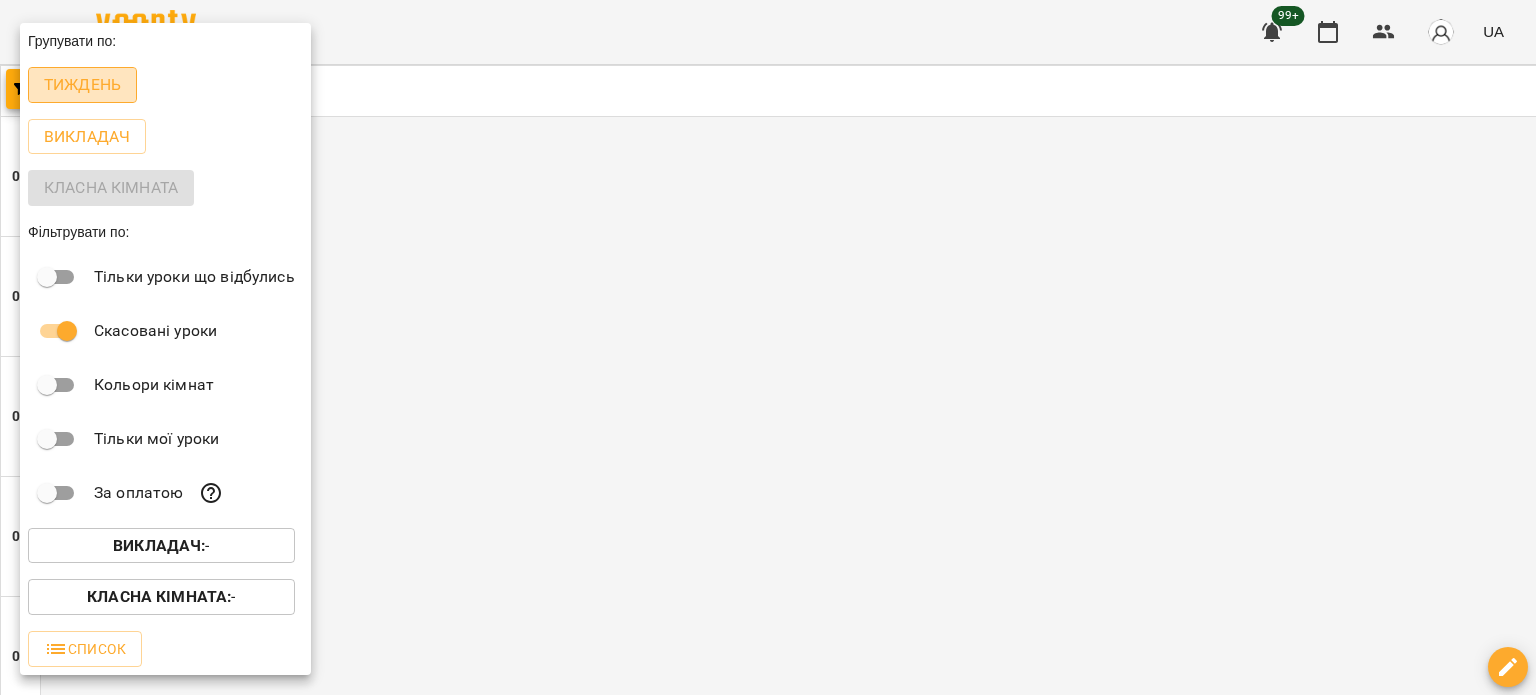 click on "Тиждень" at bounding box center (82, 85) 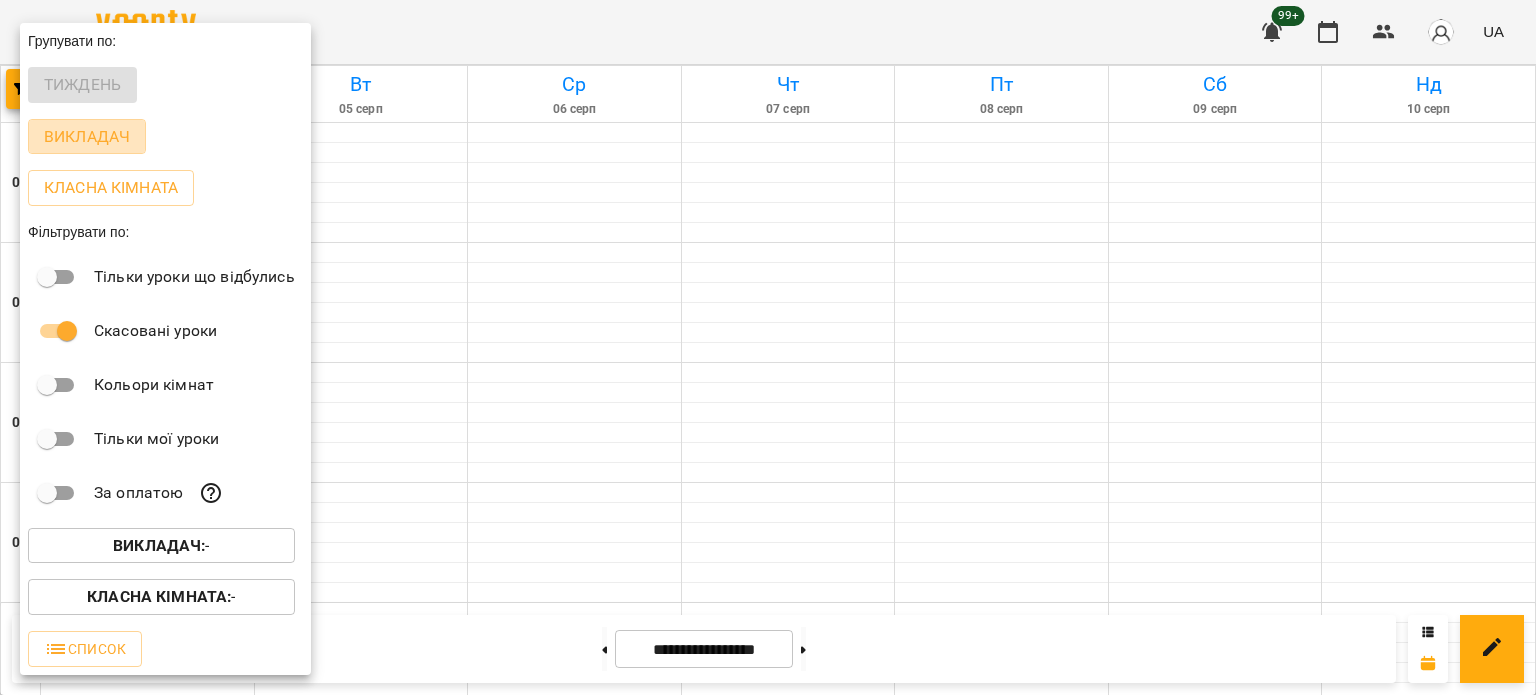 click on "Викладач" at bounding box center [87, 137] 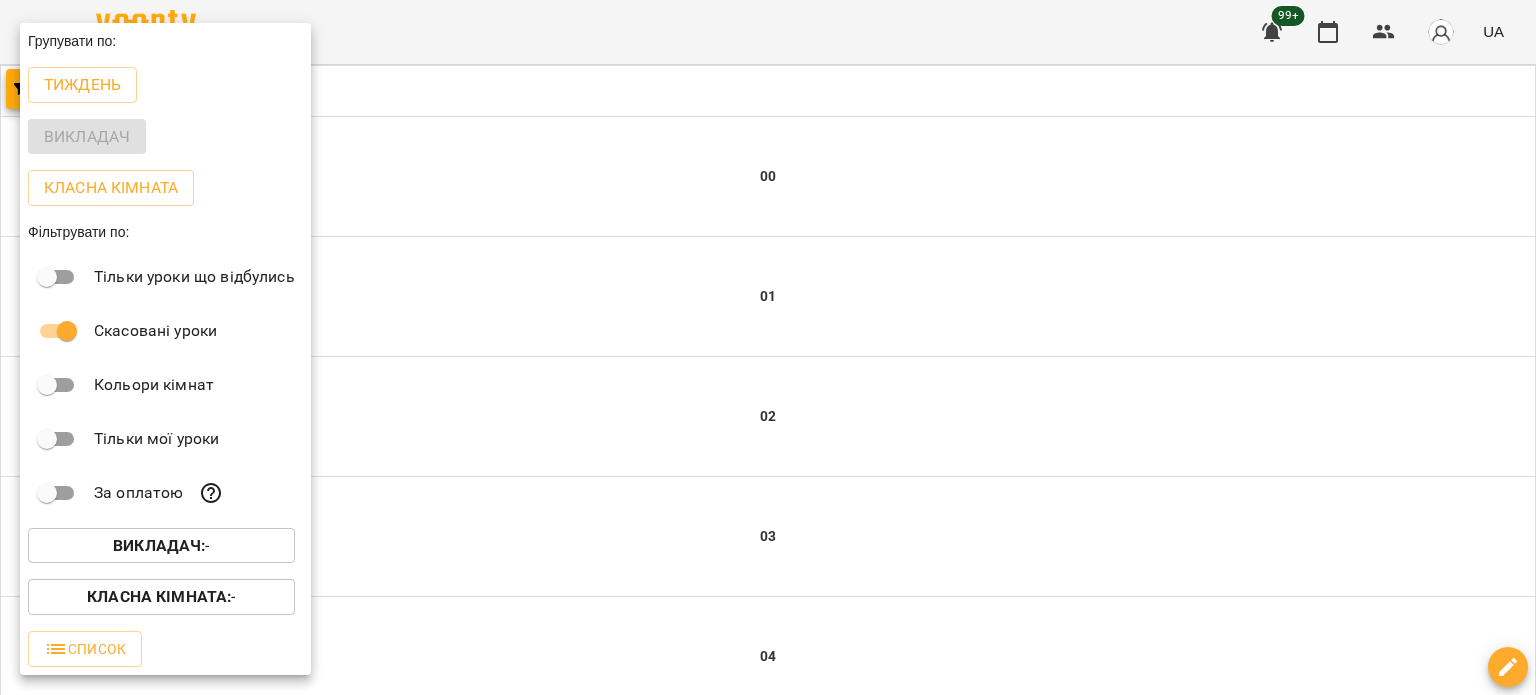 click at bounding box center (768, 347) 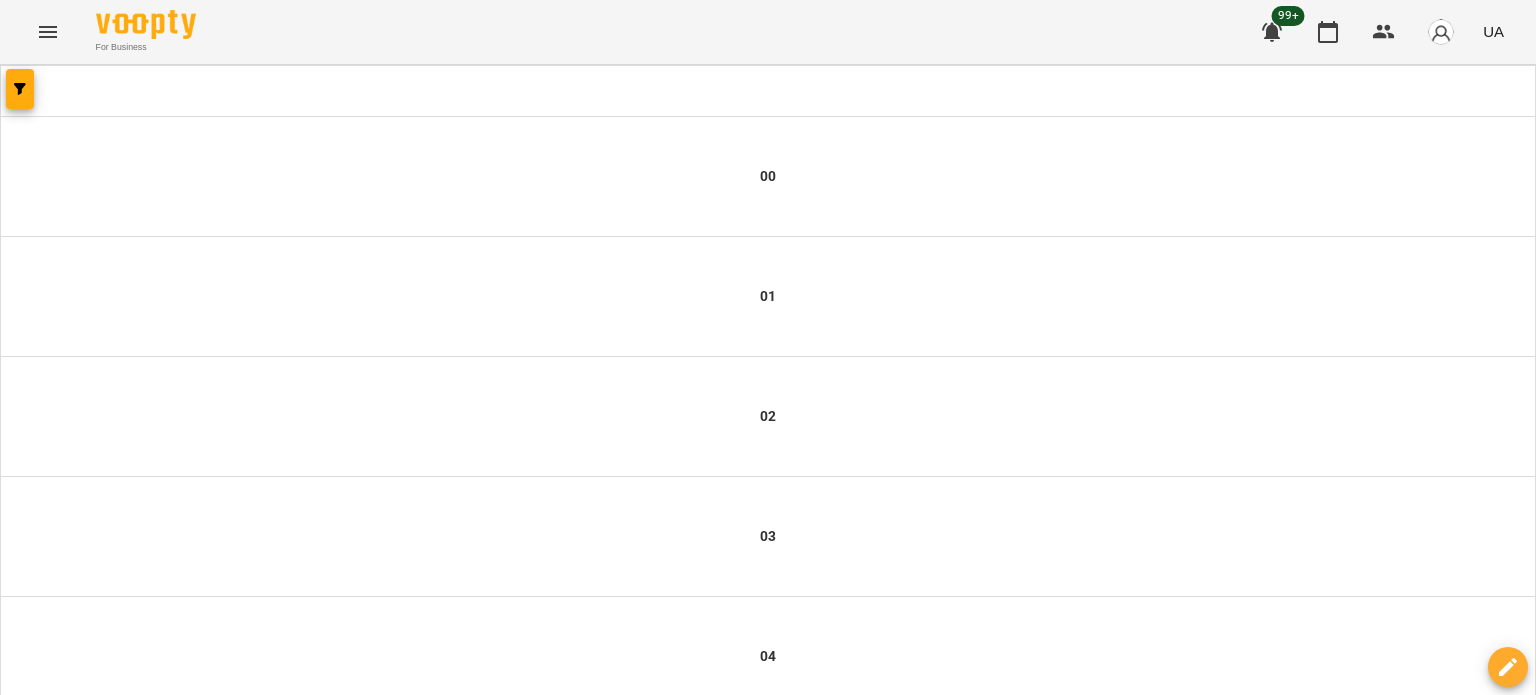 click at bounding box center [48, 32] 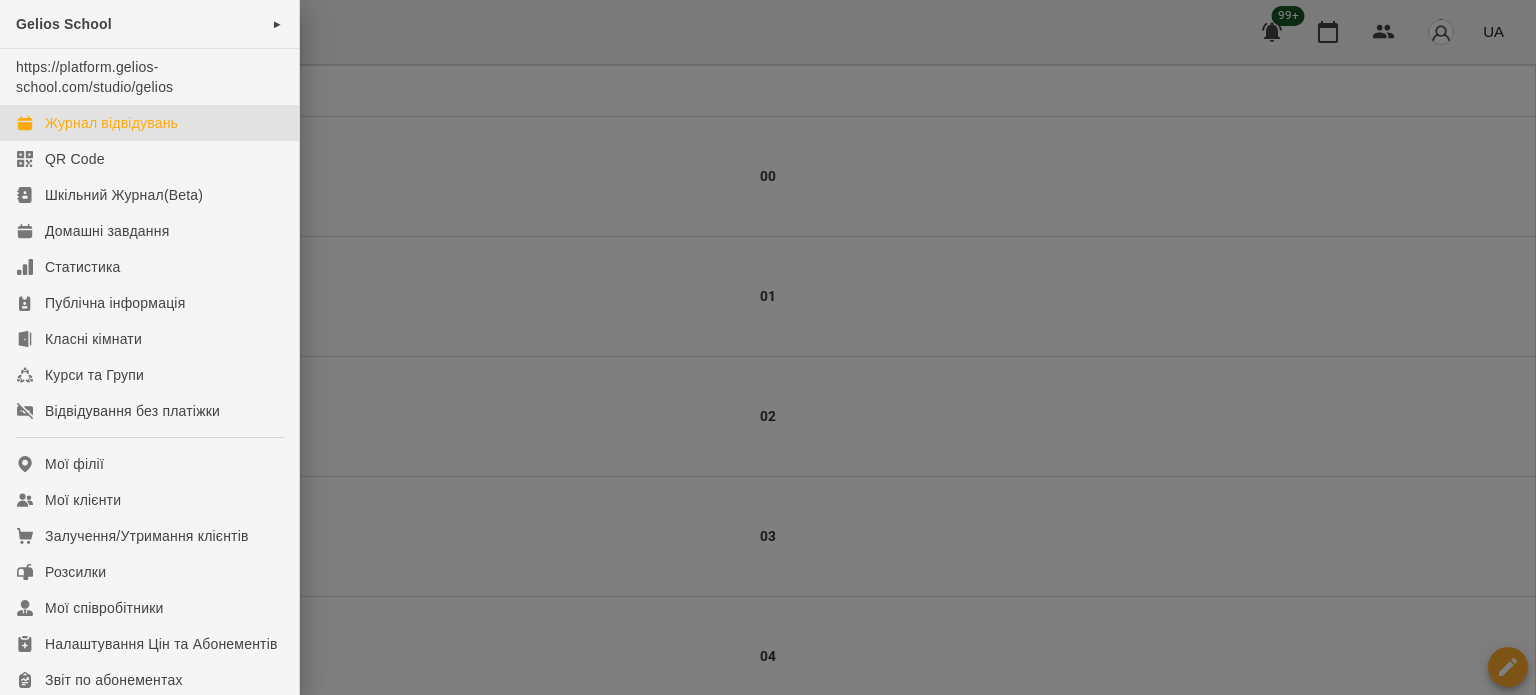 click at bounding box center [768, 347] 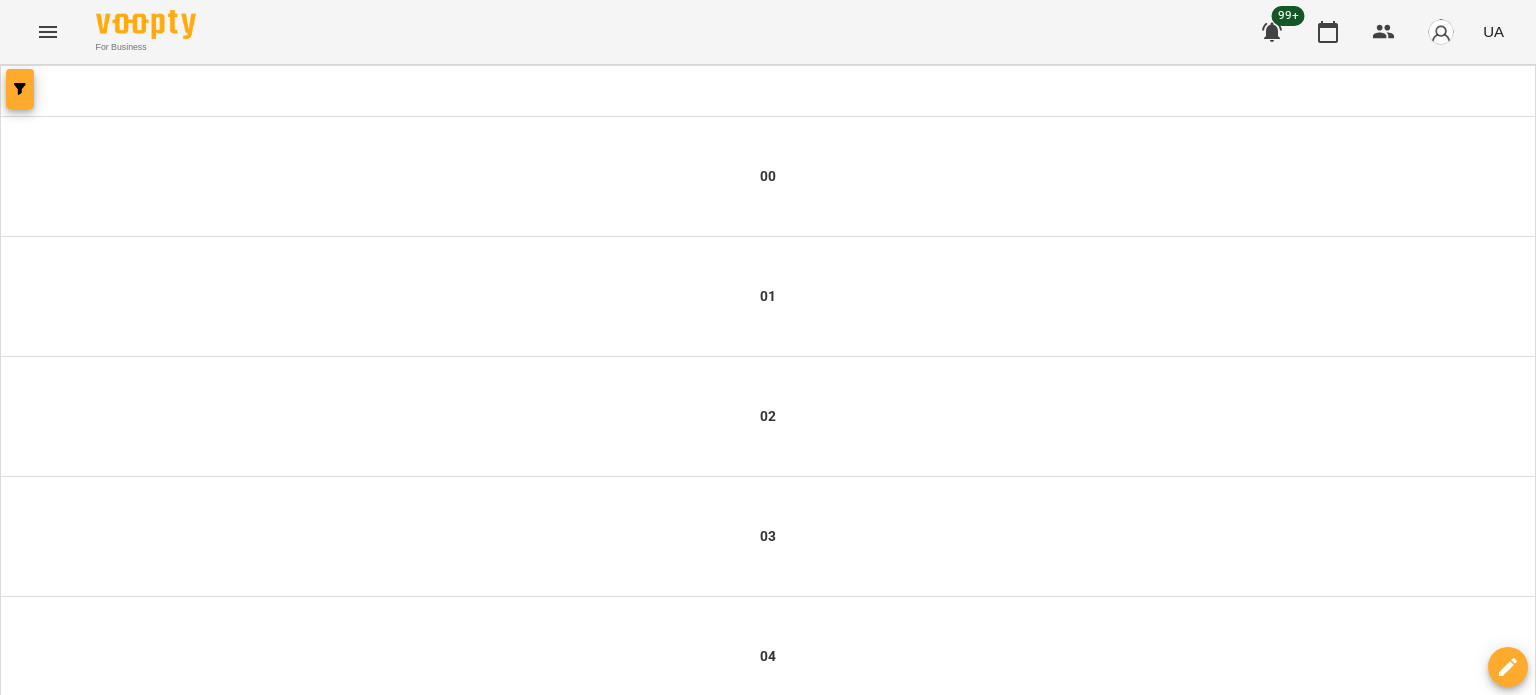 click at bounding box center (20, 89) 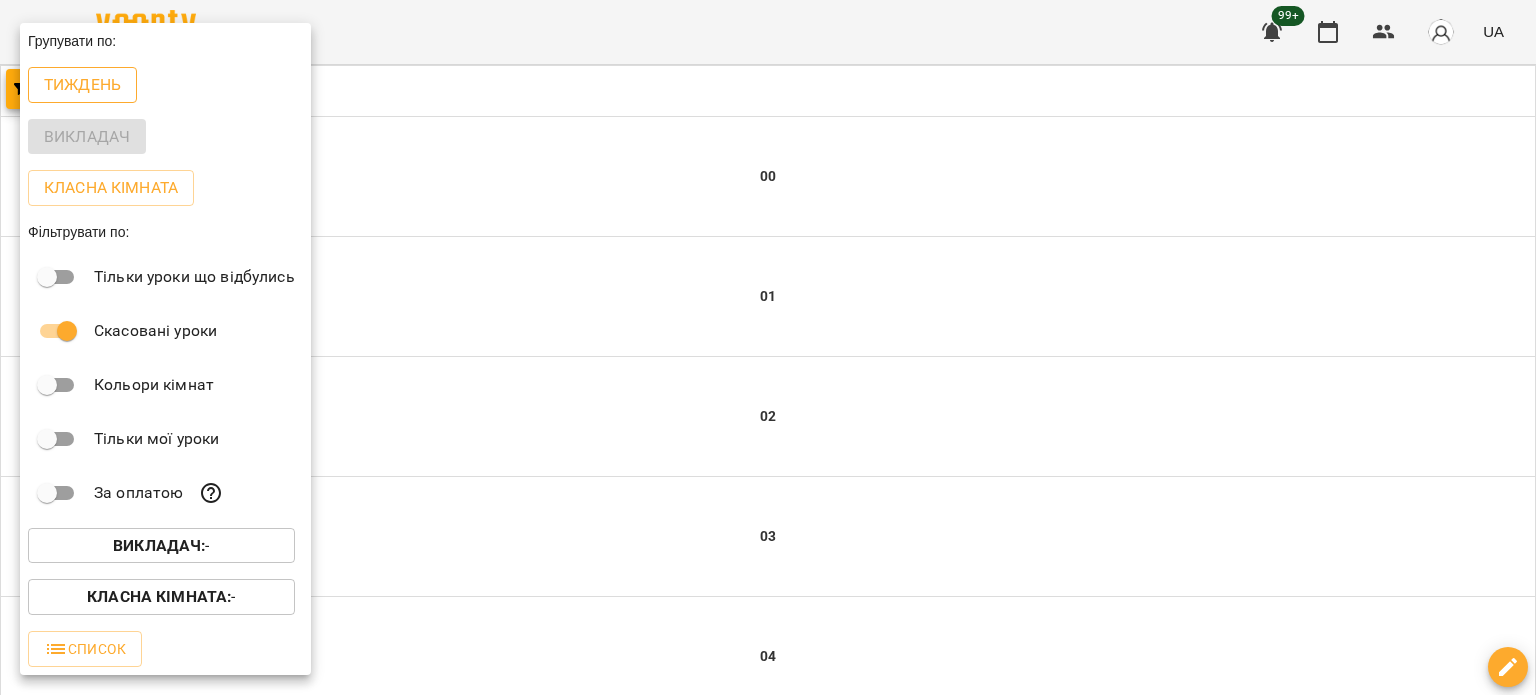 click on "Тиждень" at bounding box center (82, 85) 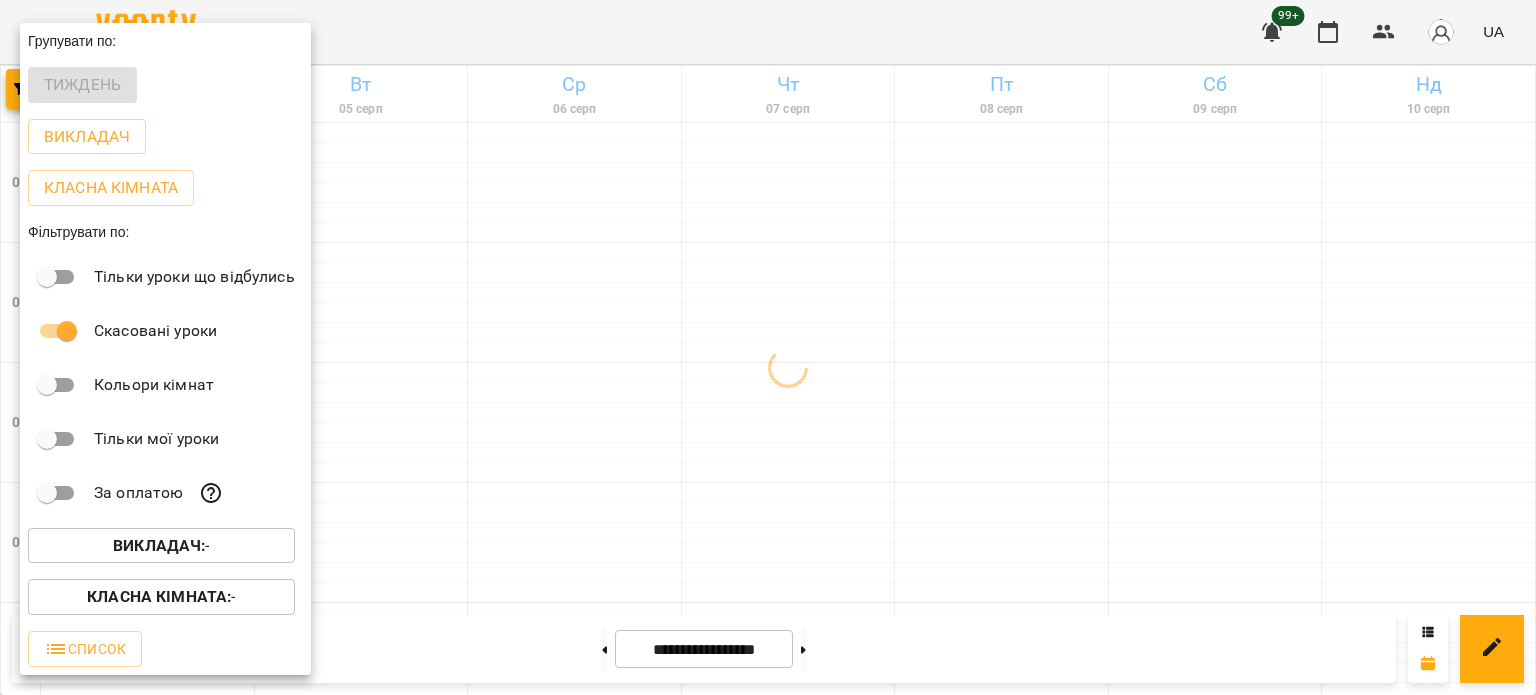 click on "Викладач :  -" at bounding box center [161, 546] 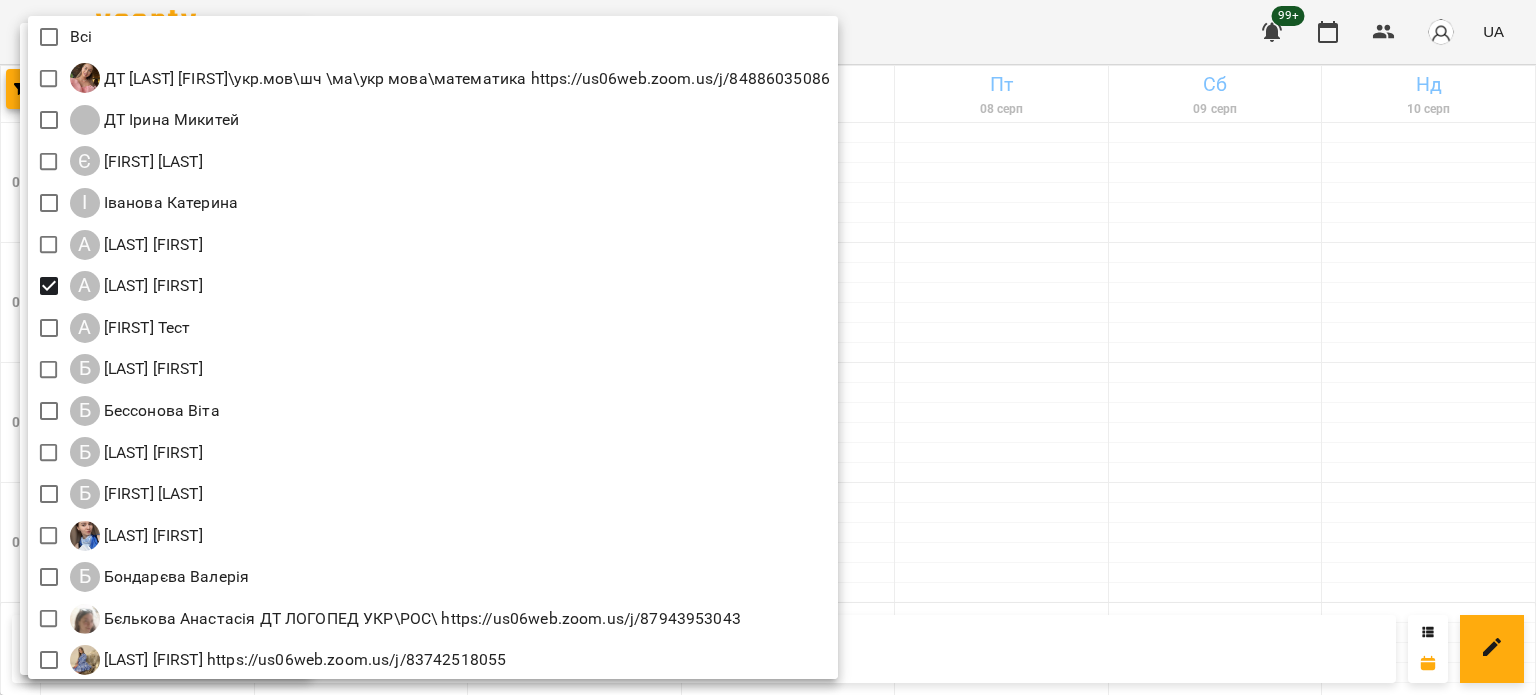 click at bounding box center (768, 347) 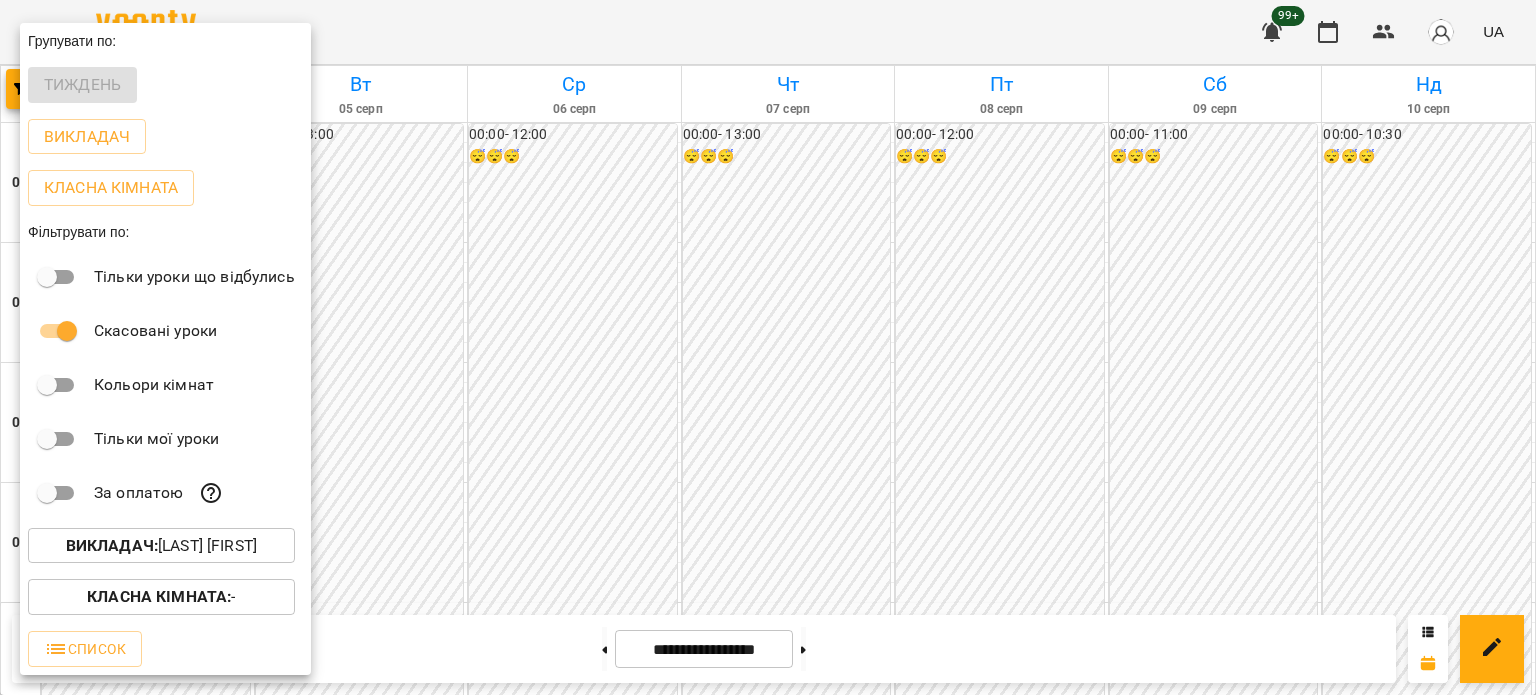 click at bounding box center (768, 347) 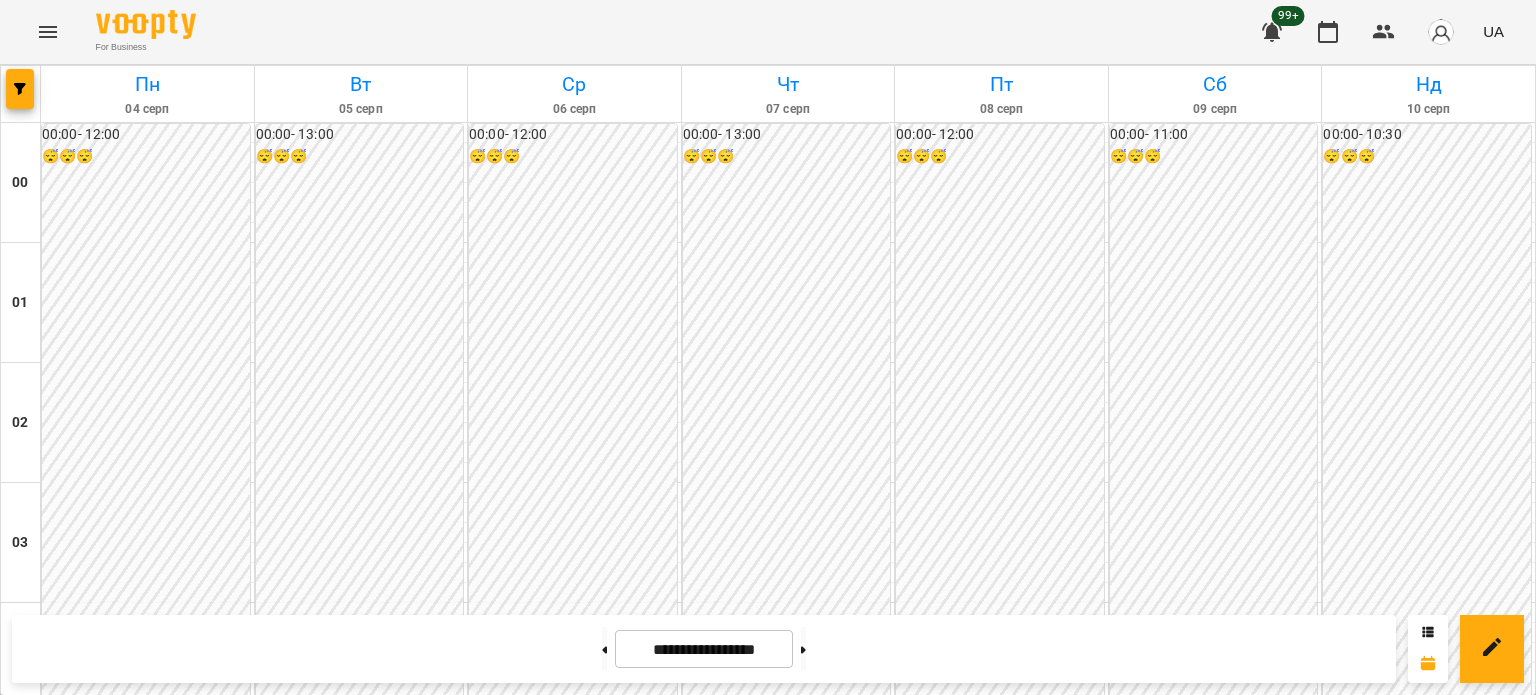 scroll, scrollTop: 2397, scrollLeft: 0, axis: vertical 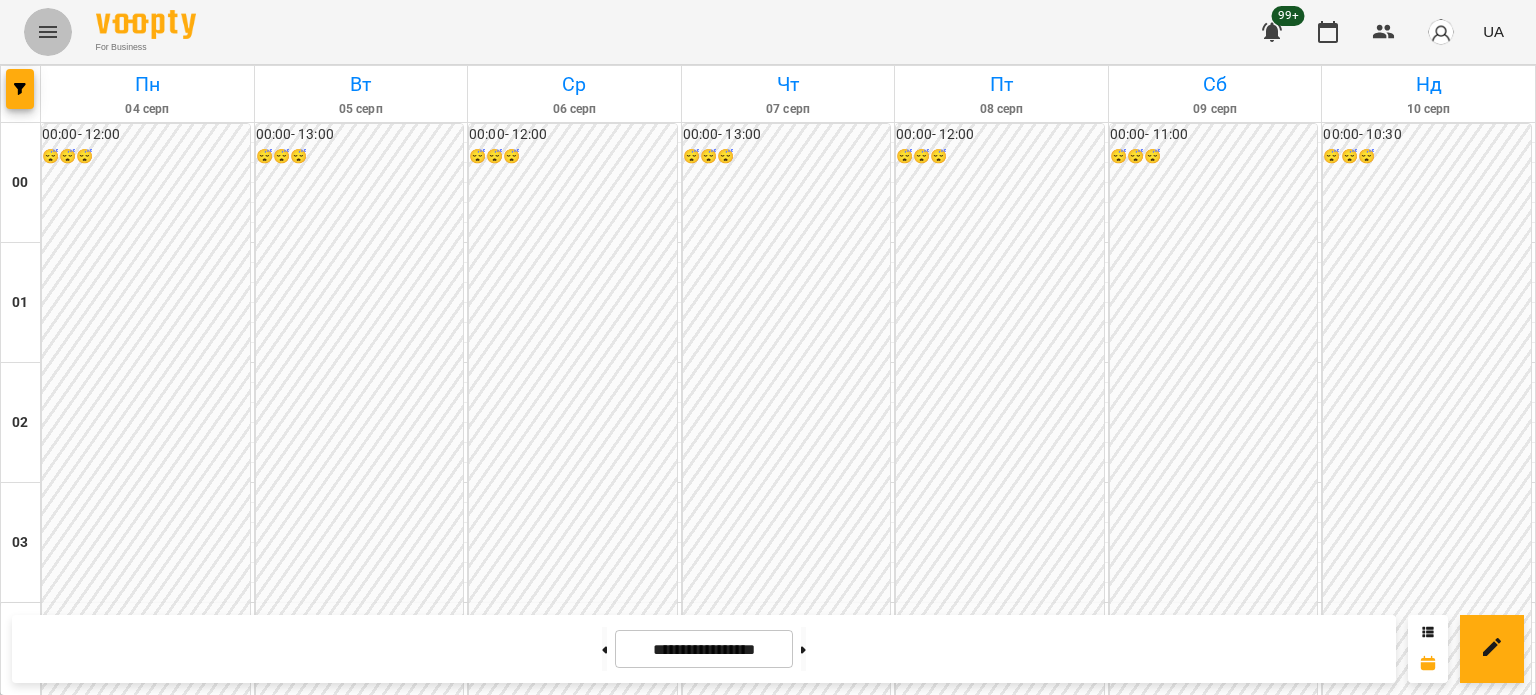 click 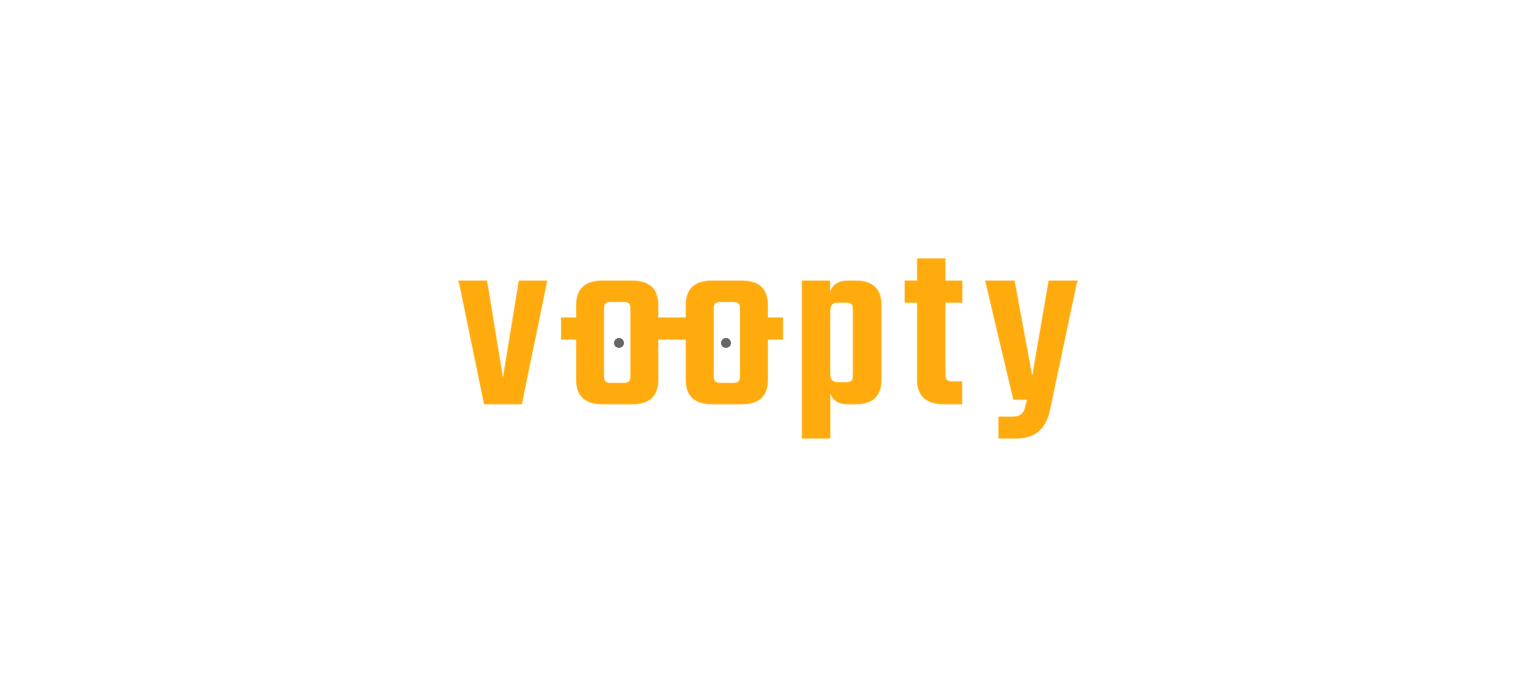 scroll, scrollTop: 0, scrollLeft: 0, axis: both 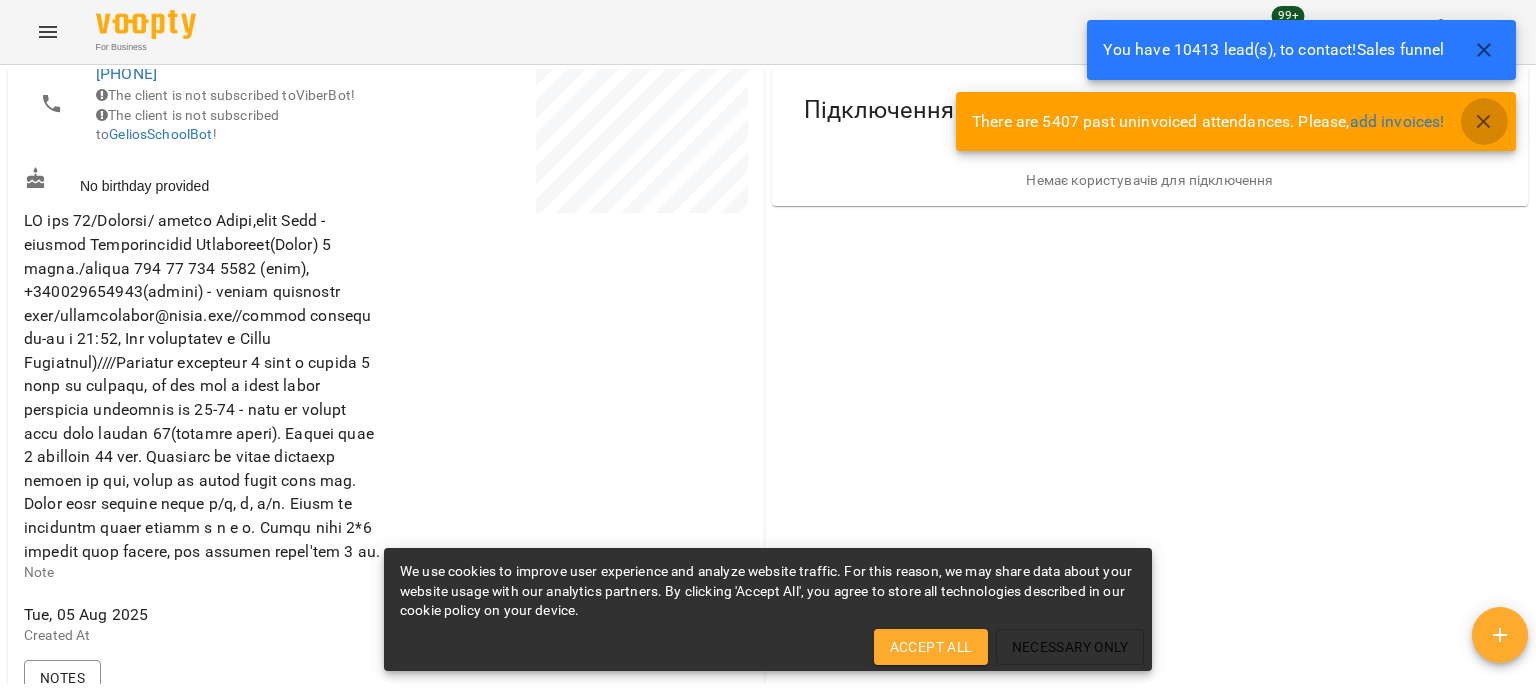 click at bounding box center [1484, 122] 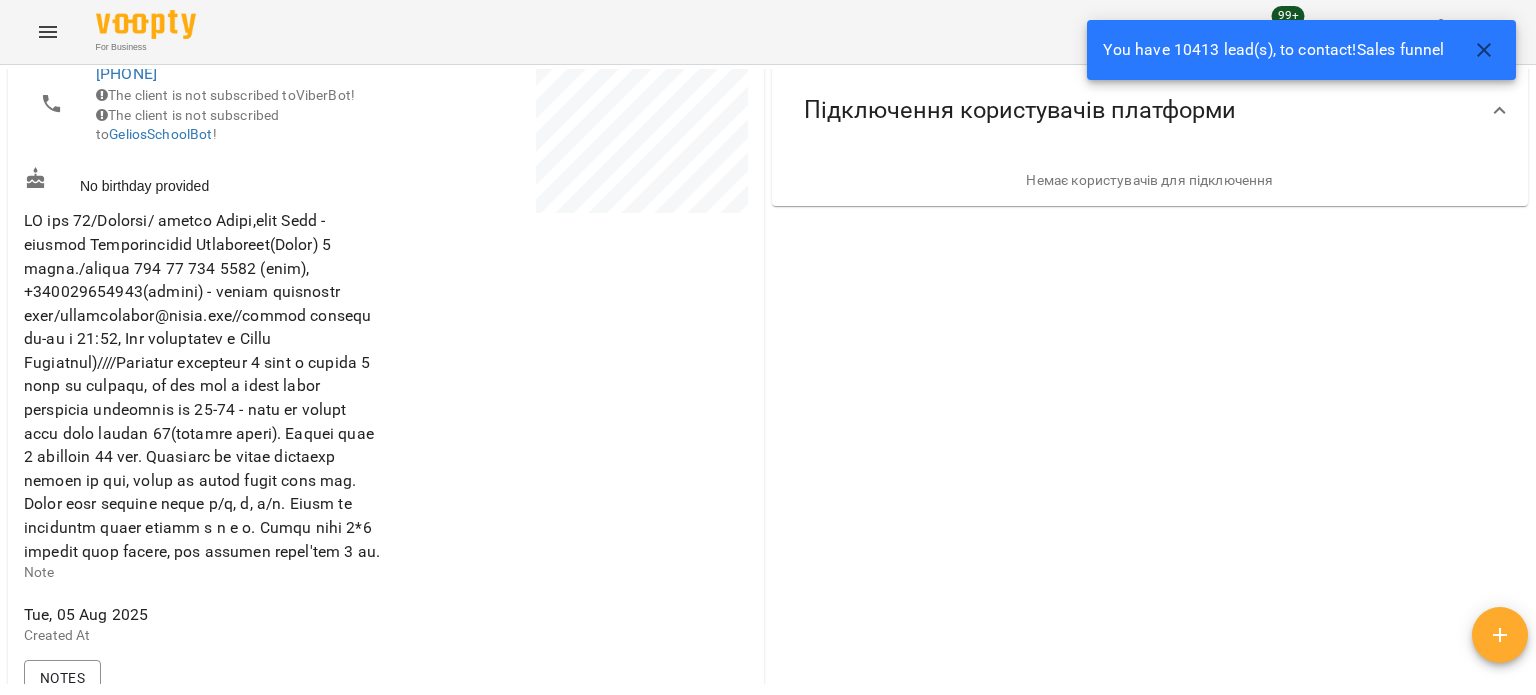 click on "99+ EN" at bounding box center (1380, 32) 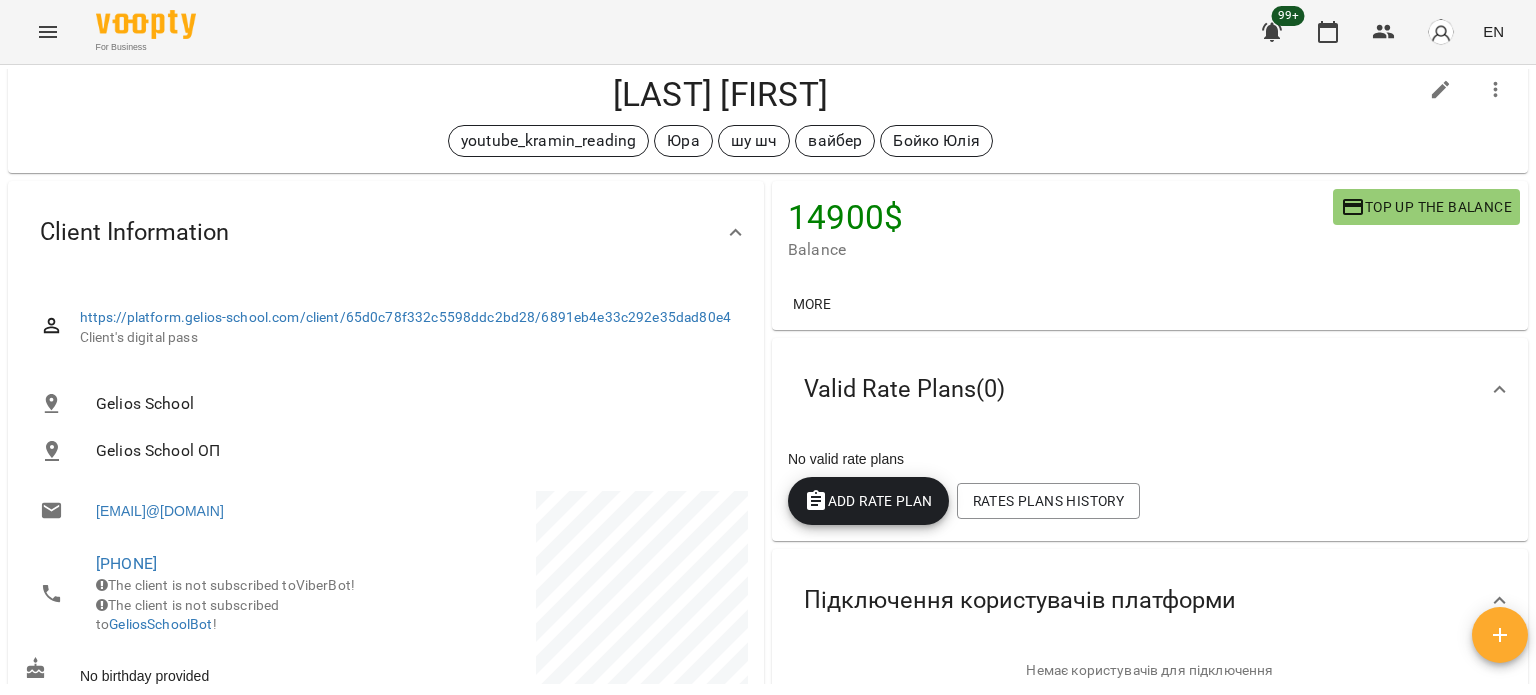 scroll, scrollTop: 0, scrollLeft: 0, axis: both 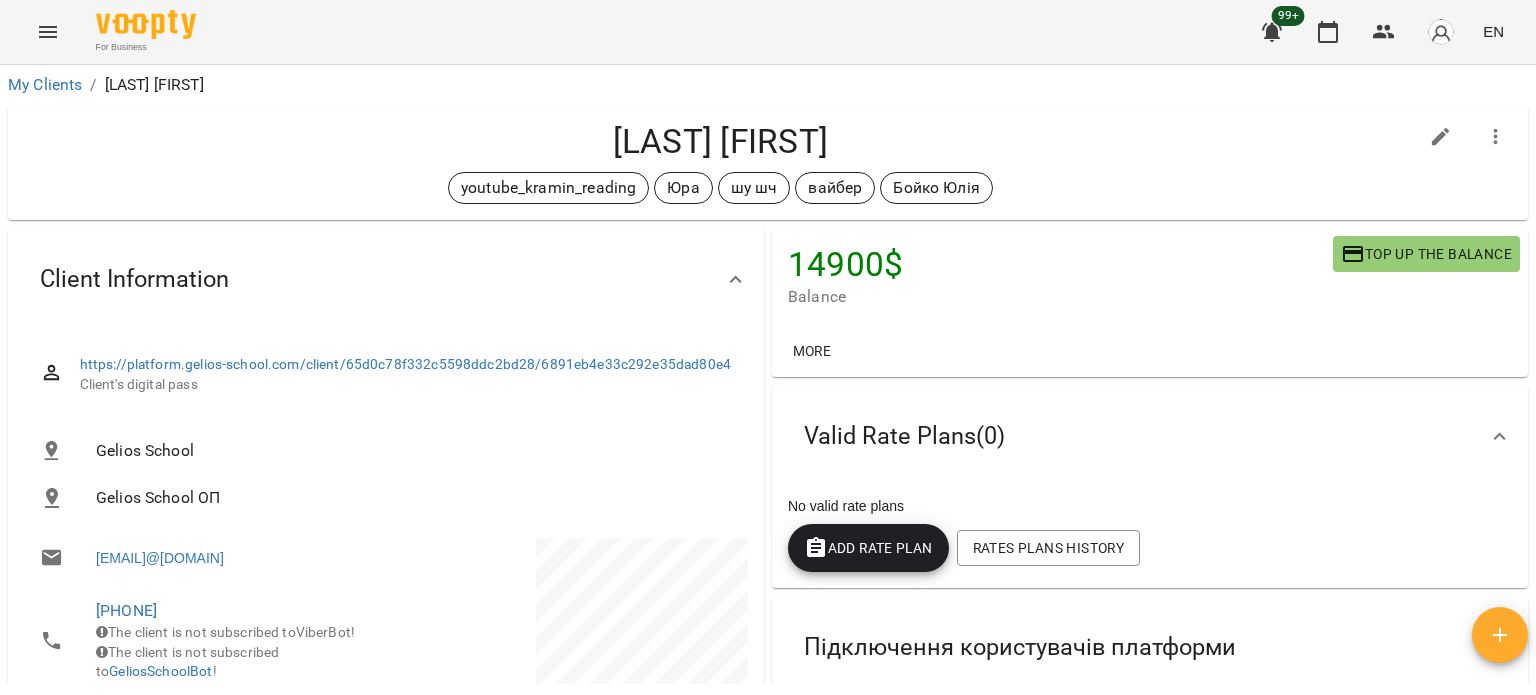 click 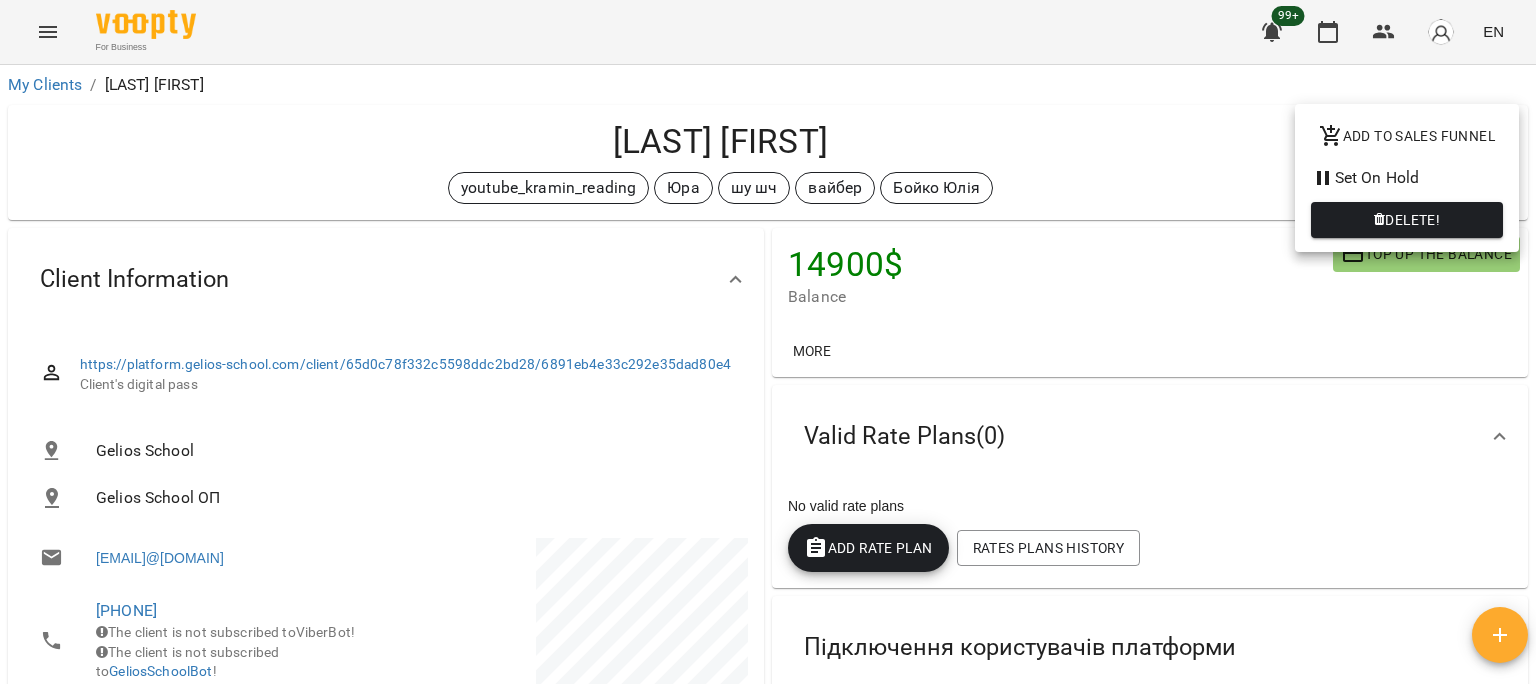 click at bounding box center (768, 347) 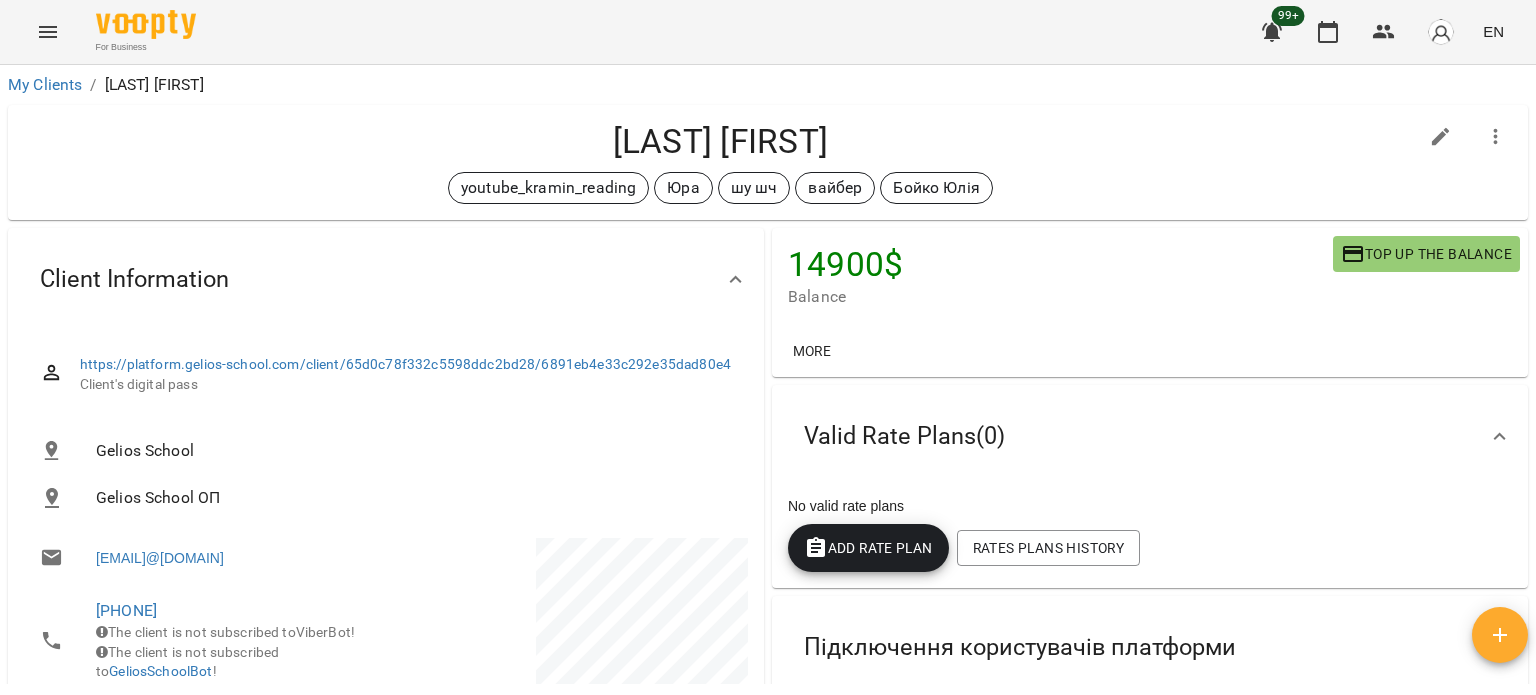 click on "Підгородецька Владислава" at bounding box center [720, 141] 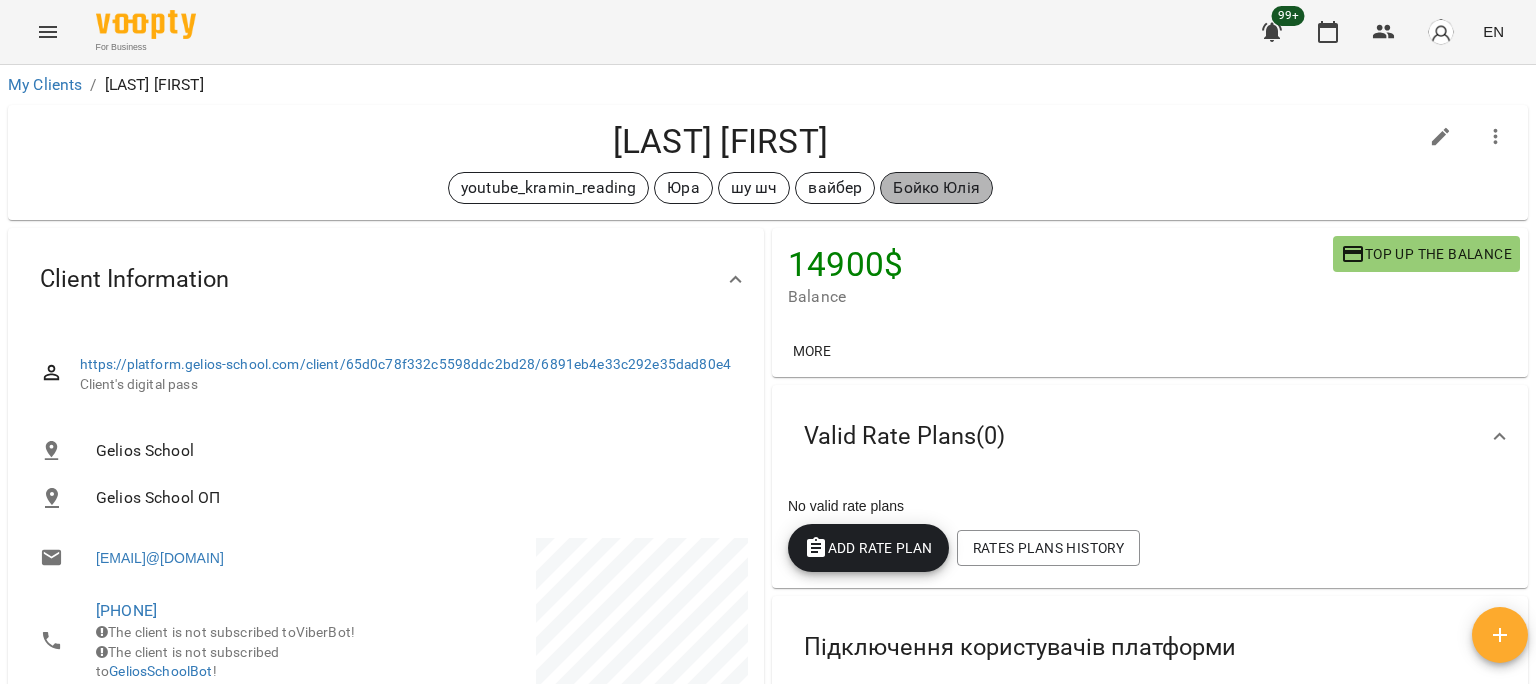 click on "Бойко Юлія" at bounding box center [936, 188] 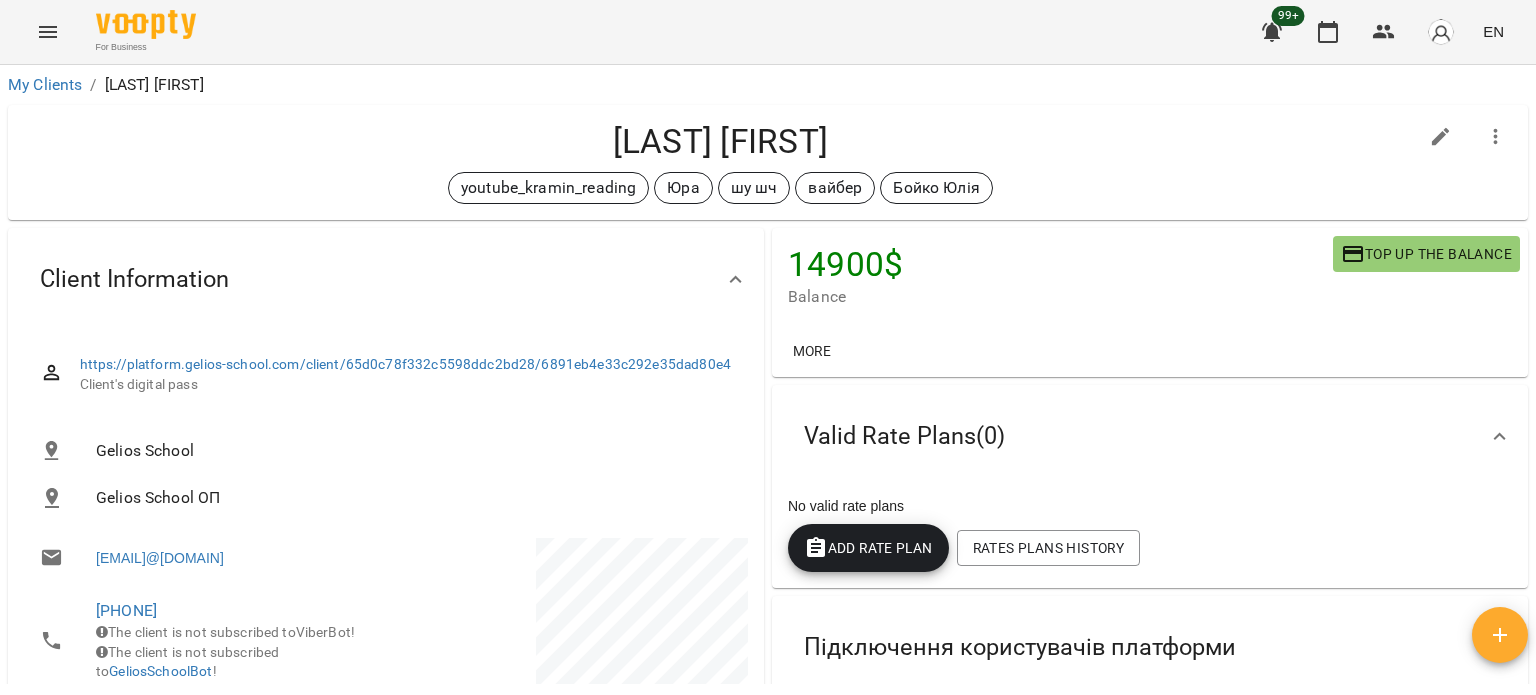 click 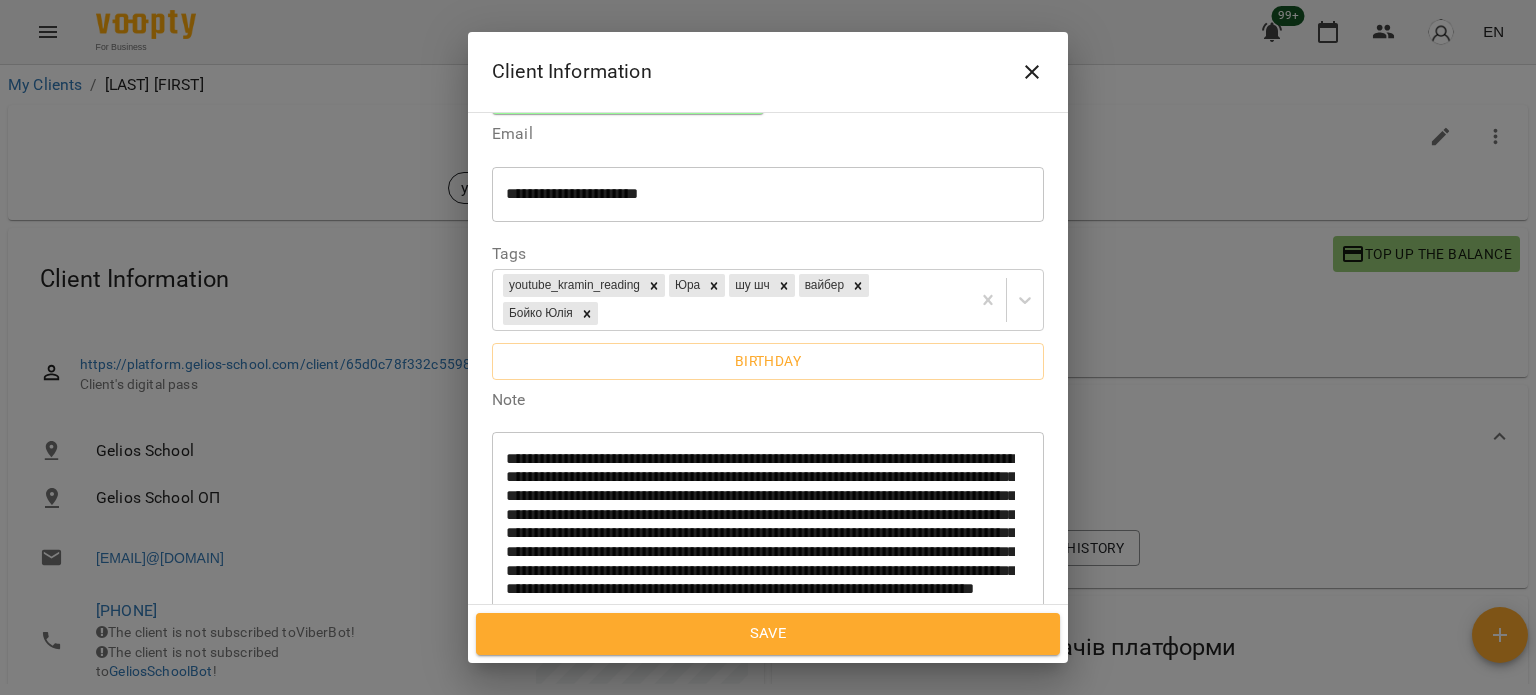 scroll, scrollTop: 400, scrollLeft: 0, axis: vertical 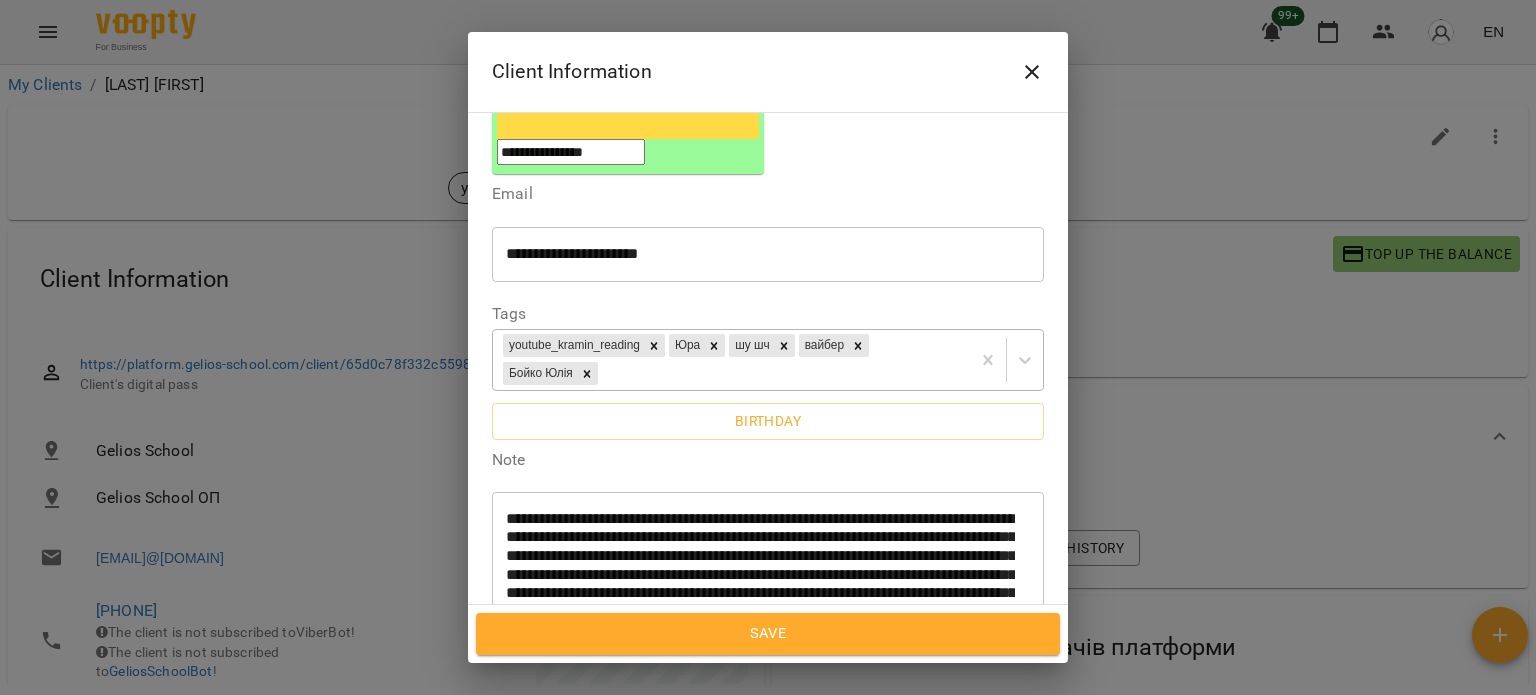 click on "youtube_kramin_reading Юра шу шч вайбер Бойко Юлія" at bounding box center (731, 360) 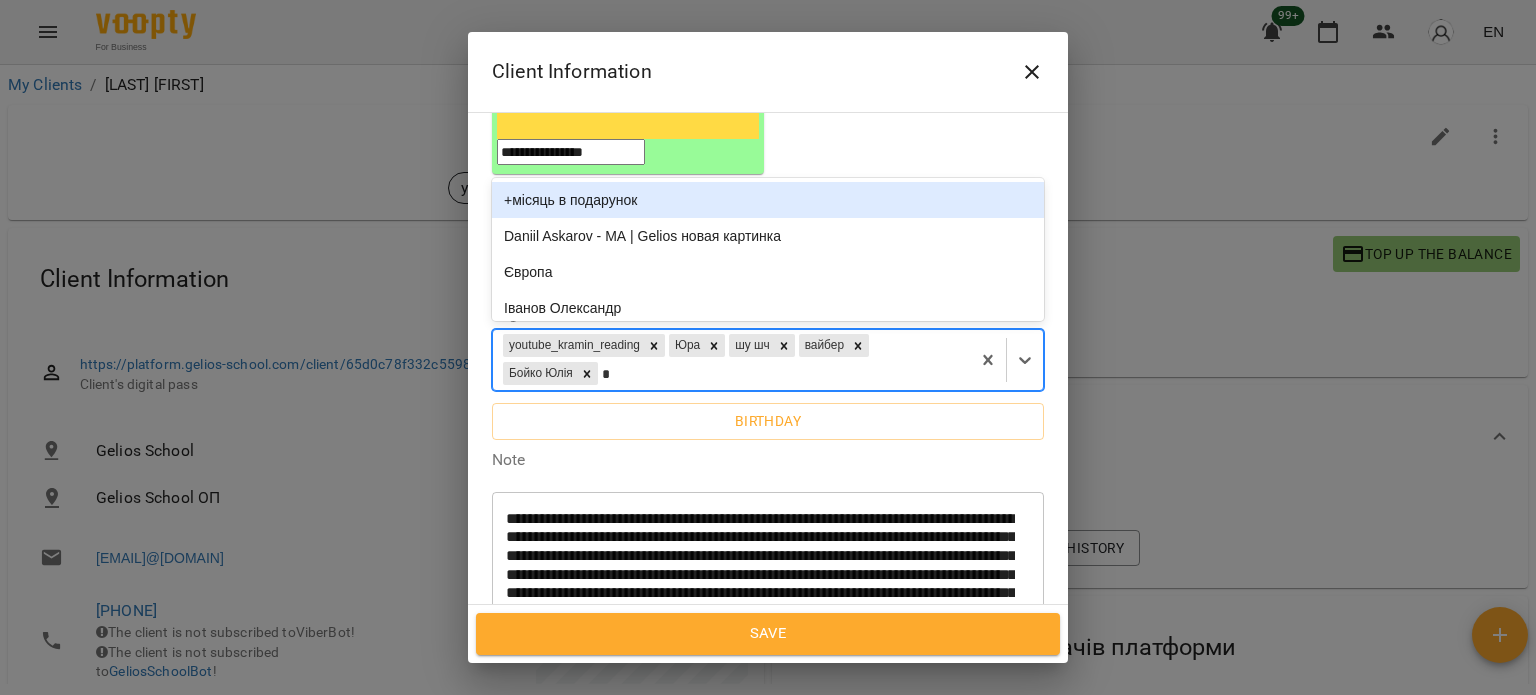 type on "**" 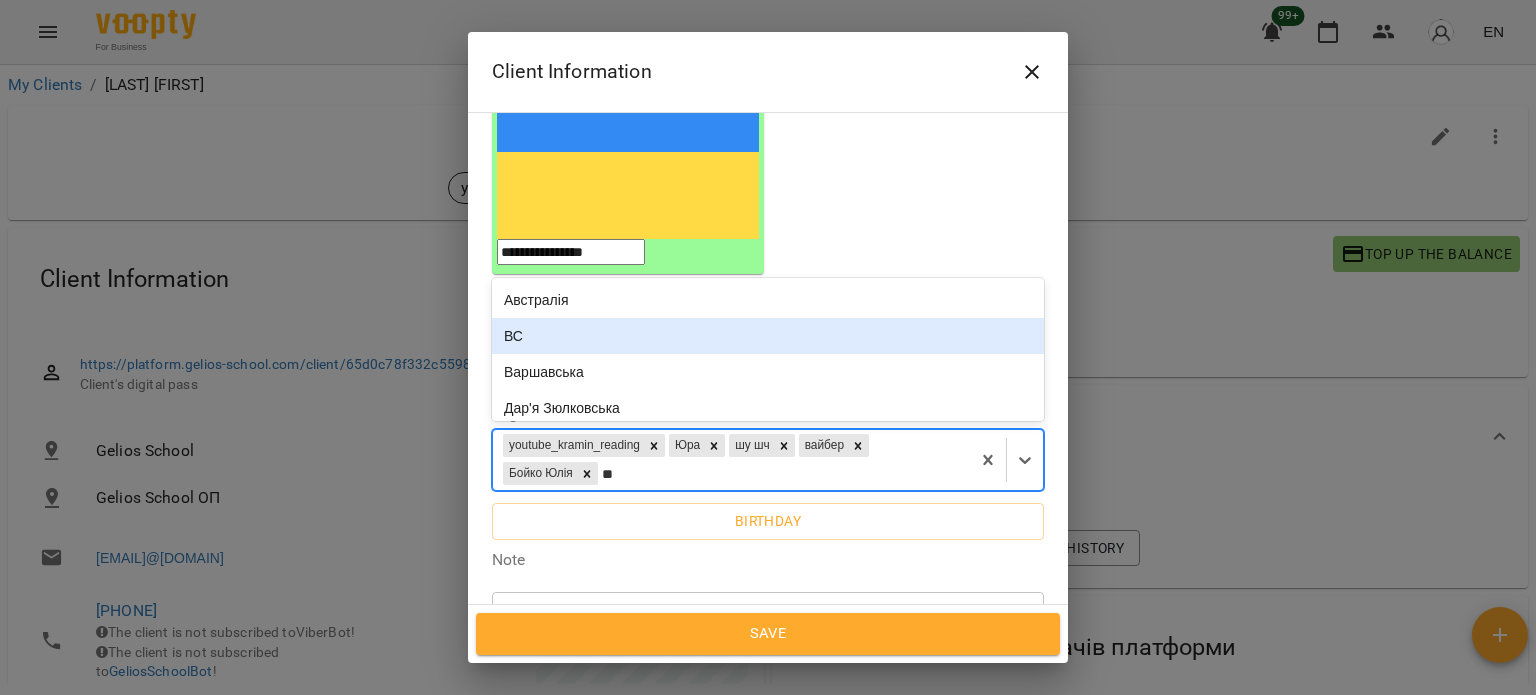 scroll, scrollTop: 100, scrollLeft: 0, axis: vertical 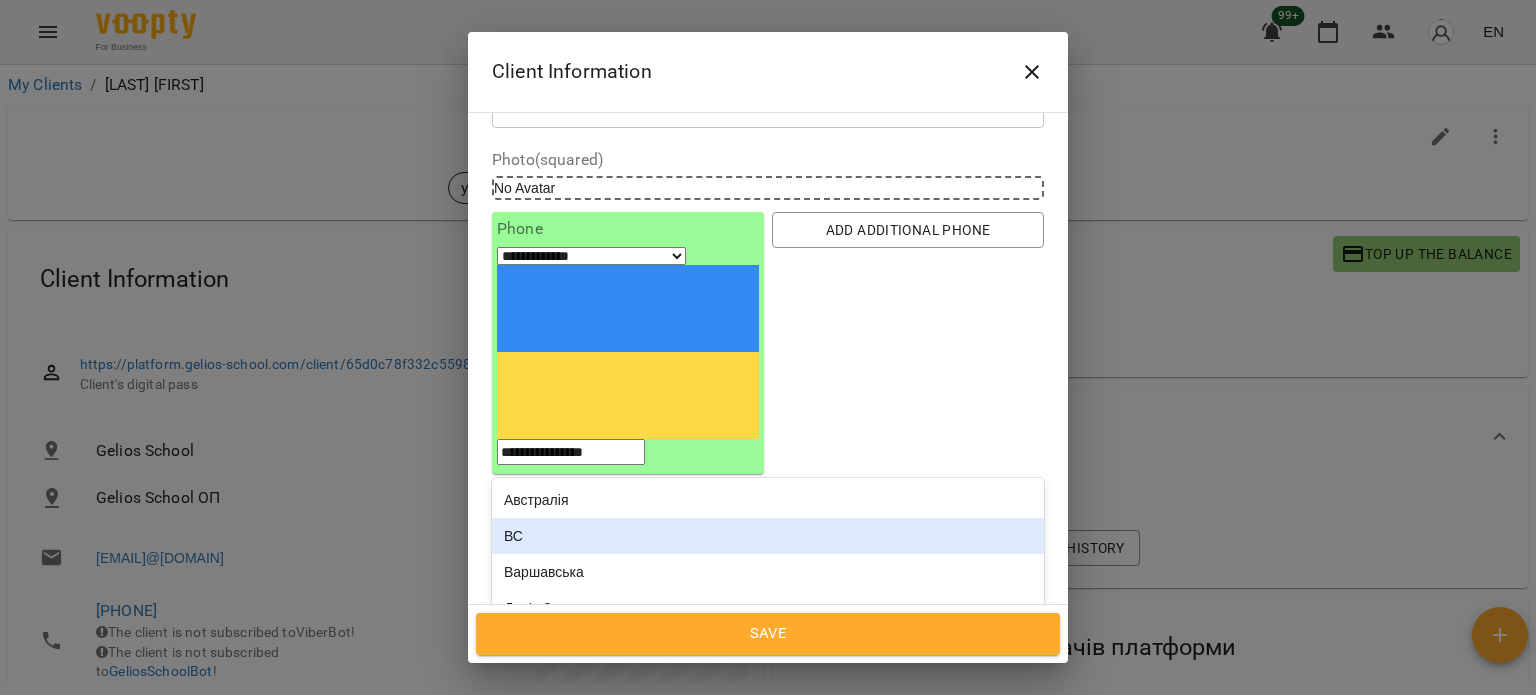 click on "ВС" at bounding box center (768, 536) 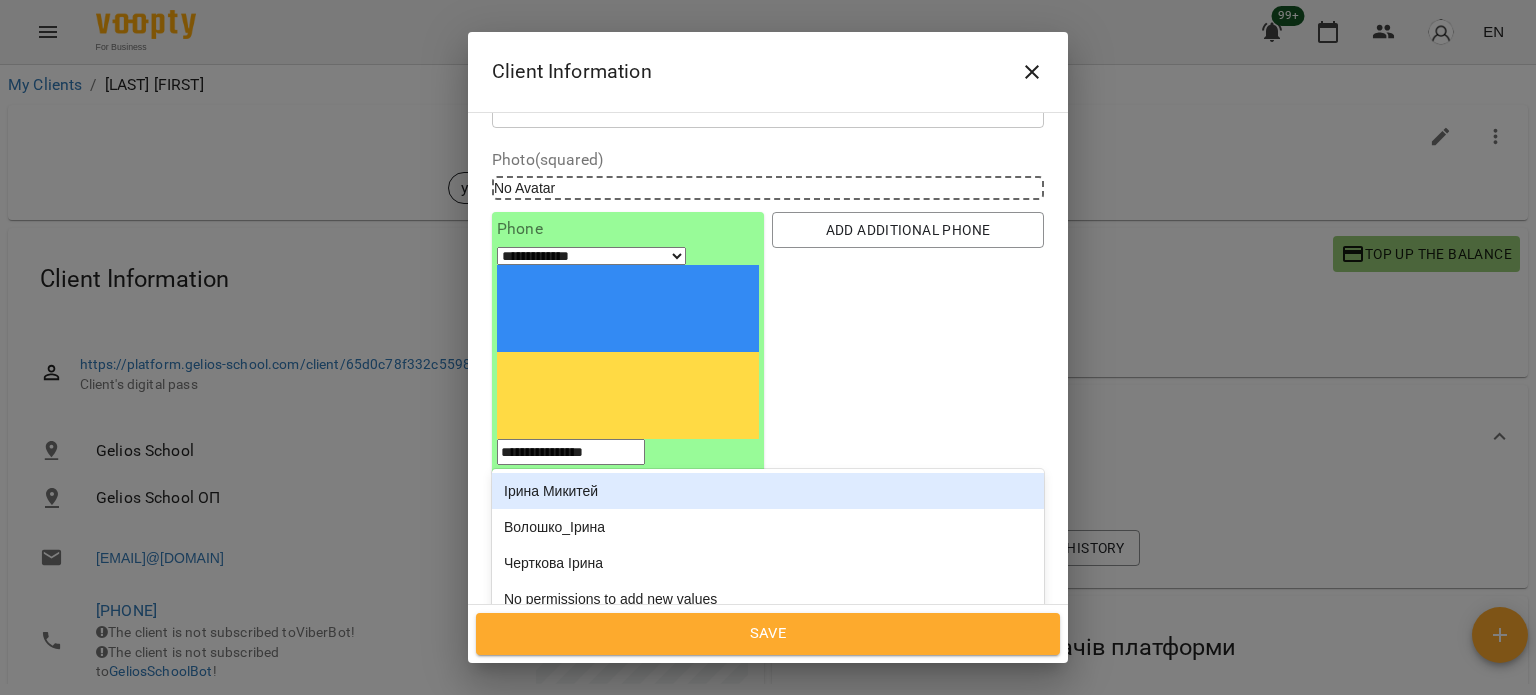 type on "*****" 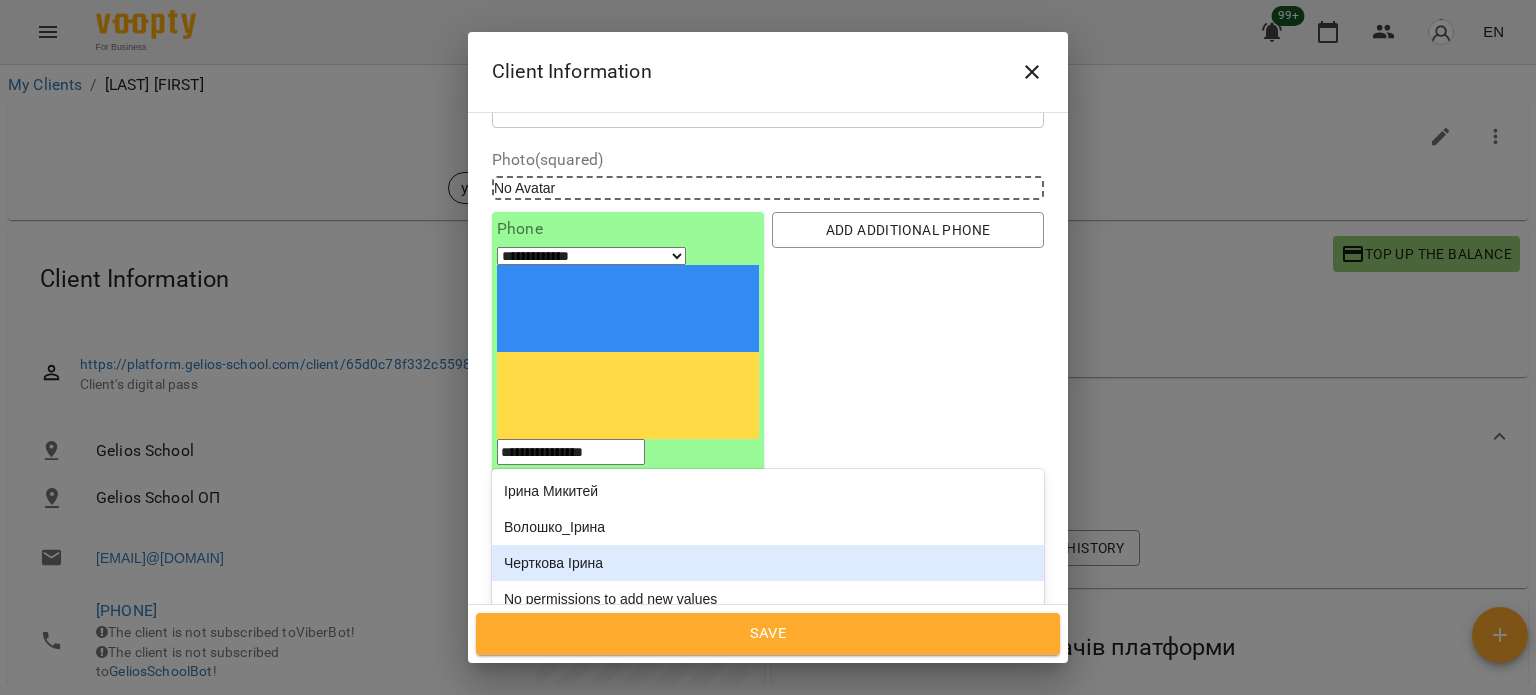 click on "Черткова Ірина" at bounding box center [768, 563] 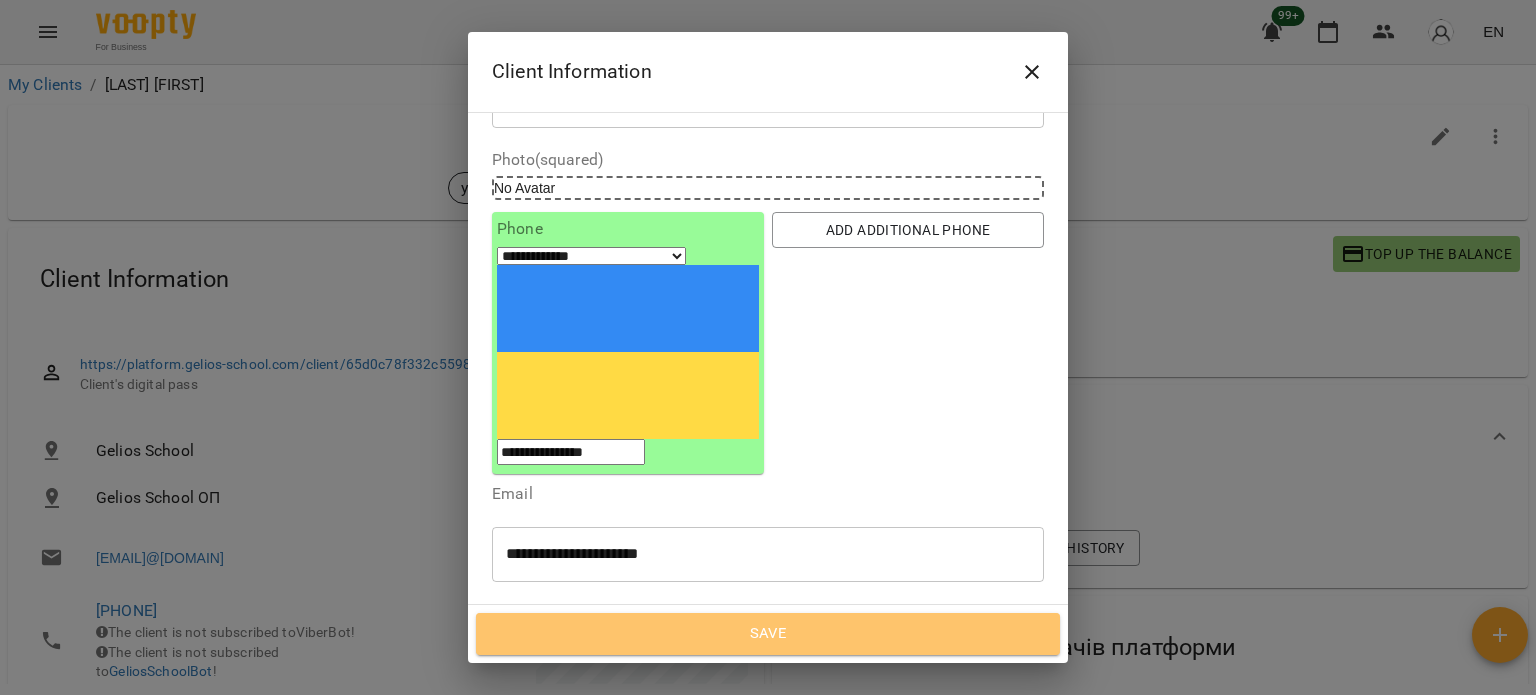 click on "Save" at bounding box center [768, 634] 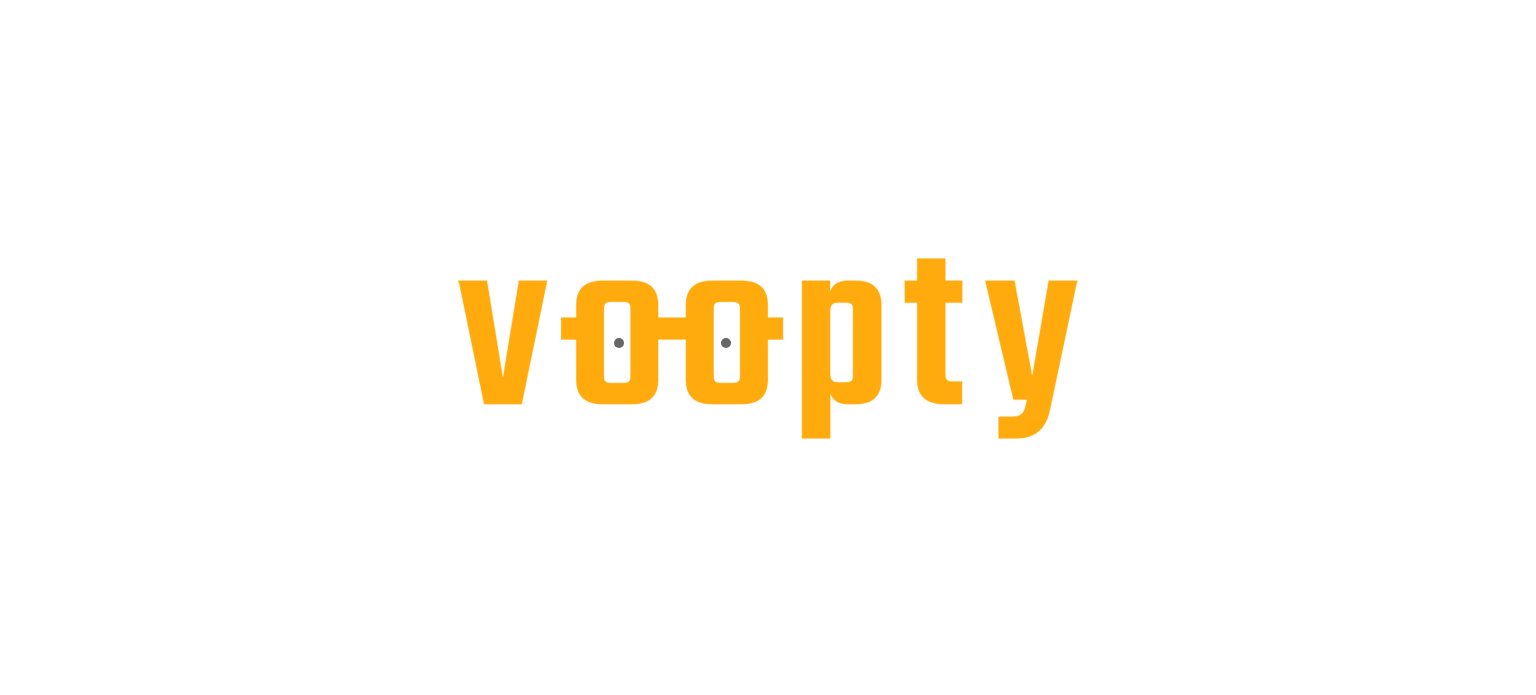 scroll, scrollTop: 0, scrollLeft: 0, axis: both 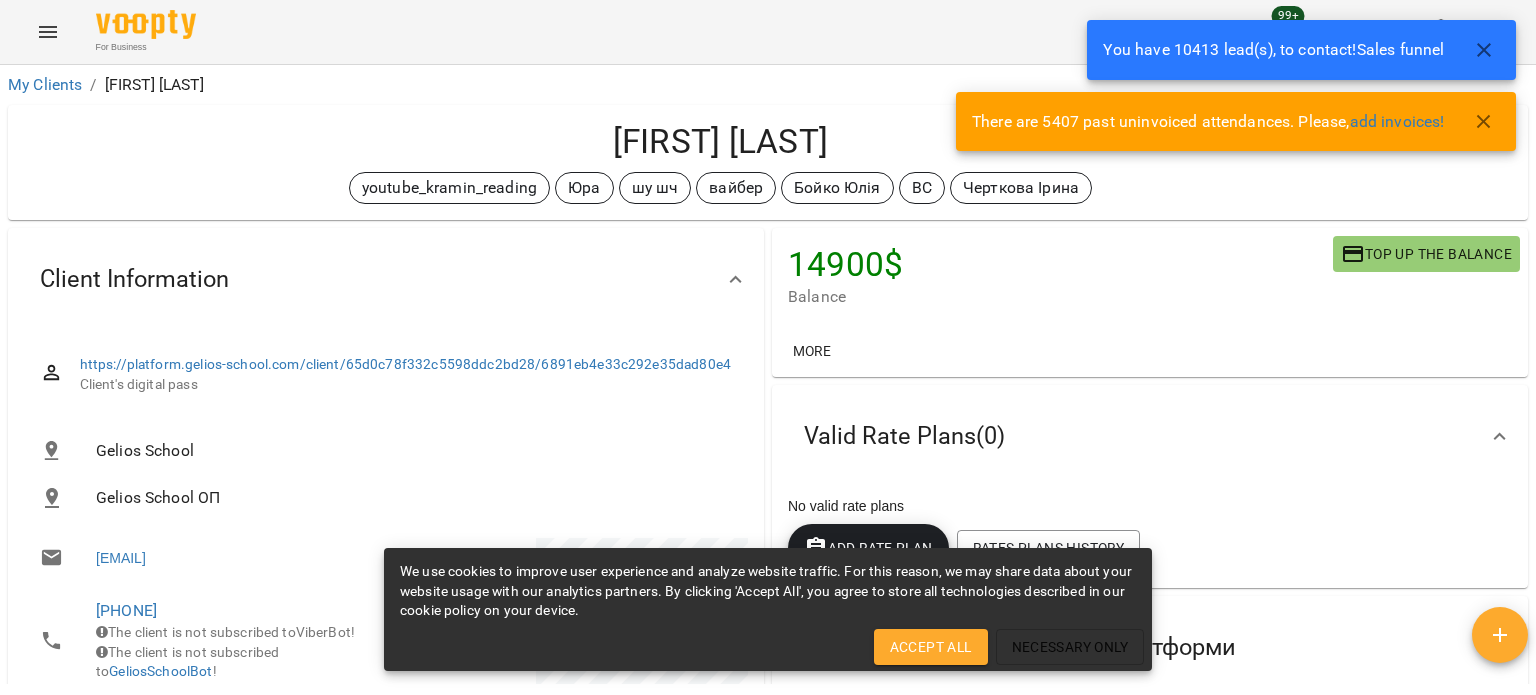 click on "Valid Rate Plans ( 0 )" at bounding box center [1132, 436] 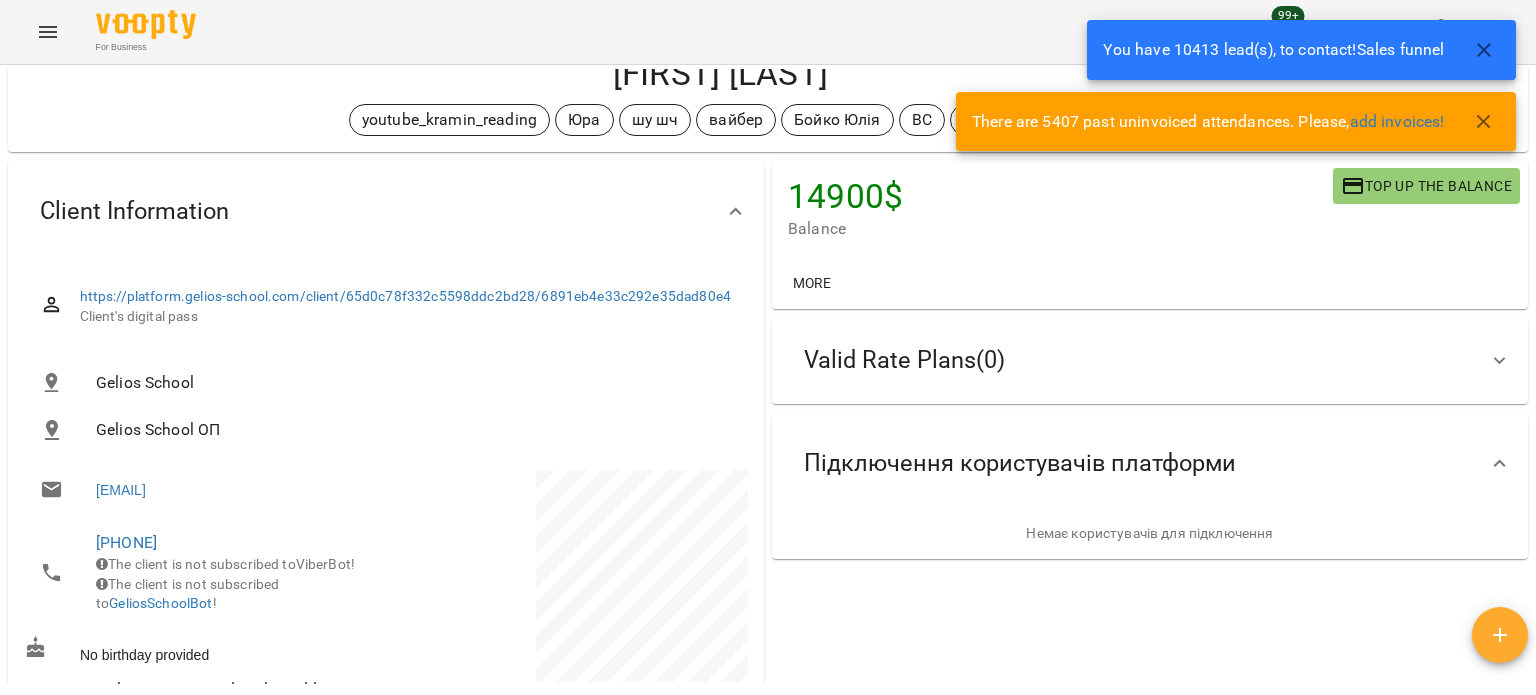 scroll, scrollTop: 100, scrollLeft: 0, axis: vertical 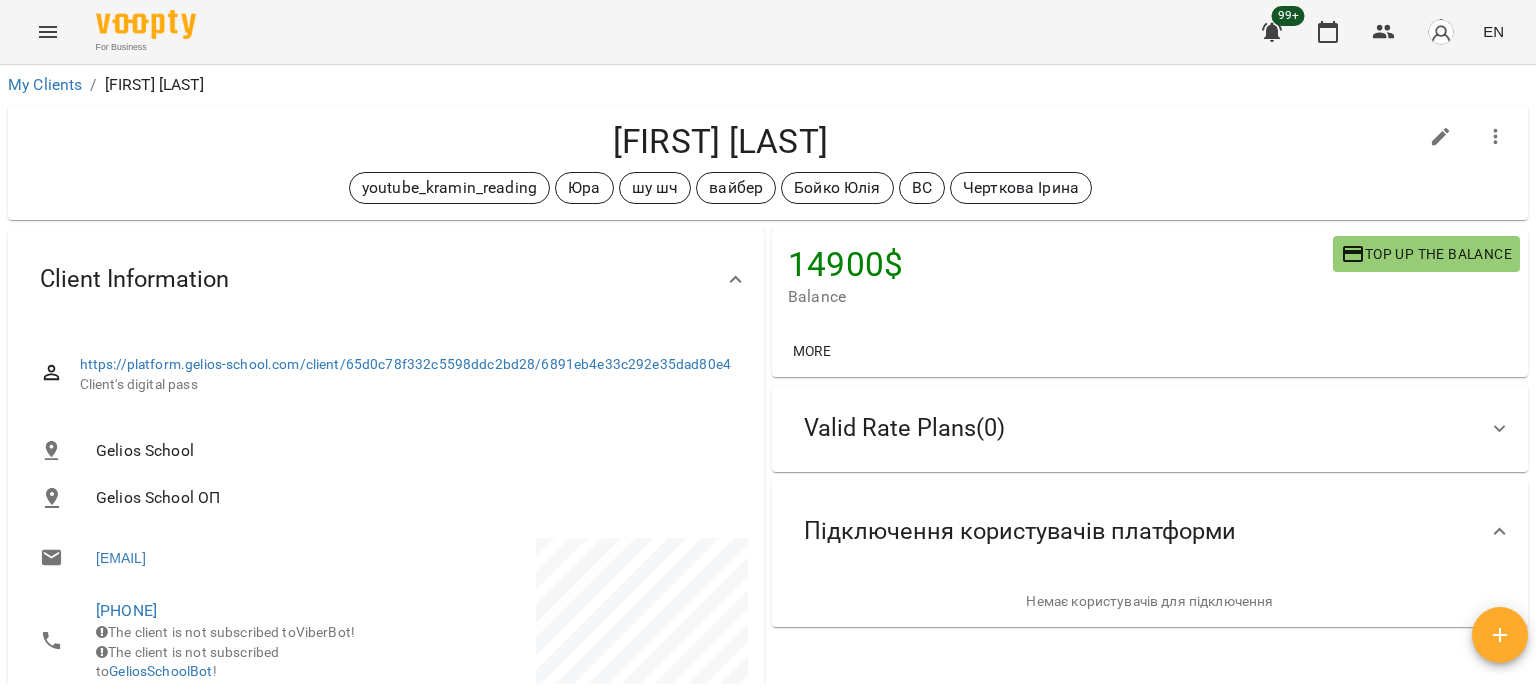 drag, startPoint x: 500, startPoint y: 139, endPoint x: 938, endPoint y: 154, distance: 438.25677 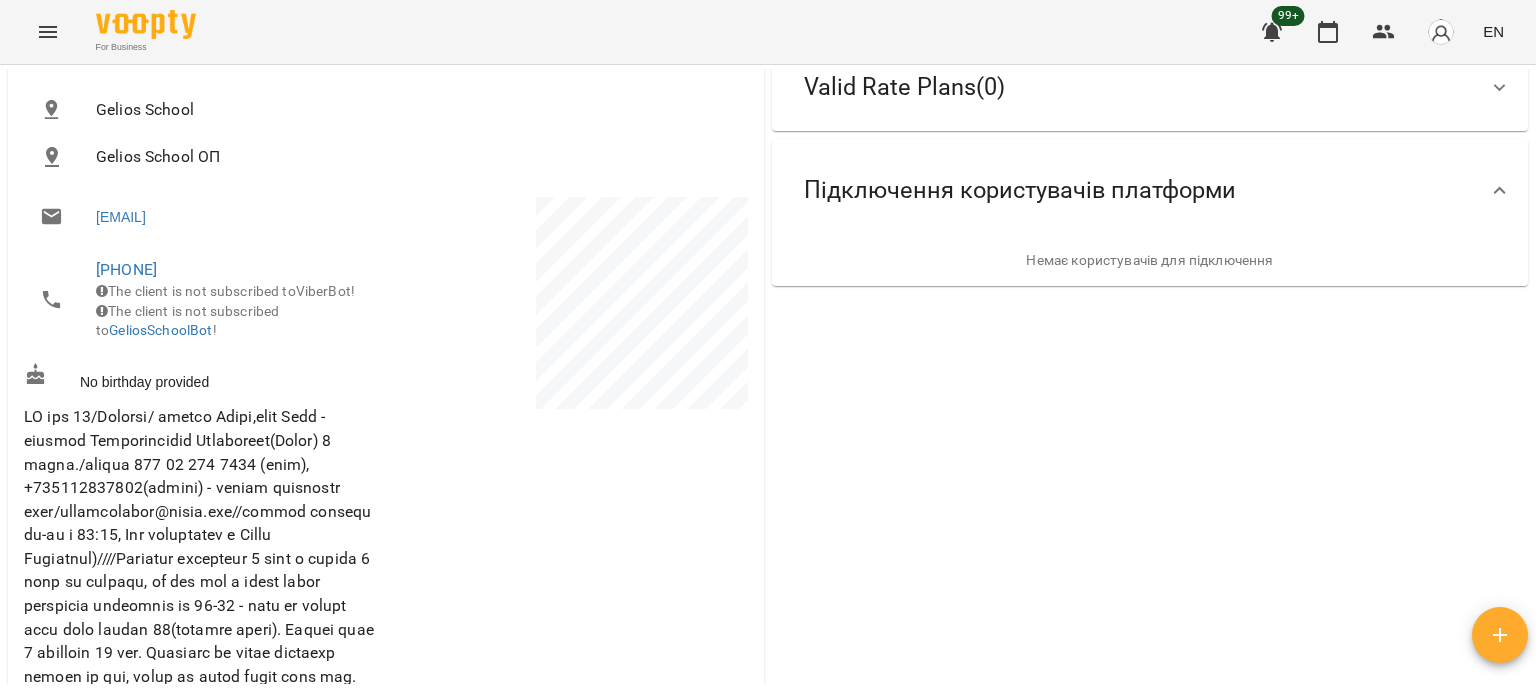 scroll, scrollTop: 500, scrollLeft: 0, axis: vertical 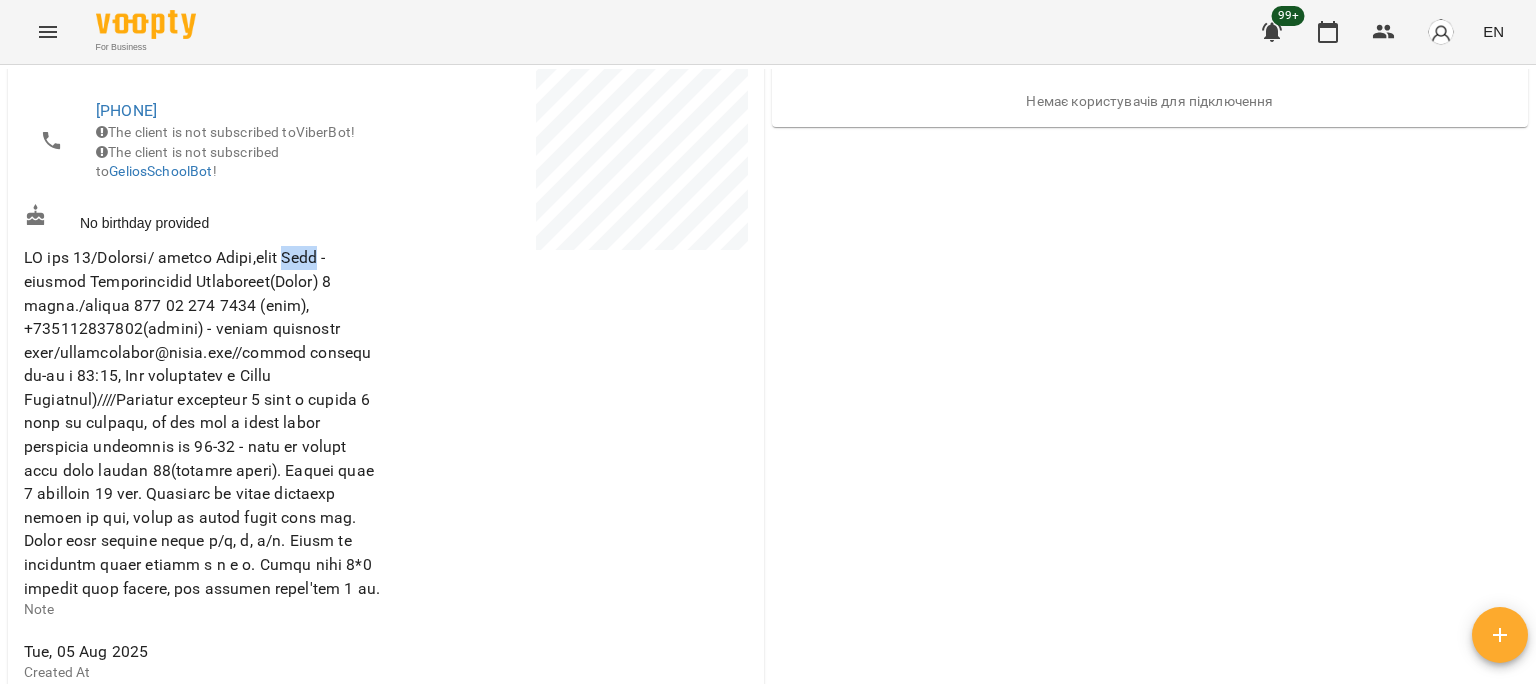 drag, startPoint x: 332, startPoint y: 271, endPoint x: 365, endPoint y: 272, distance: 33.01515 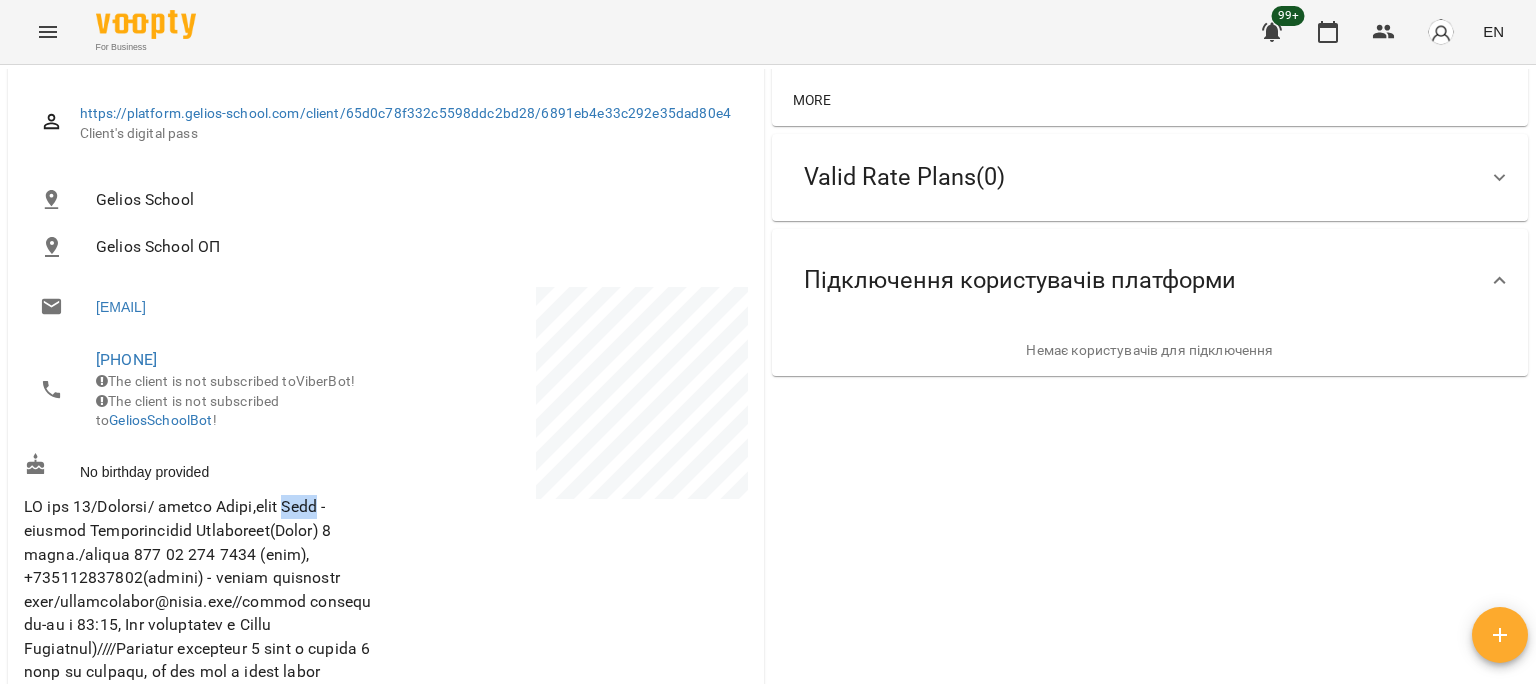 scroll, scrollTop: 100, scrollLeft: 0, axis: vertical 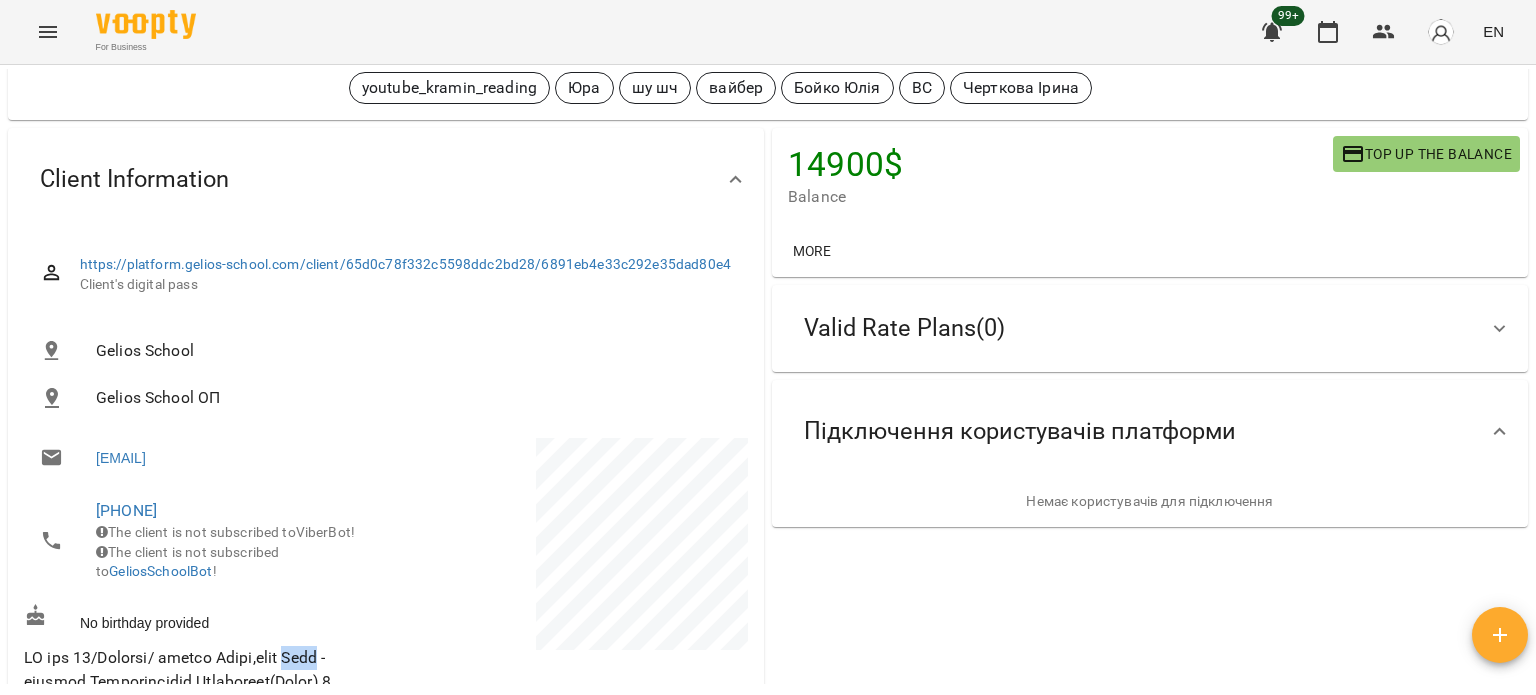drag, startPoint x: 79, startPoint y: 513, endPoint x: 17, endPoint y: 507, distance: 62.289646 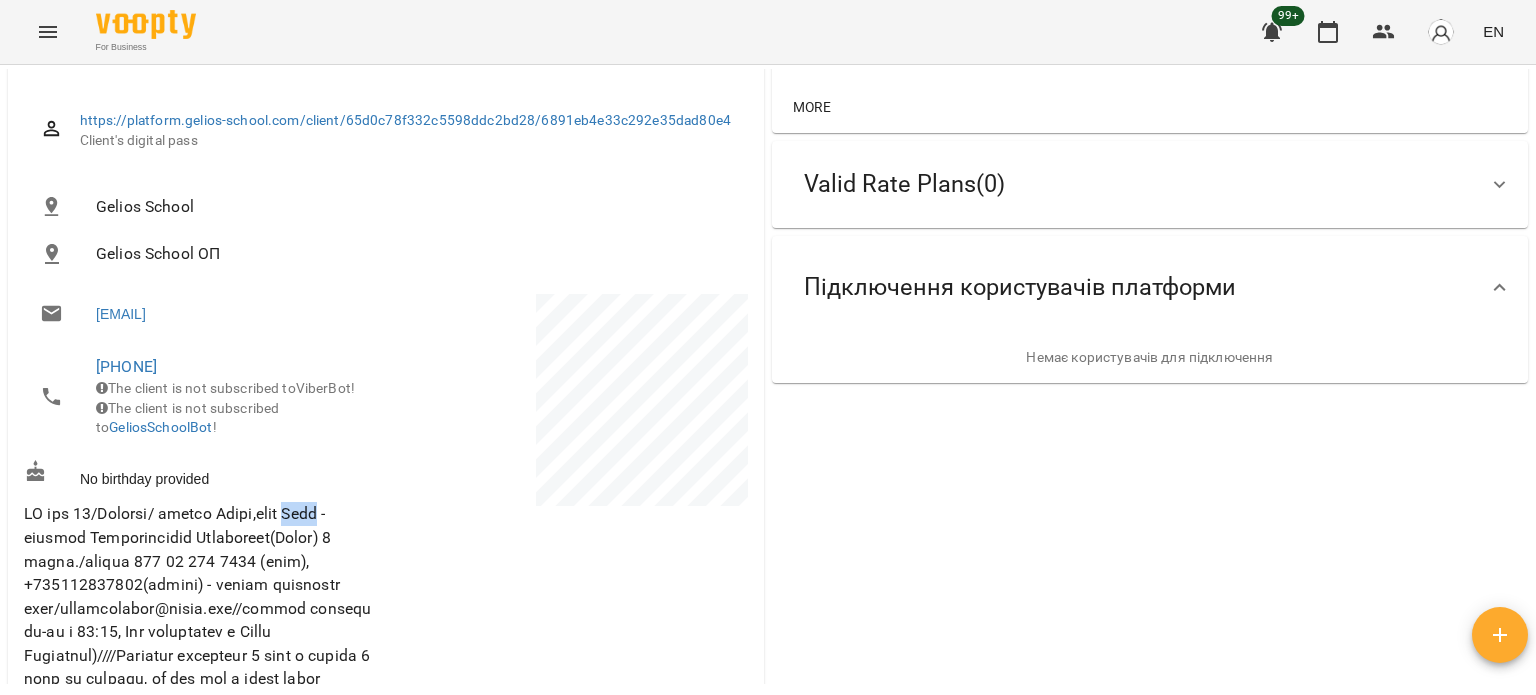 scroll, scrollTop: 600, scrollLeft: 0, axis: vertical 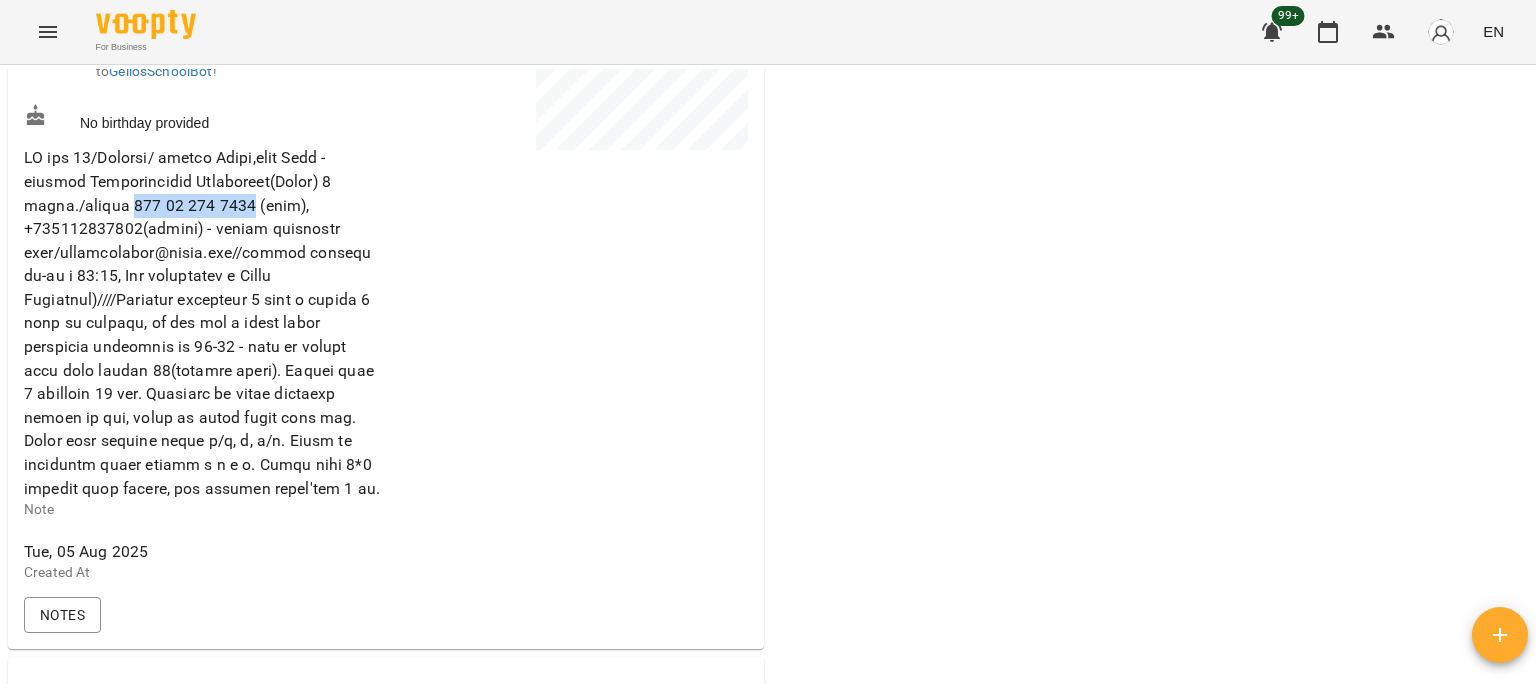 drag, startPoint x: 133, startPoint y: 221, endPoint x: 251, endPoint y: 220, distance: 118.004234 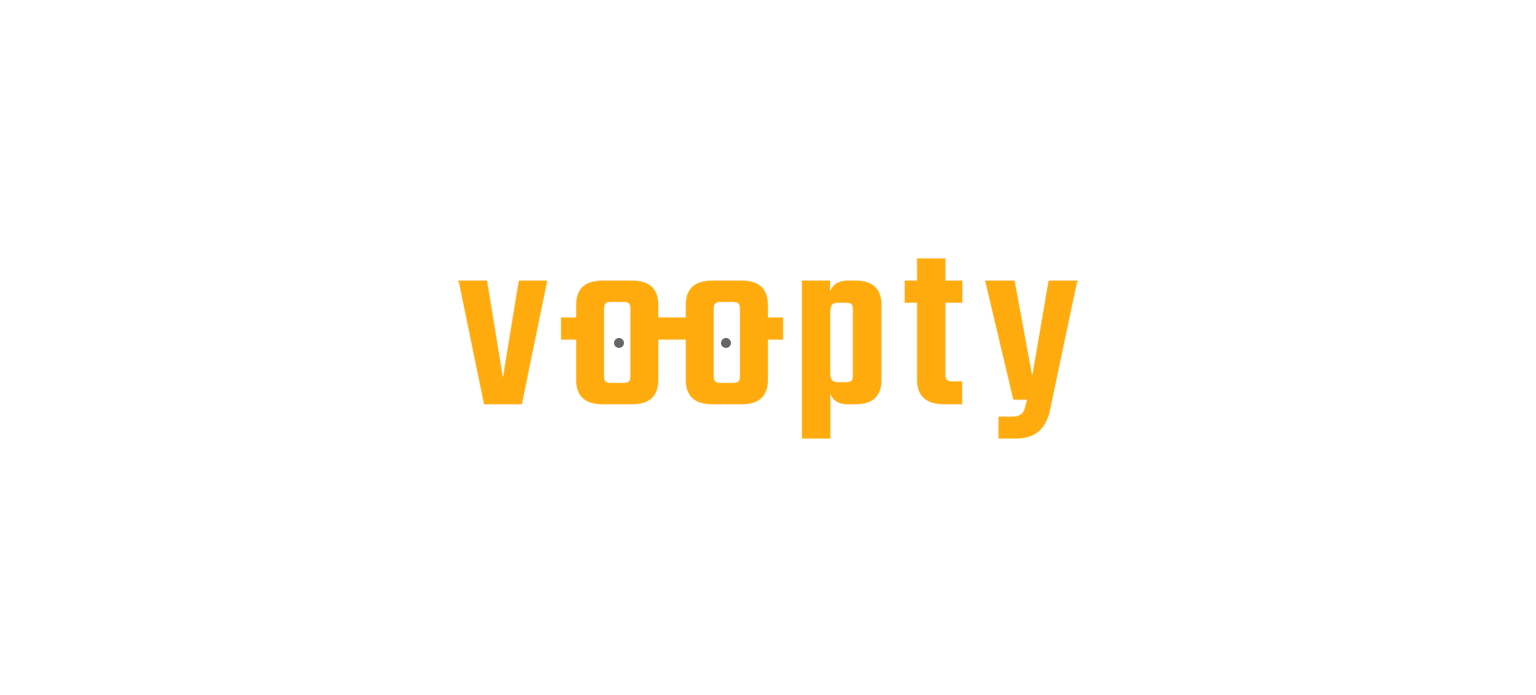 scroll, scrollTop: 0, scrollLeft: 0, axis: both 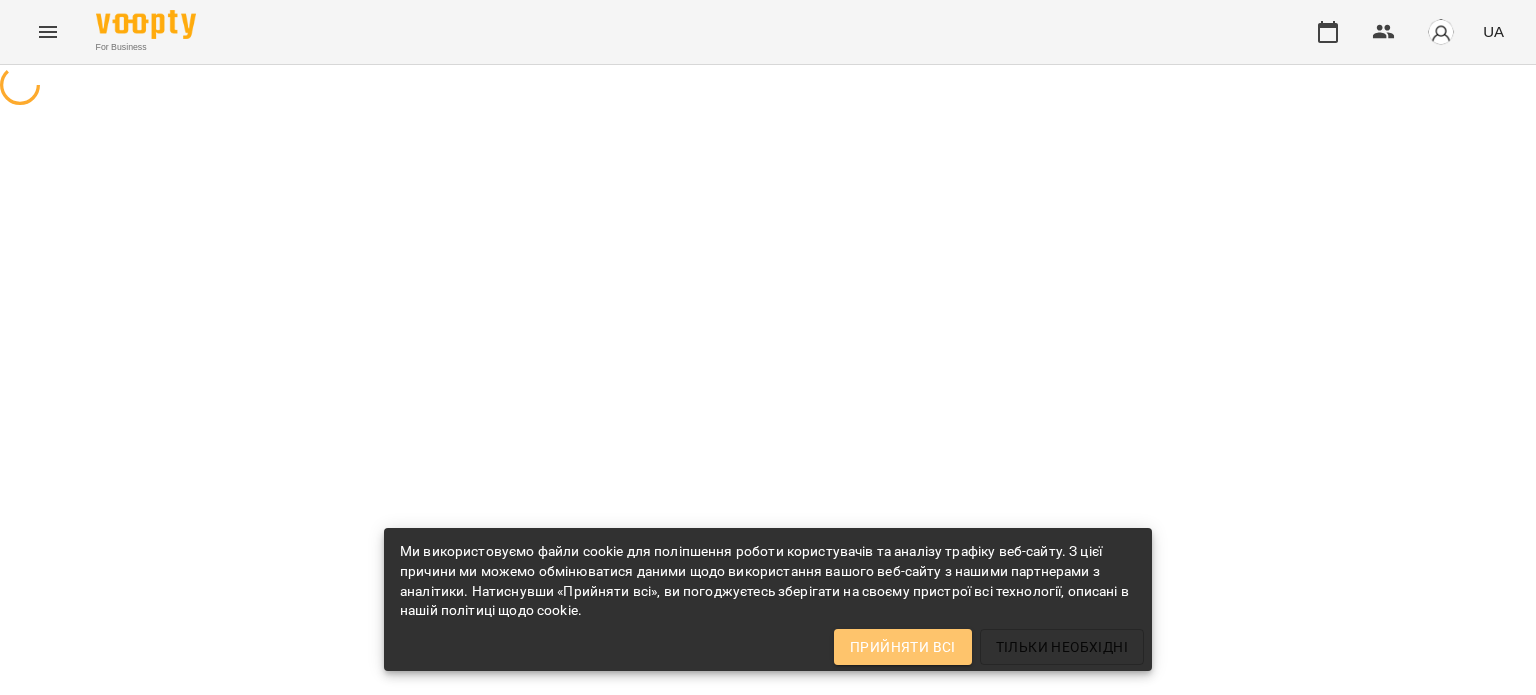 click on "Прийняти всі" at bounding box center (903, 647) 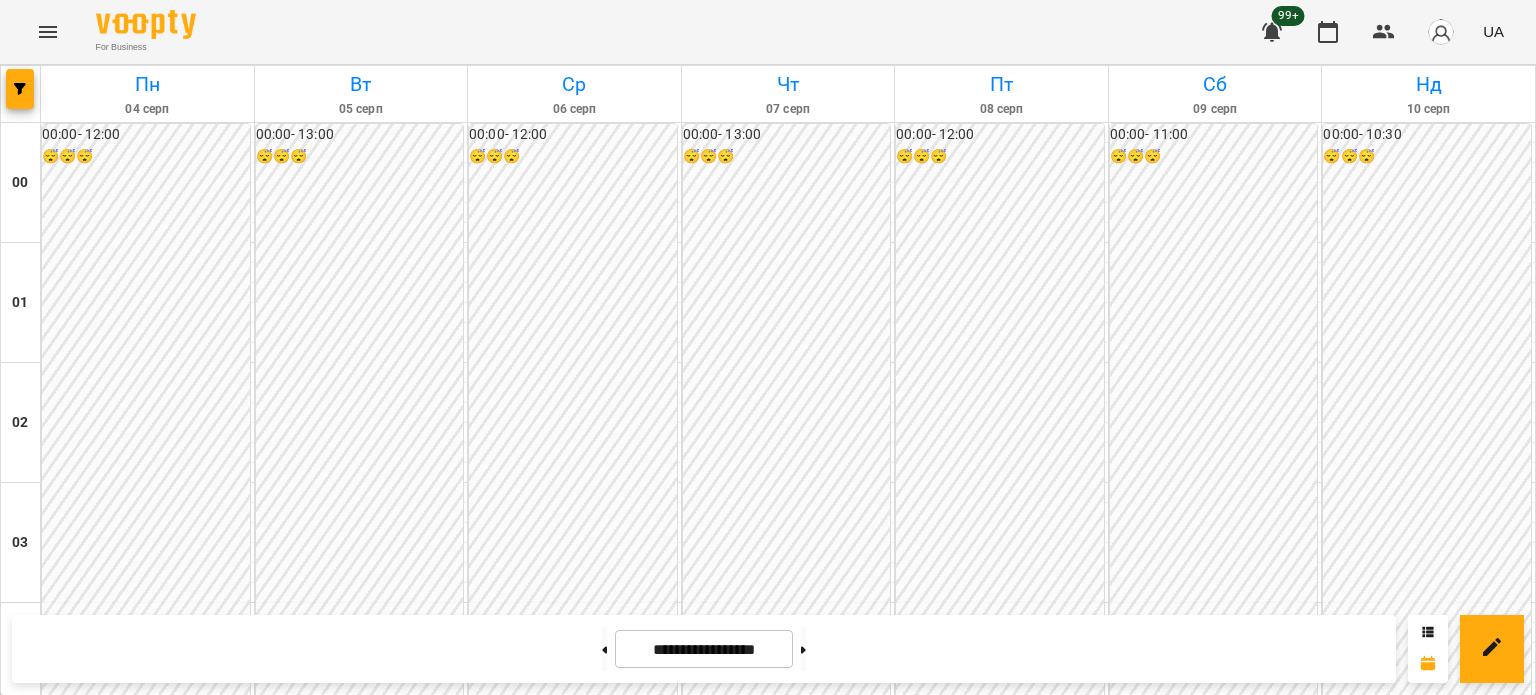 click 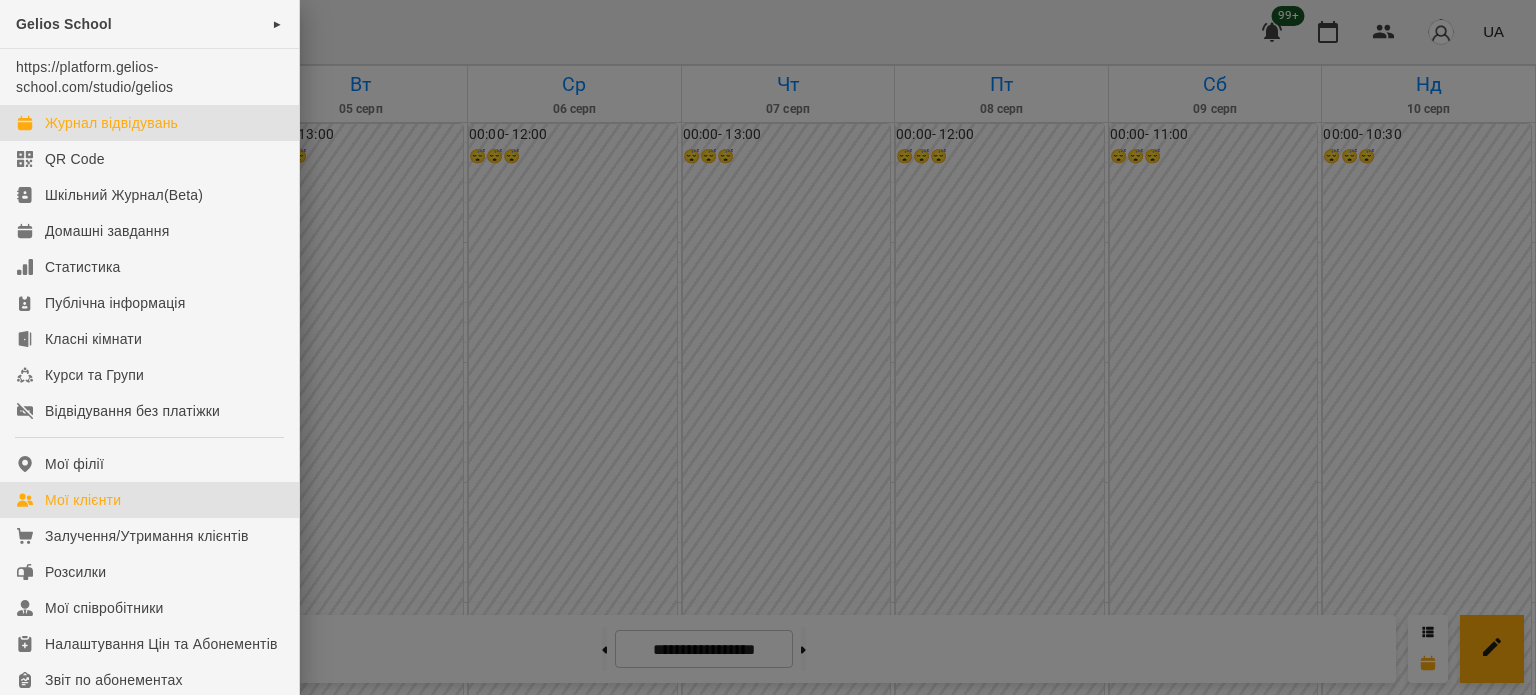 click on "Мої клієнти" at bounding box center (83, 500) 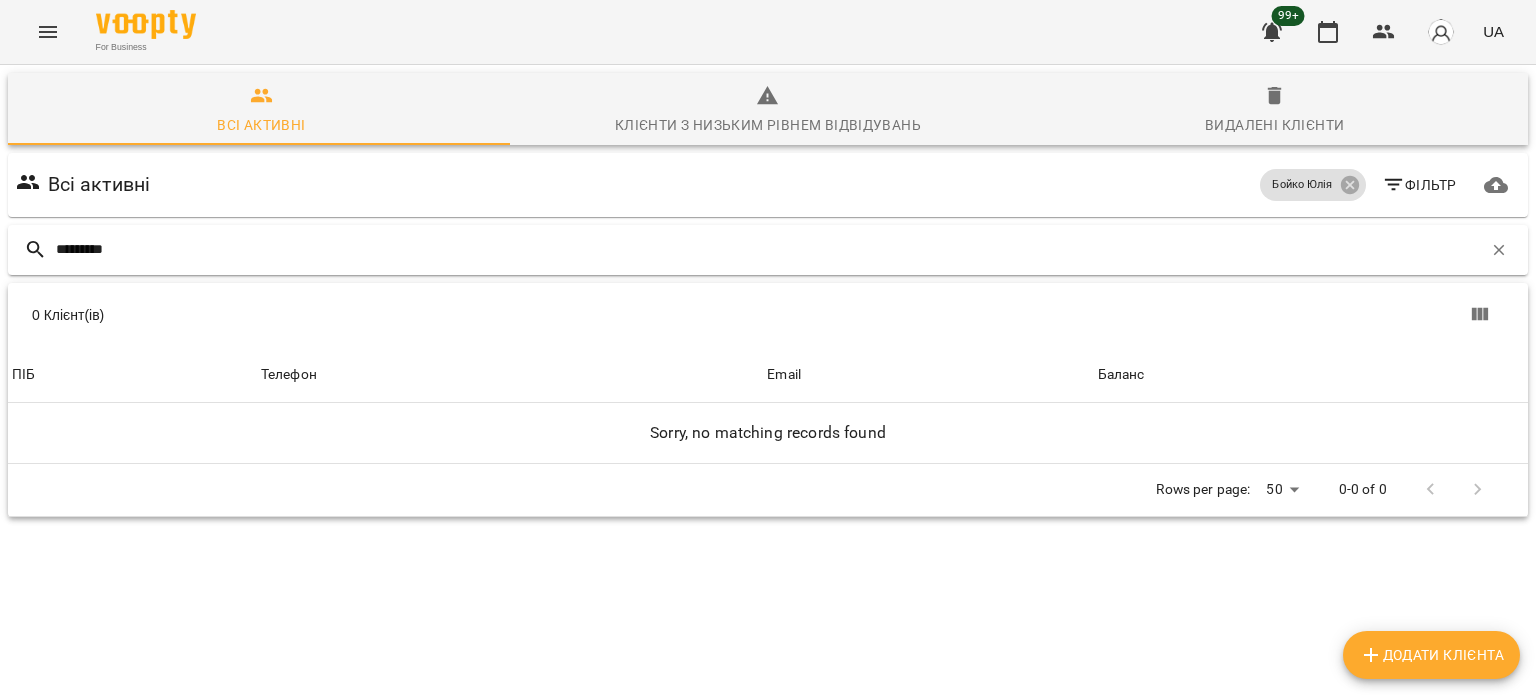 drag, startPoint x: 90, startPoint y: 240, endPoint x: 260, endPoint y: 256, distance: 170.75128 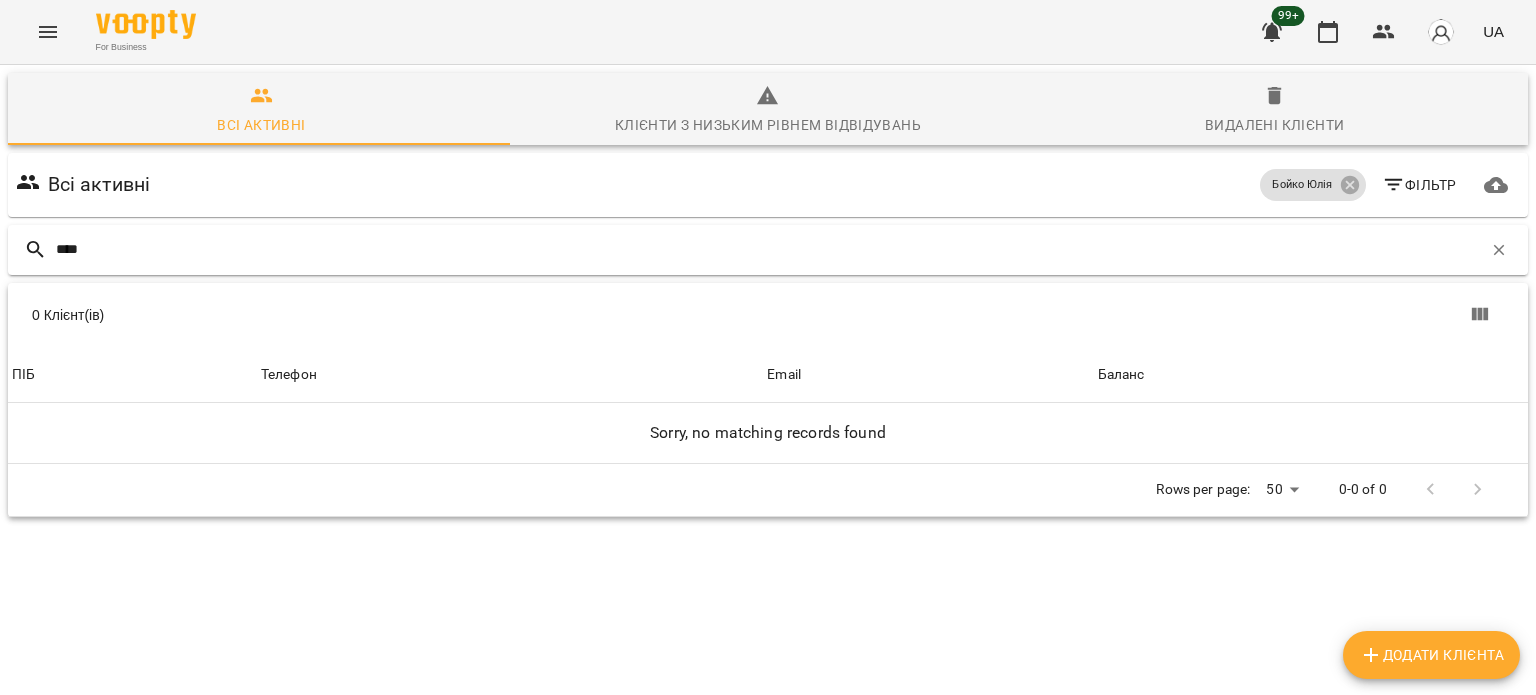 type on "****" 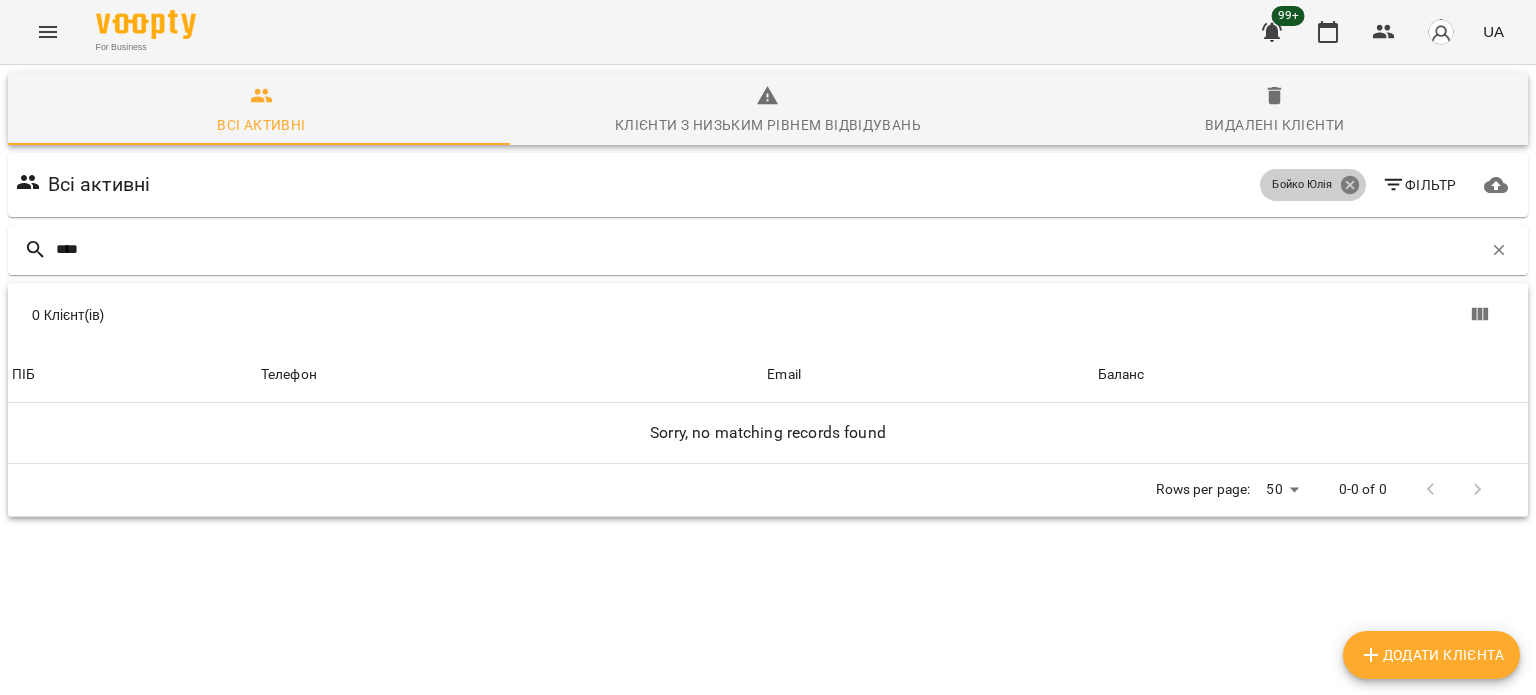 click 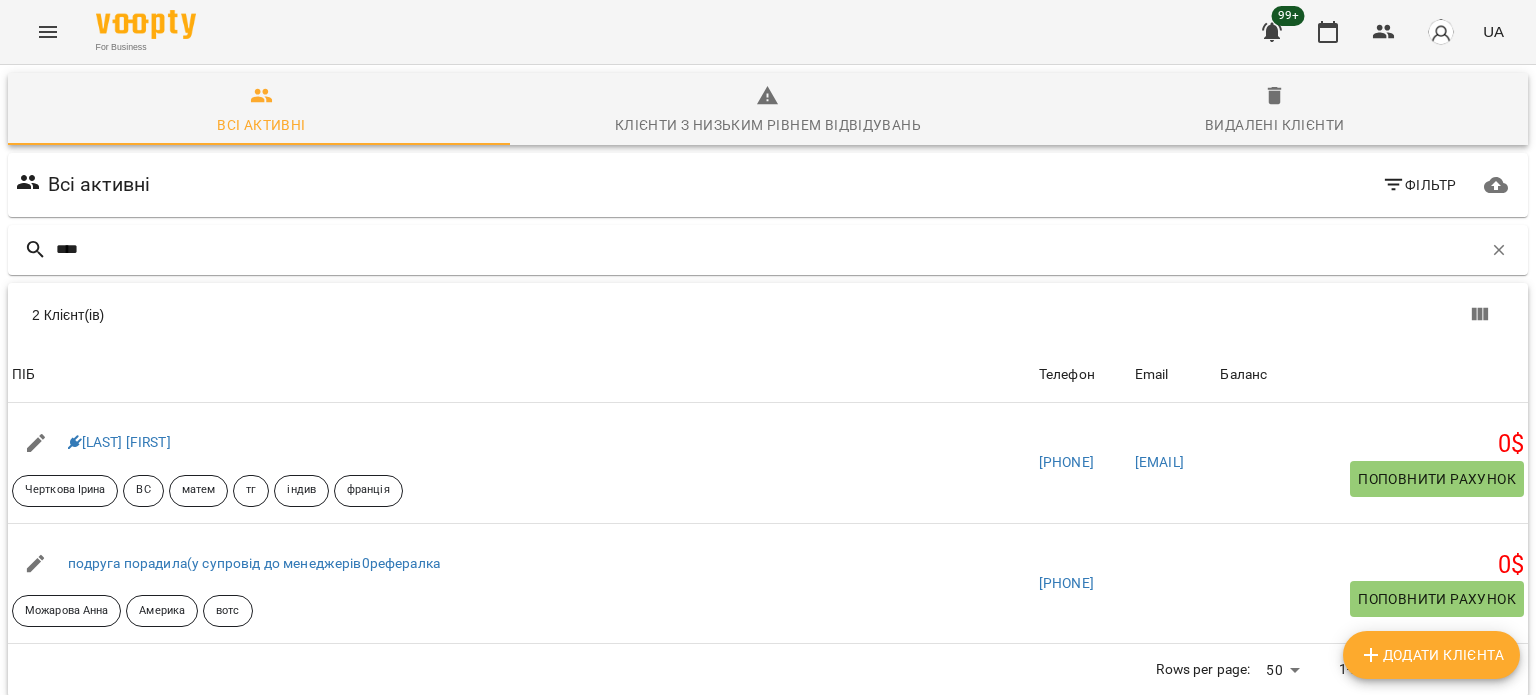 click on "Фільтр" at bounding box center (1419, 185) 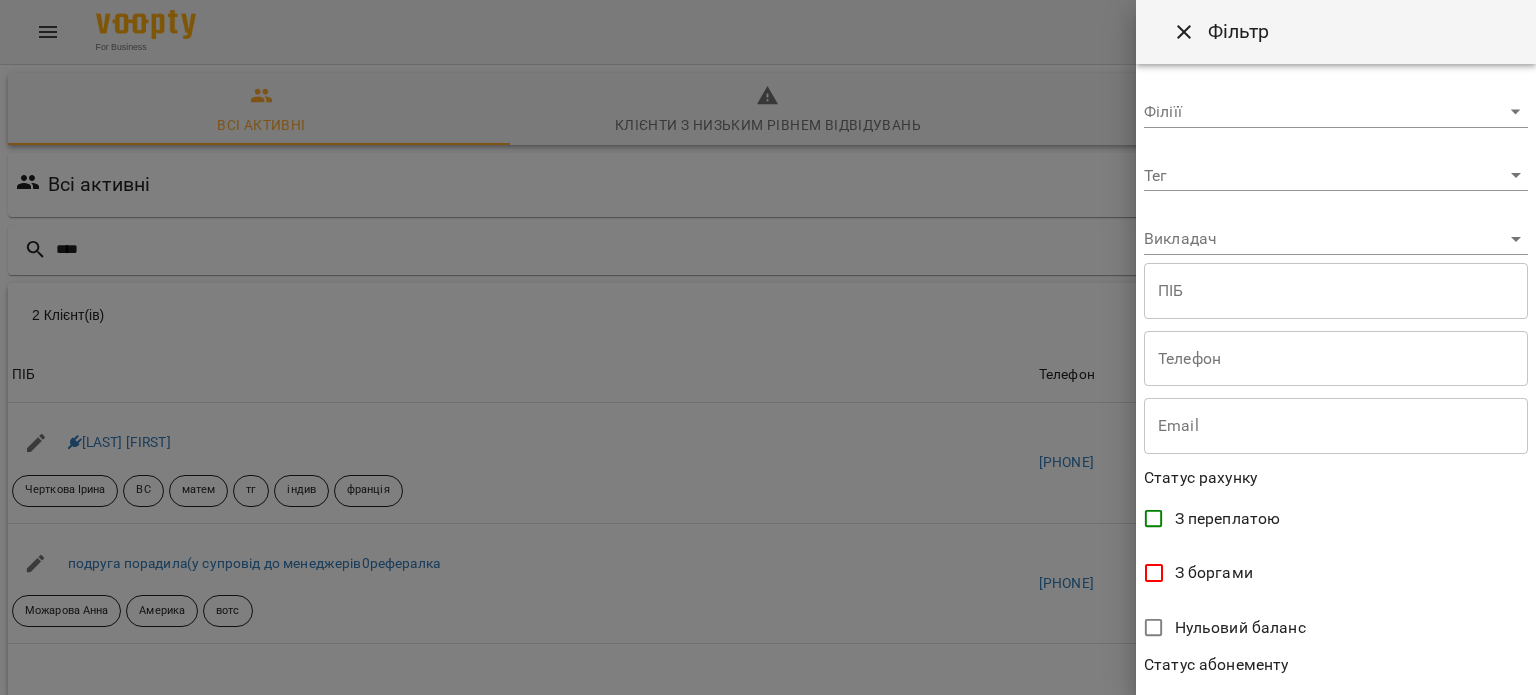 click on "For Business 99+ UA Всі активні Клієнти з низьким рівнем відвідувань Видалені клієнти   Всі активні Фільтр **** 2   Клієнт(ів) 2   Клієнт(ів) ПІБ Телефон Email Баланс ПІБ Едже Аджи  Черткова Ірина ВС матем тг індив франція Телефон +33769693598 Email valeriiarozhdestvenska@gmail.com Баланс 0 $ Поповнити рахунок ПІБ подруга порадила(у супровід до менеджерів0рефералка Можарова Анна Америка вотс Телефон +18582897107 Email Баланс 0 $ Поповнити рахунок Rows per page: 50 ** 1-2 of 2 Додати клієнта
Фільтр Філіїї ​ Тег ​ Викладач ​ ПІБ ПІБ Телефон" at bounding box center [768, 422] 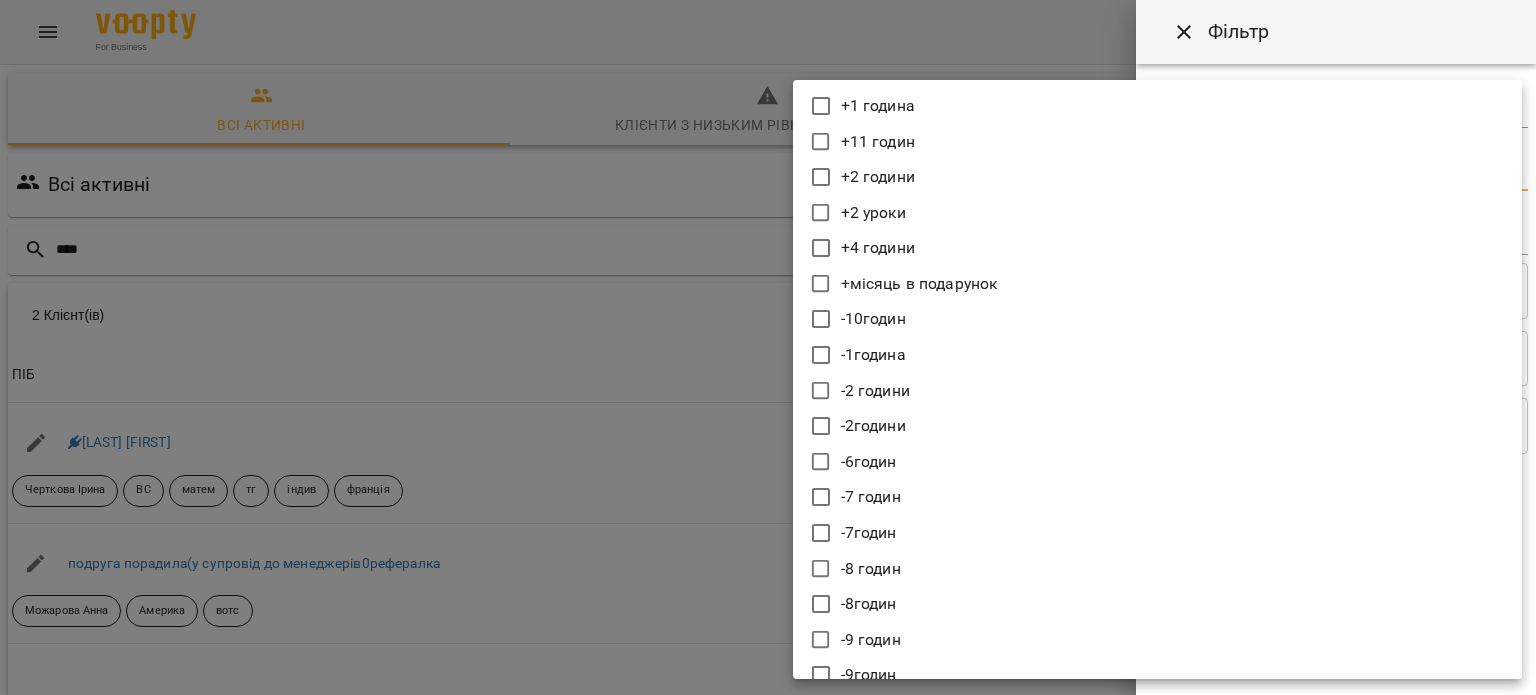 type 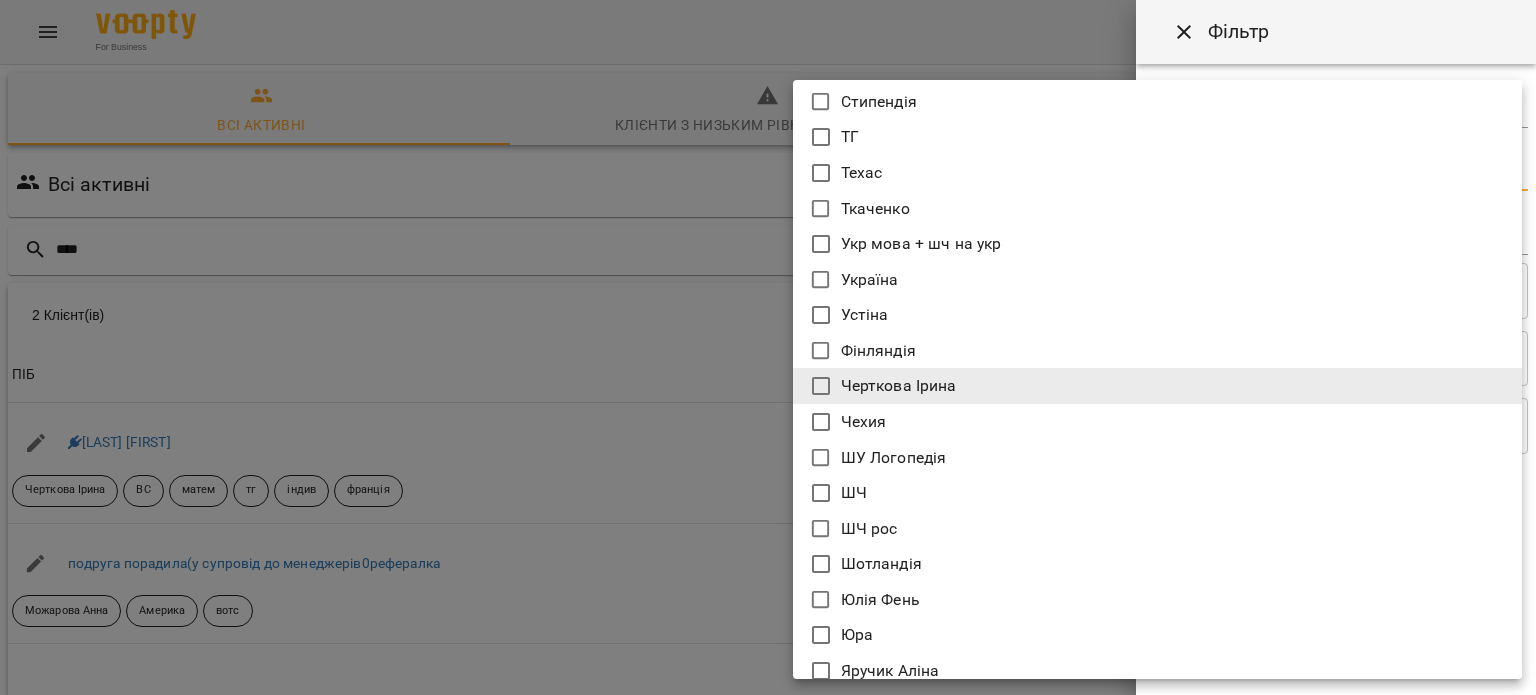 type 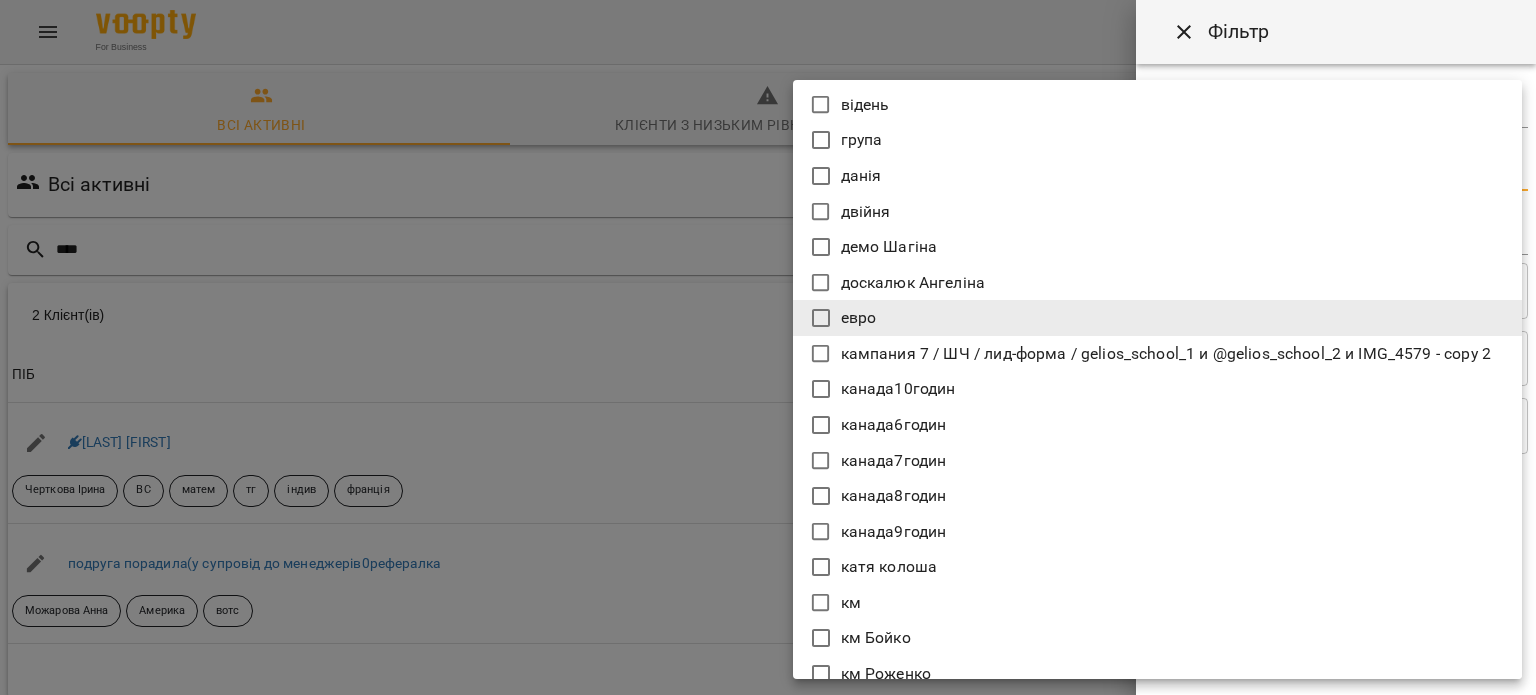 scroll, scrollTop: 15276, scrollLeft: 0, axis: vertical 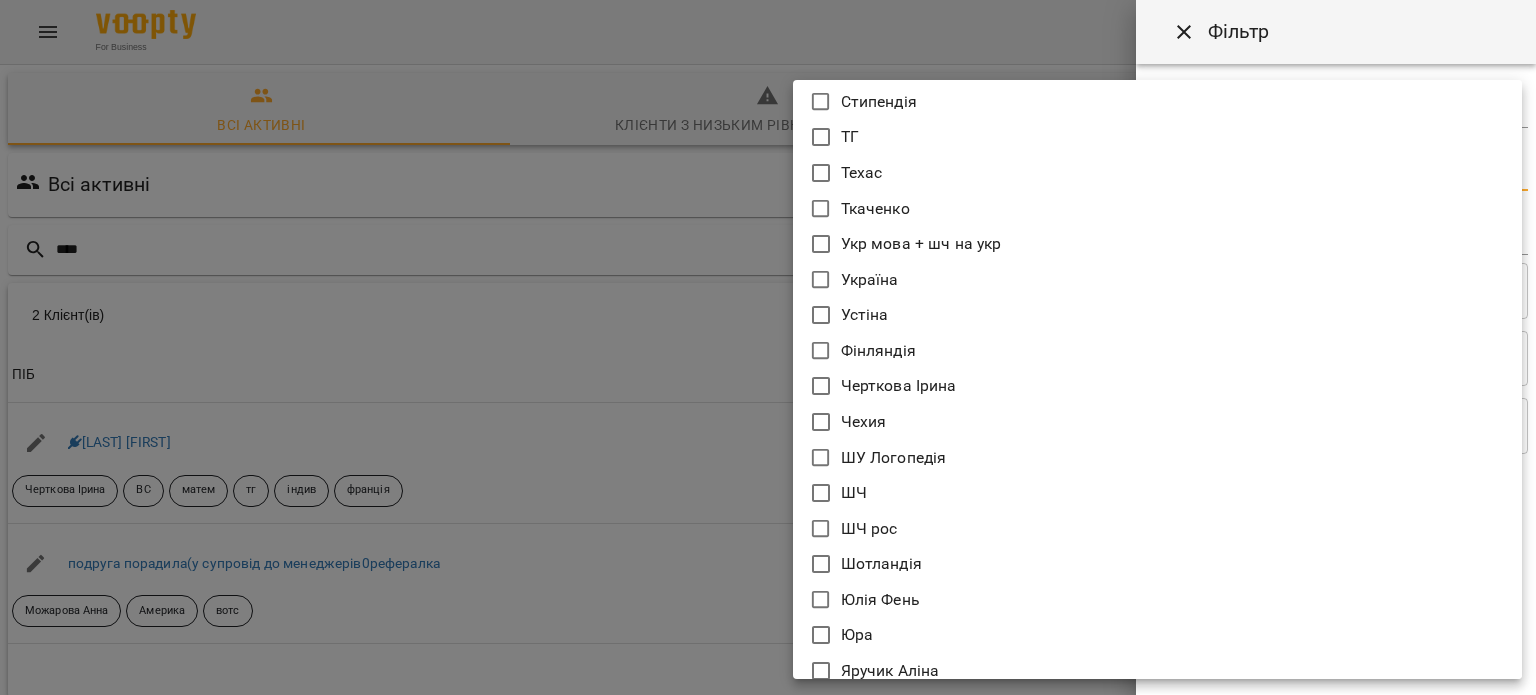 click 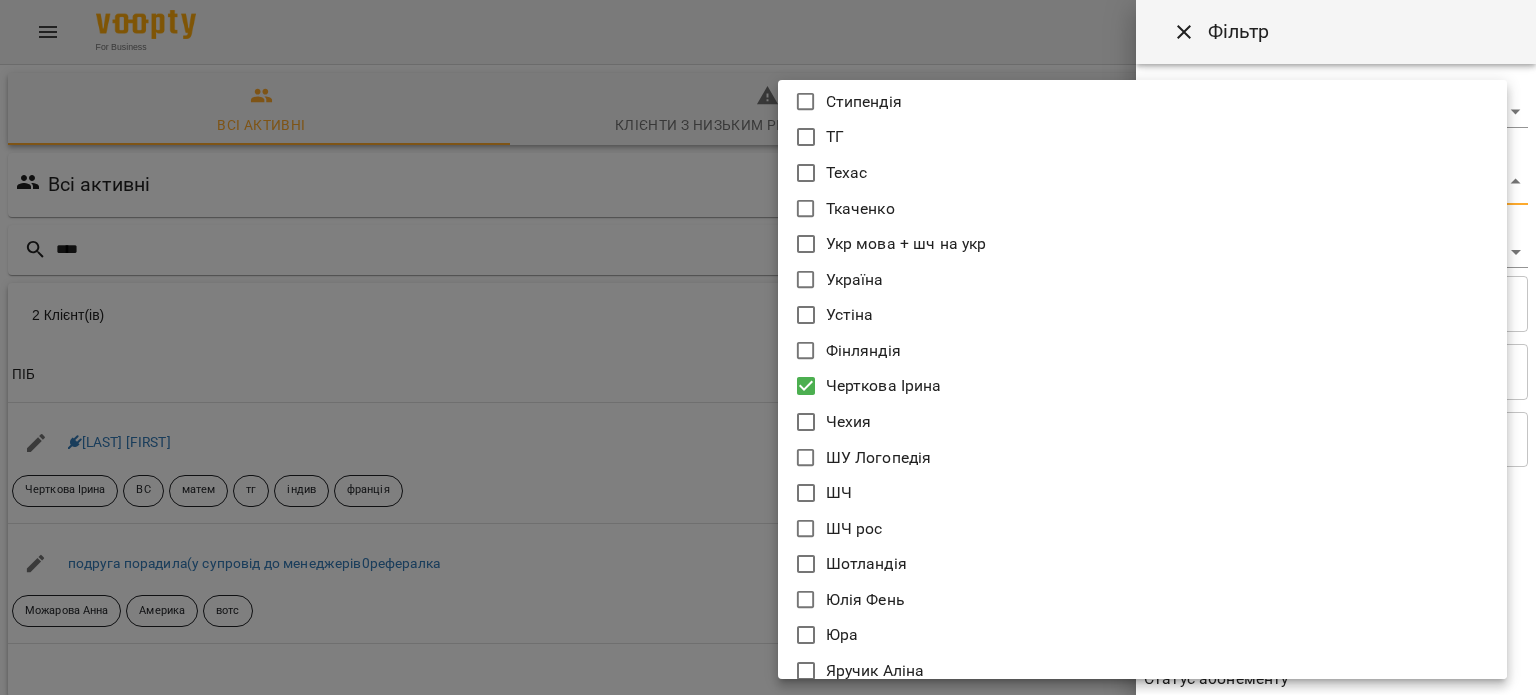 click at bounding box center [768, 347] 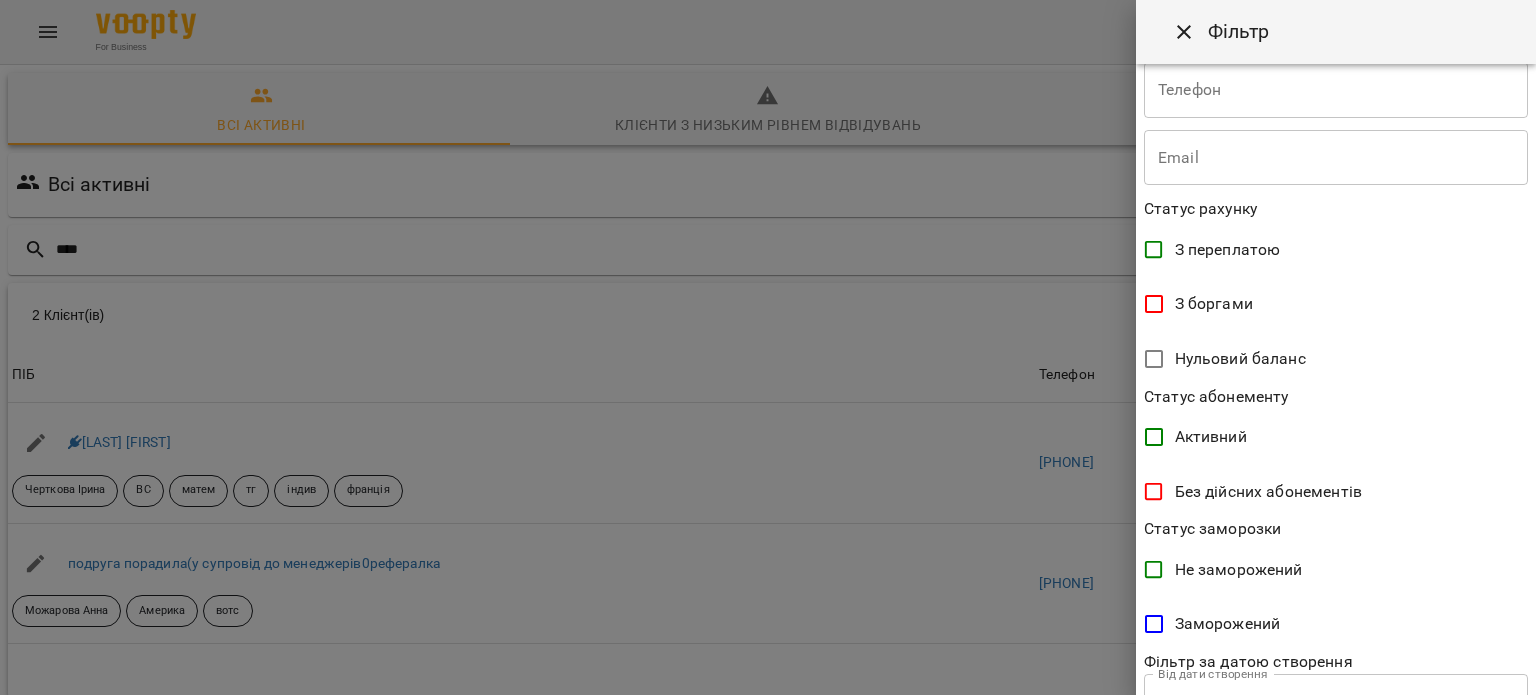 scroll, scrollTop: 432, scrollLeft: 0, axis: vertical 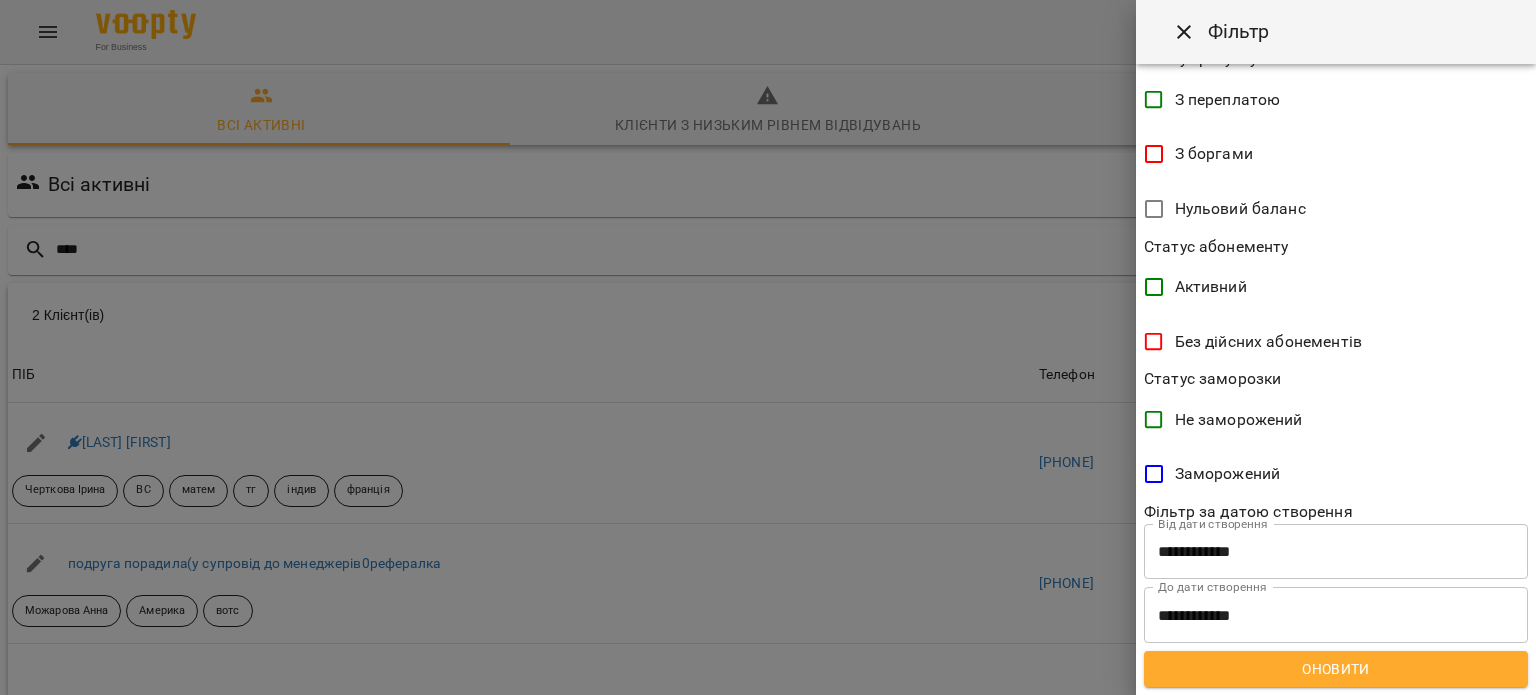 click on "Оновити" at bounding box center [1336, 669] 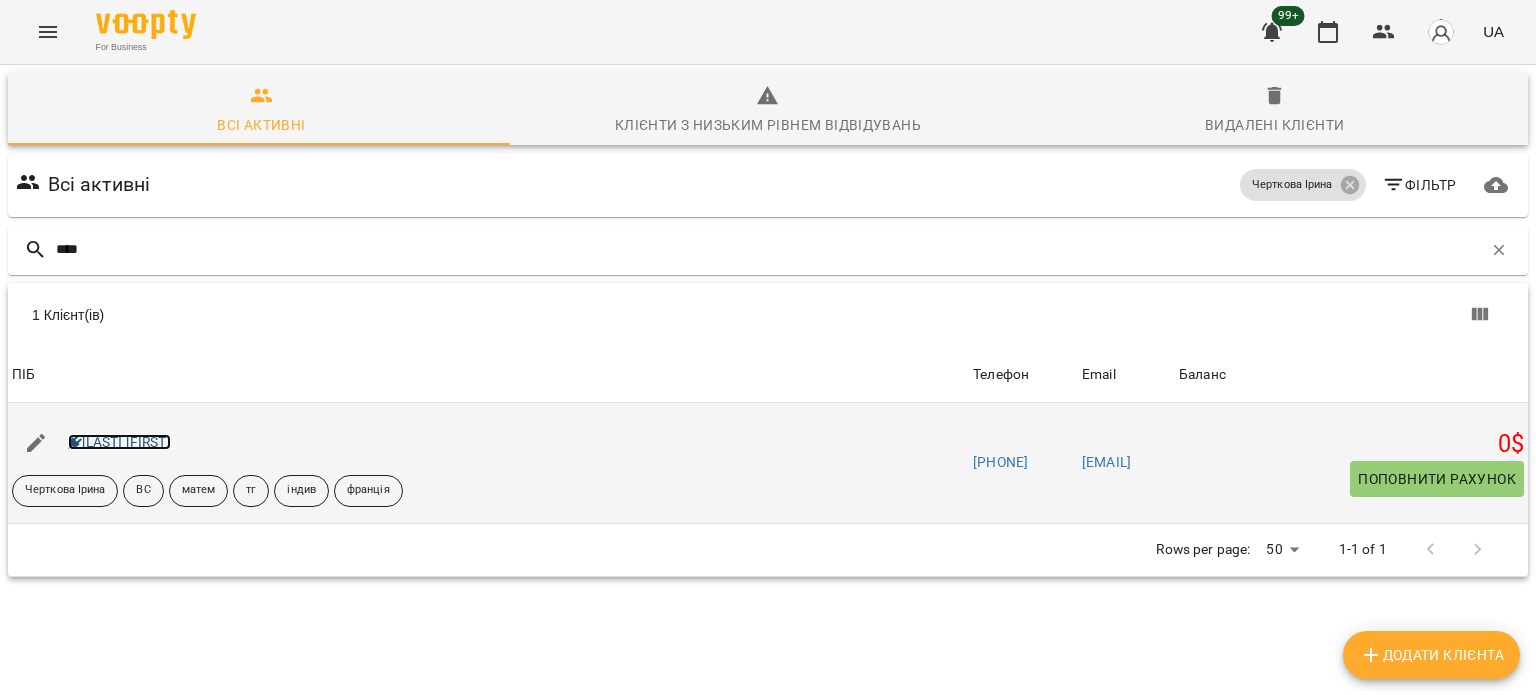 click on "[LAST] [FIRST]" at bounding box center (119, 442) 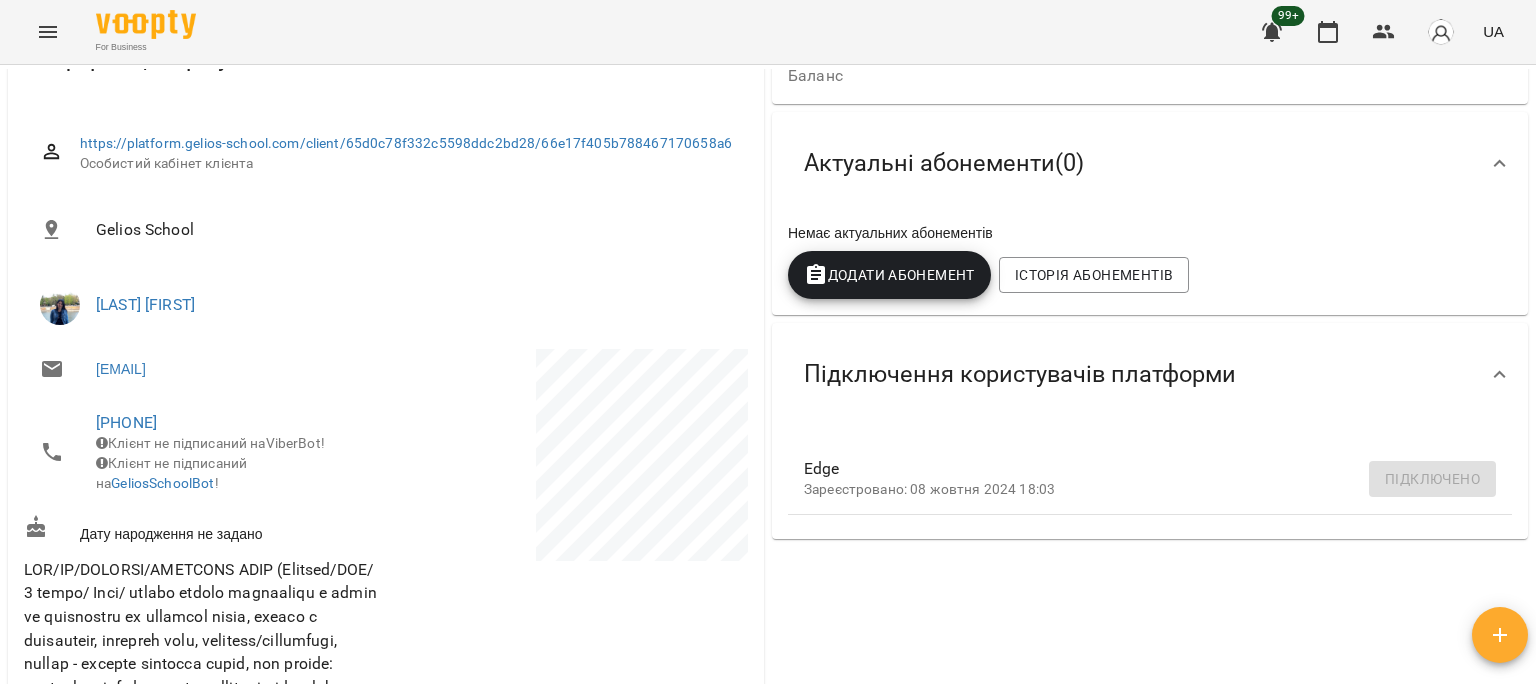 scroll, scrollTop: 100, scrollLeft: 0, axis: vertical 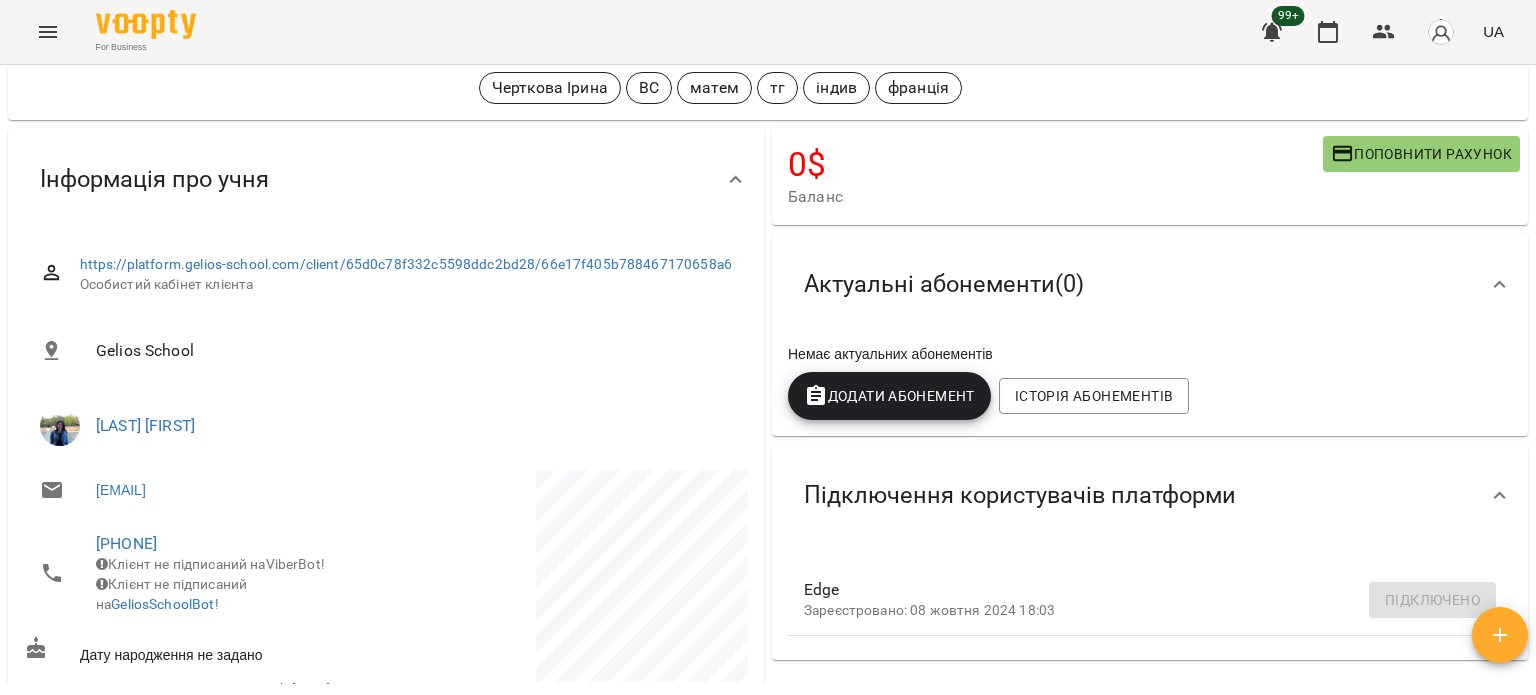 click on "Поповнити рахунок" at bounding box center [1421, 154] 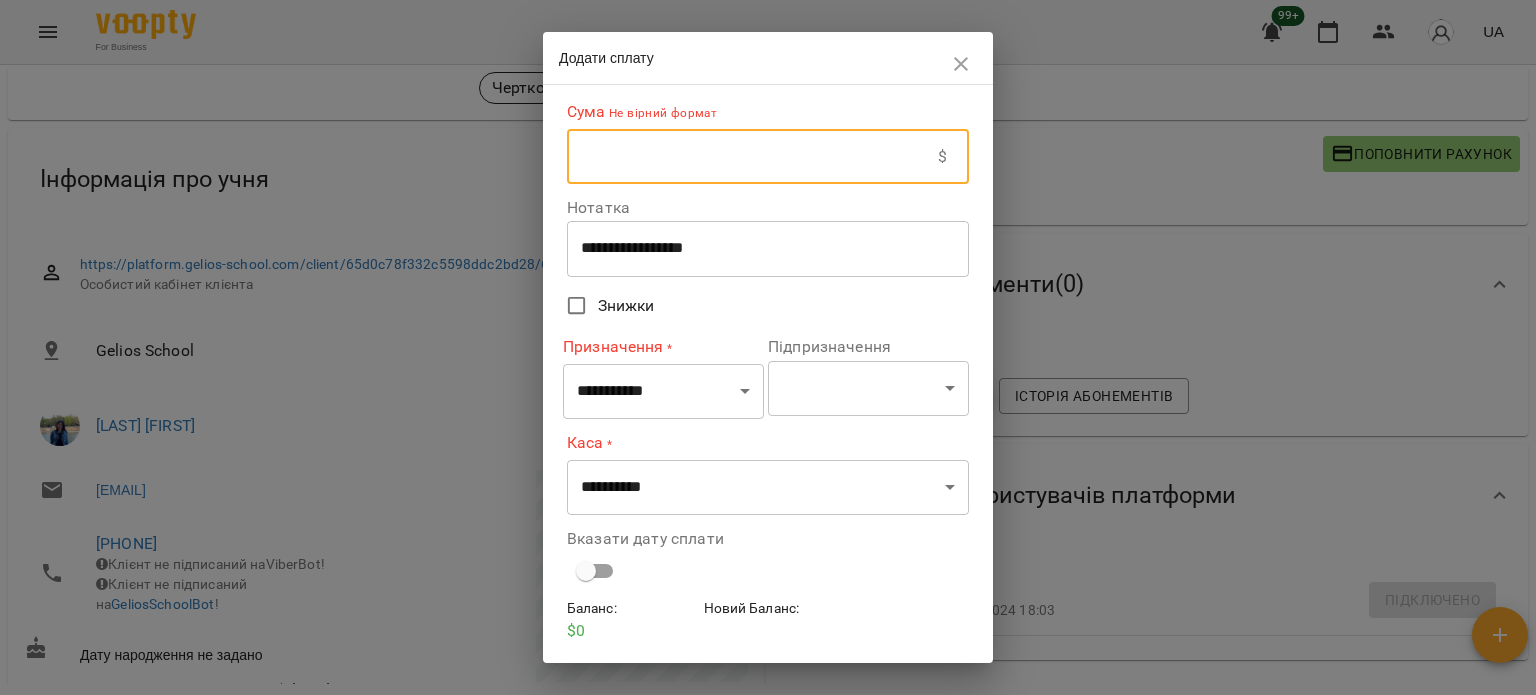 click at bounding box center (752, 157) 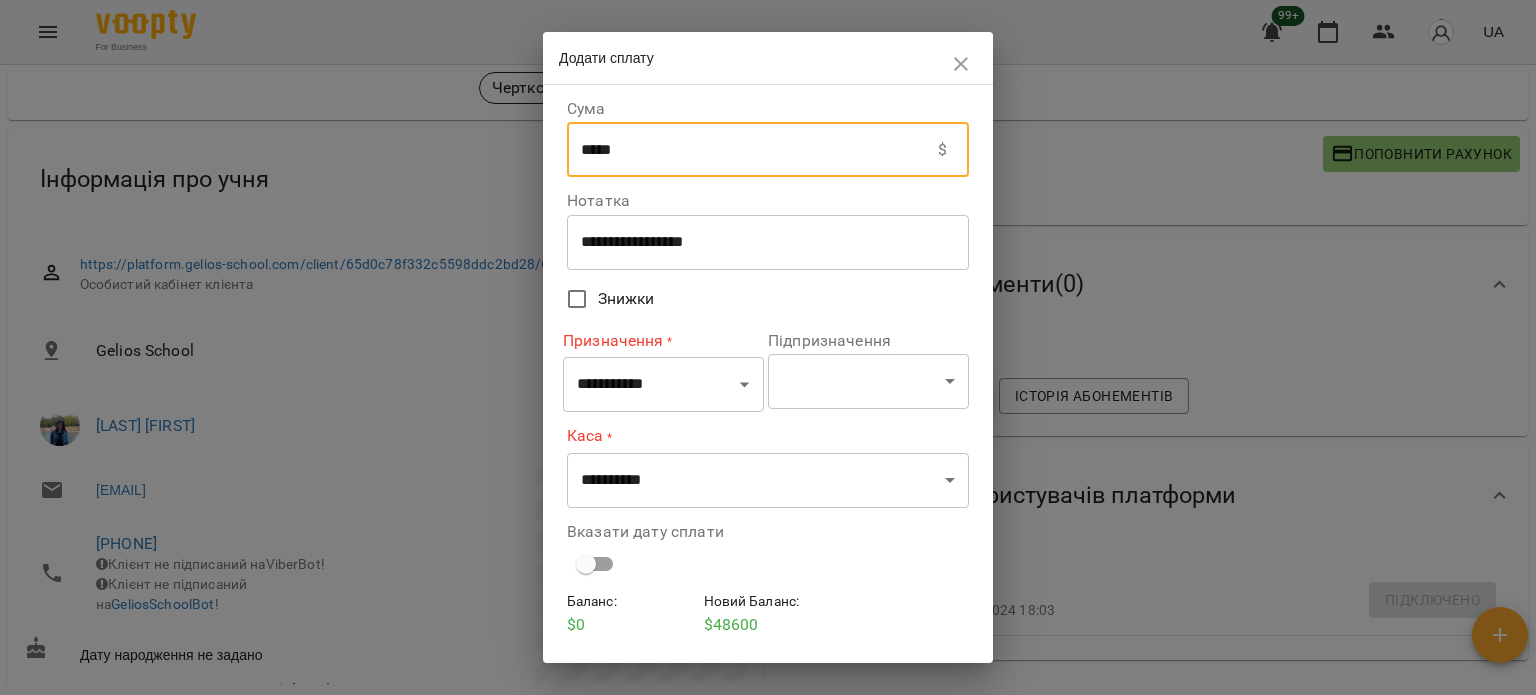 type on "*****" 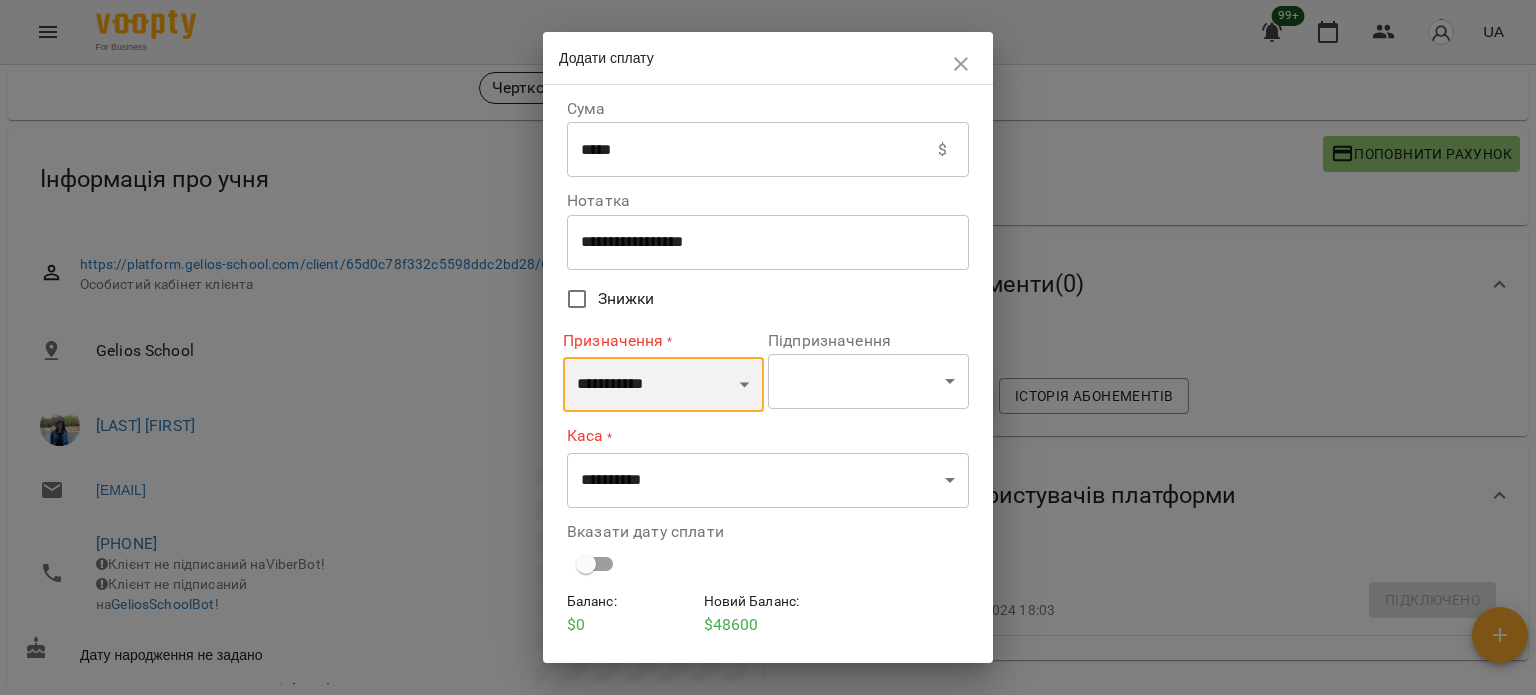click on "**********" at bounding box center [663, 385] 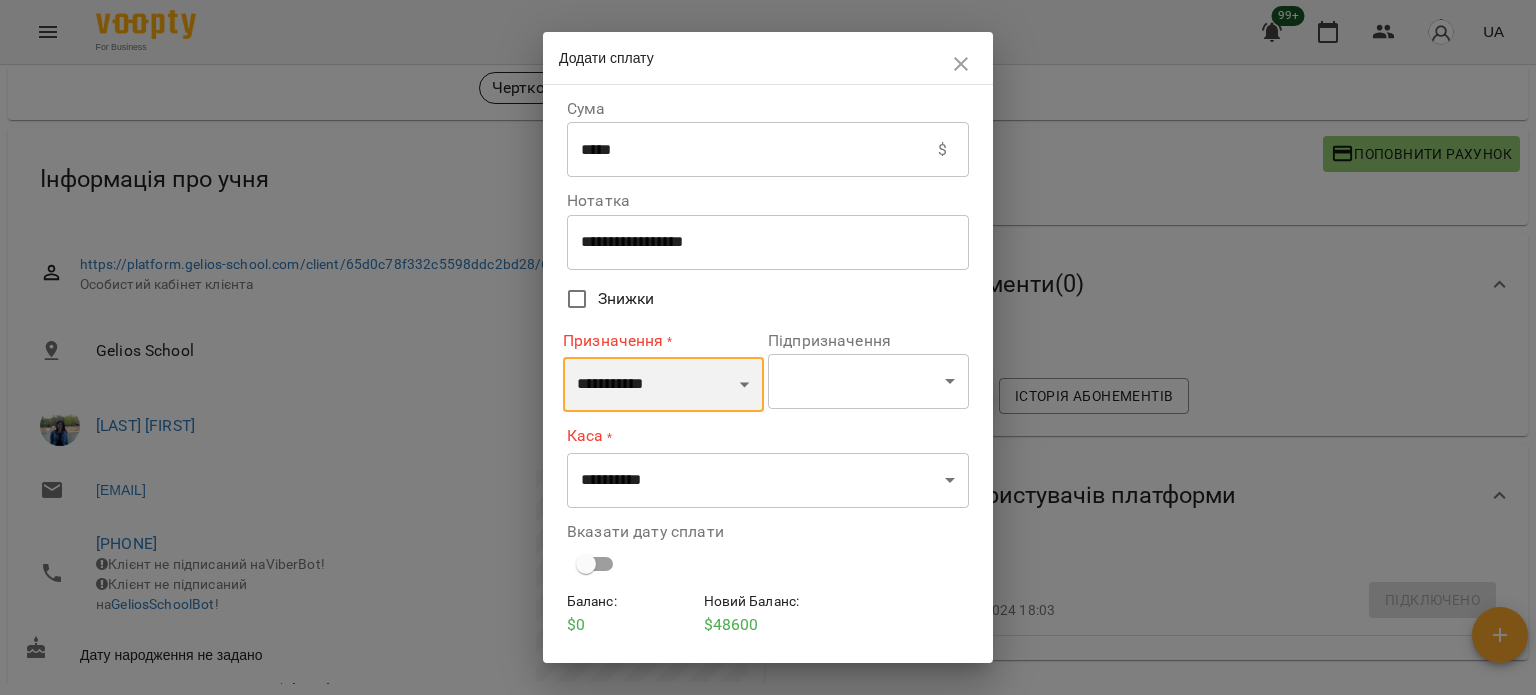 select on "*********" 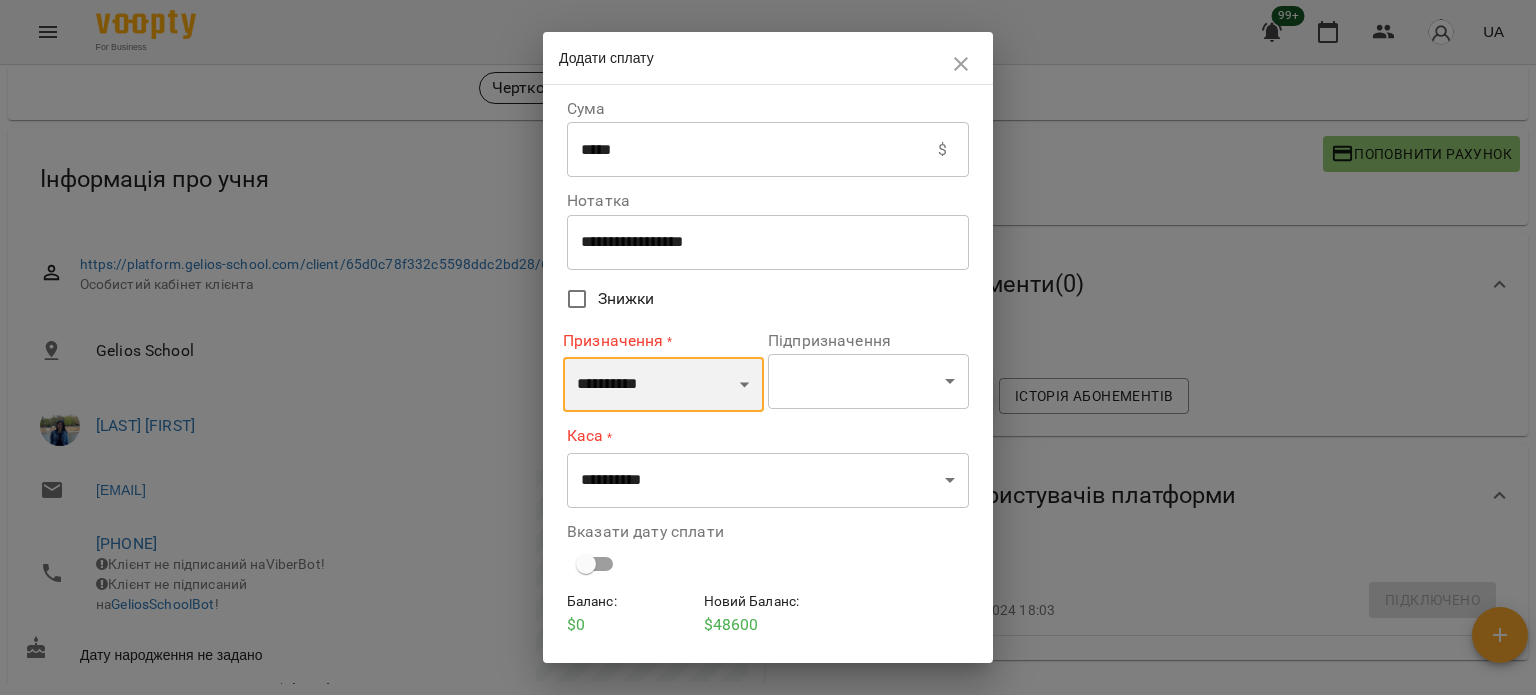click on "**********" at bounding box center [663, 385] 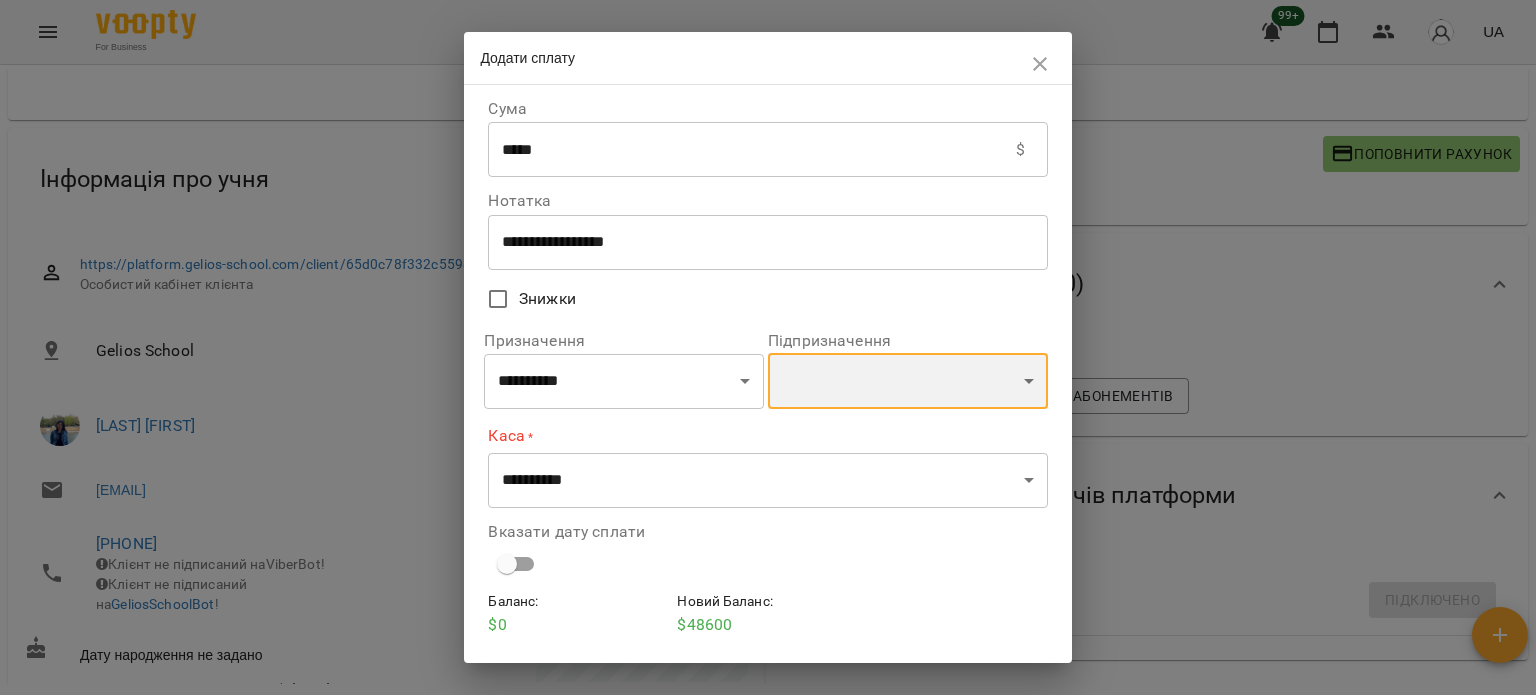 click on "**********" at bounding box center [908, 381] 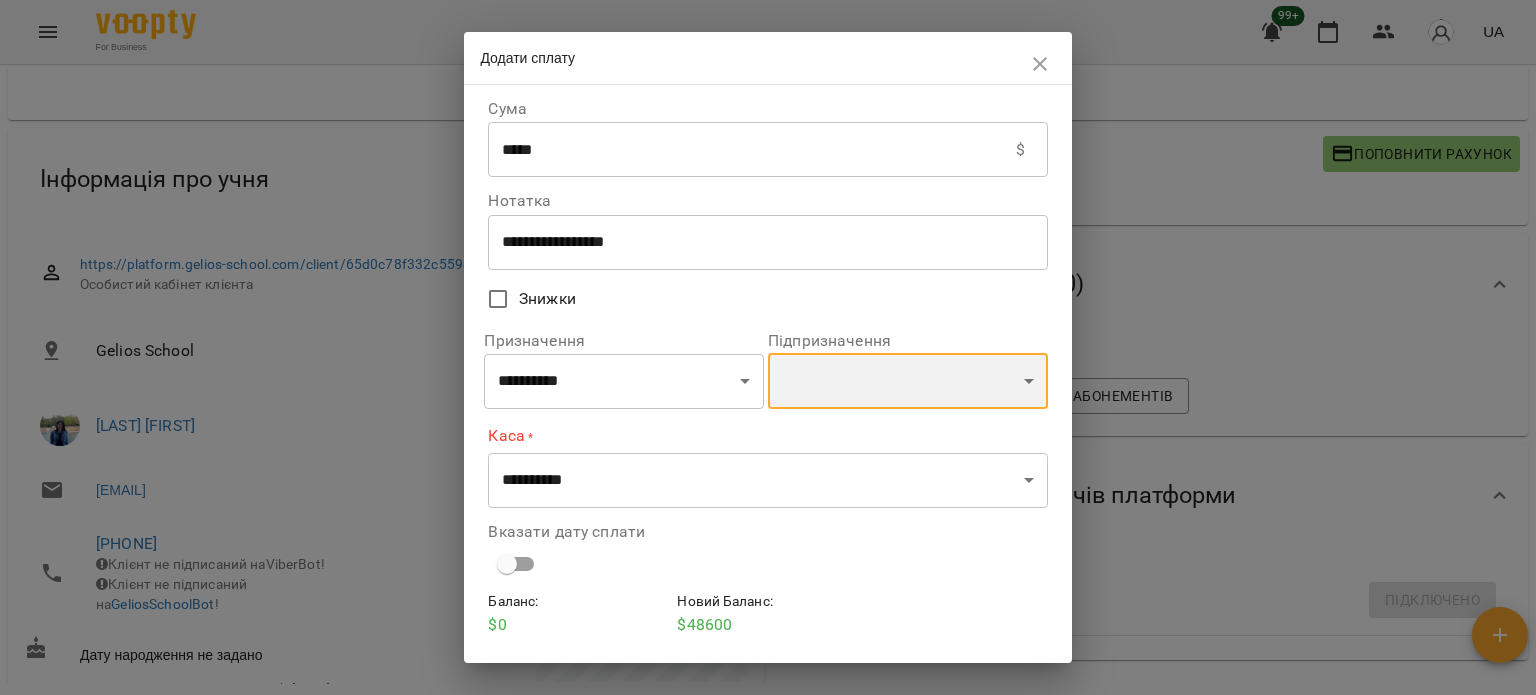 select on "**********" 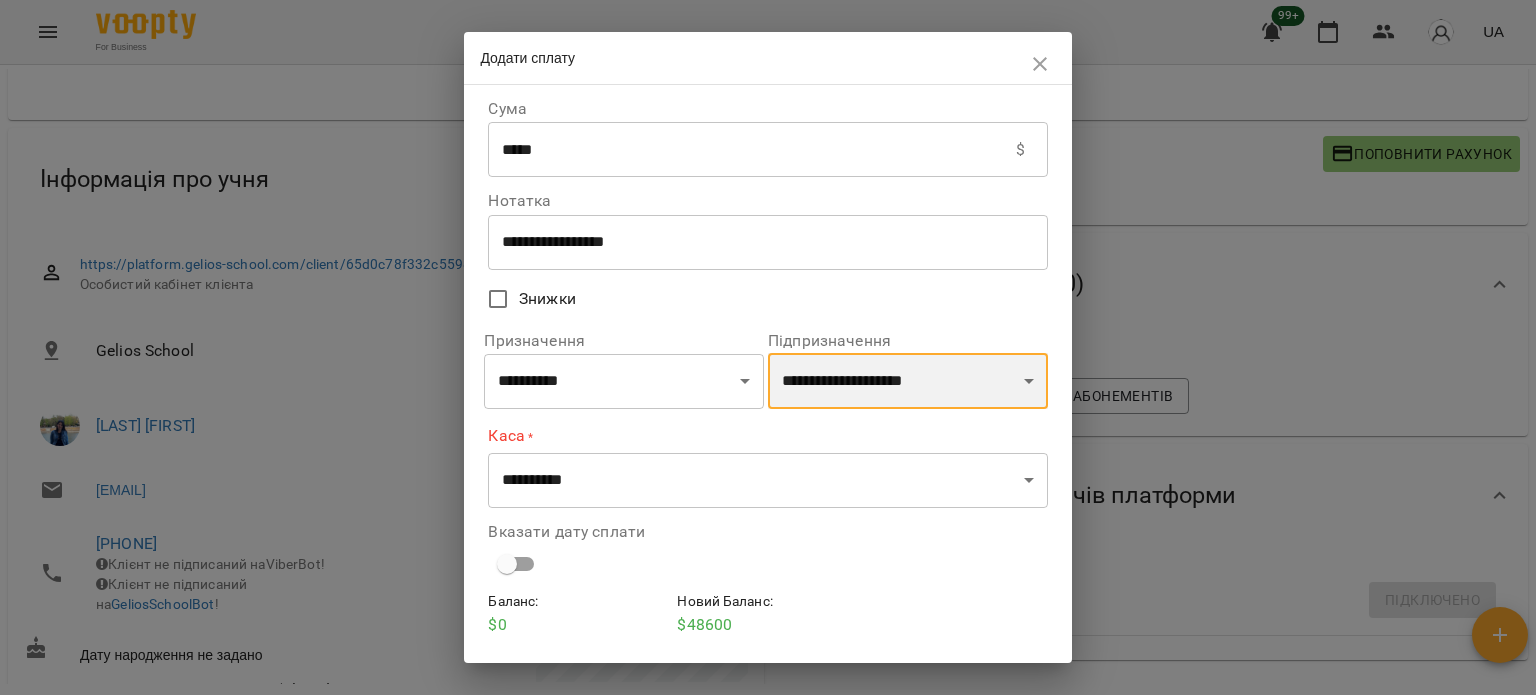 click on "**********" at bounding box center (908, 381) 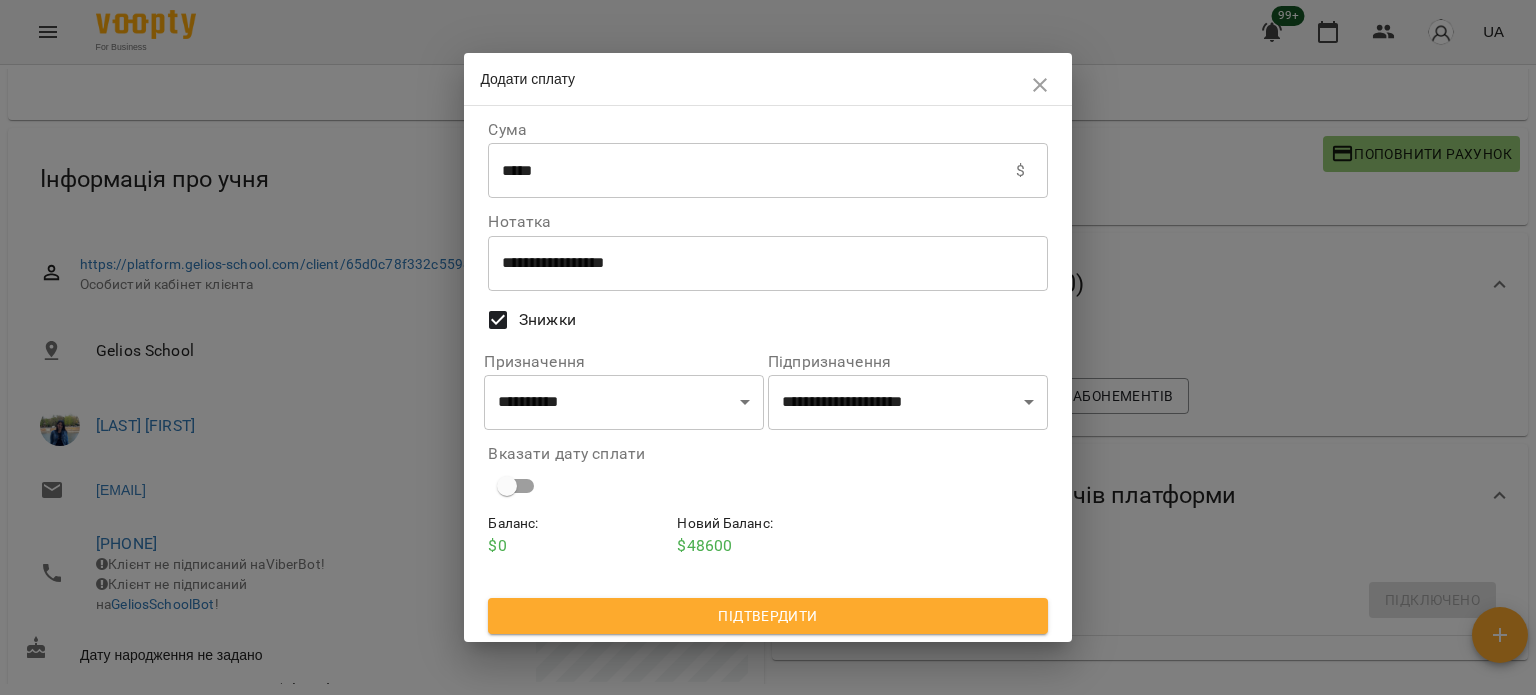 click on "Підтвердити" at bounding box center [767, 616] 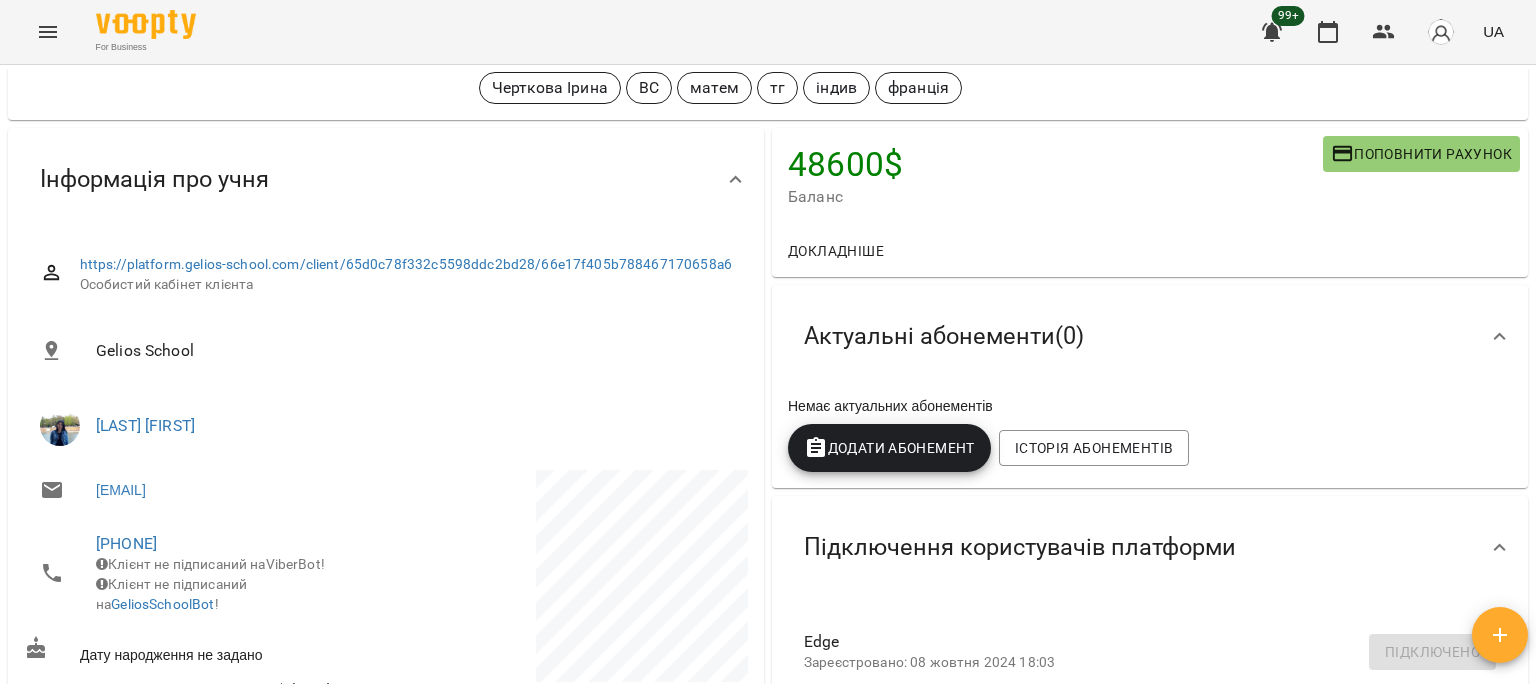 click on "Додати Абонемент" at bounding box center [889, 448] 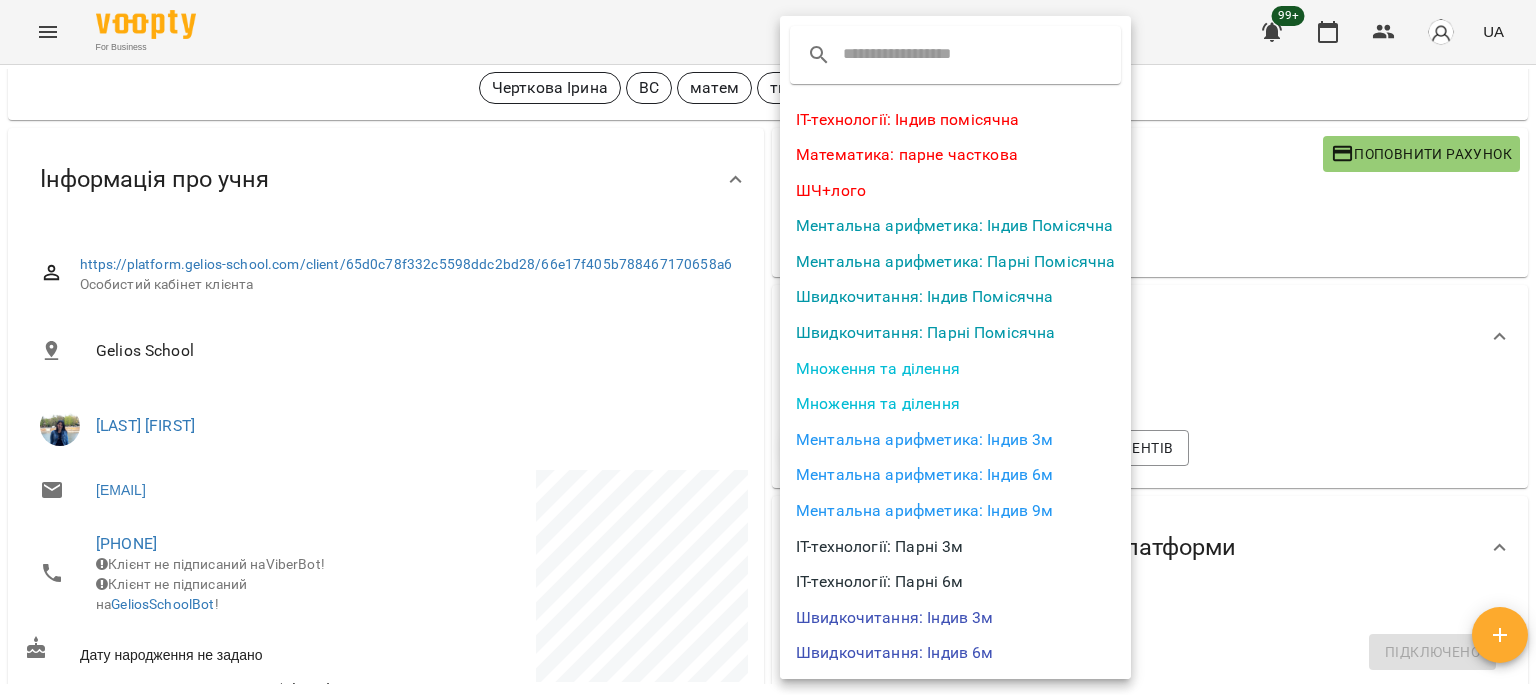 click at bounding box center (955, 55) 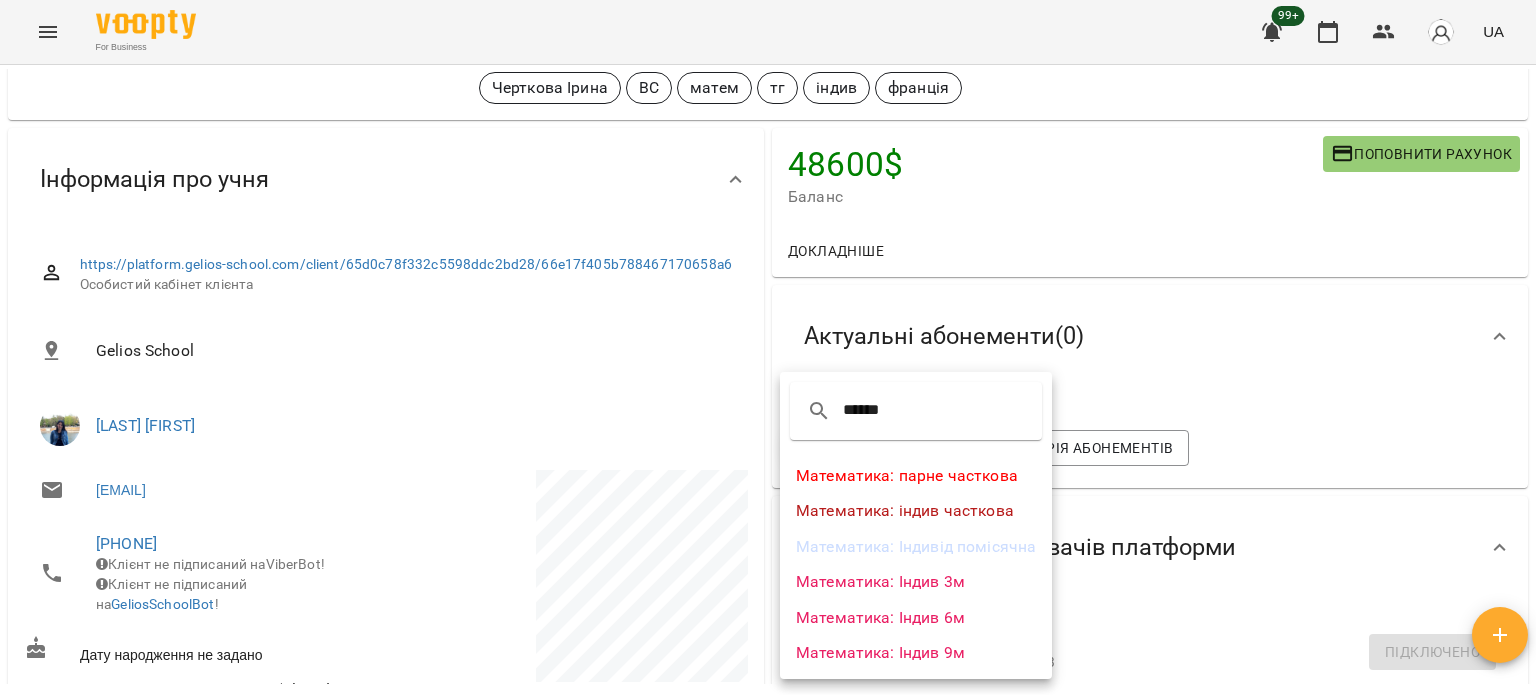 type on "******" 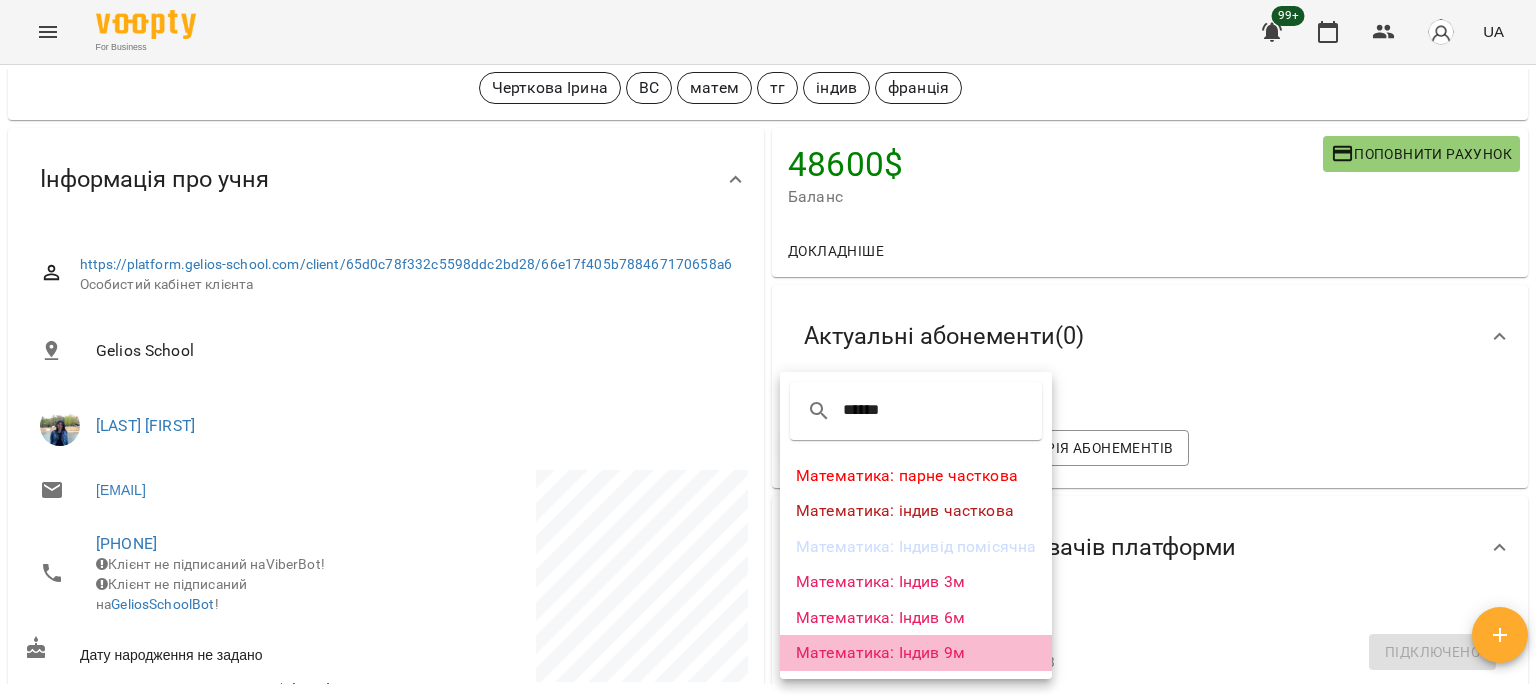 click on "Математика: Індив 9м" at bounding box center (916, 653) 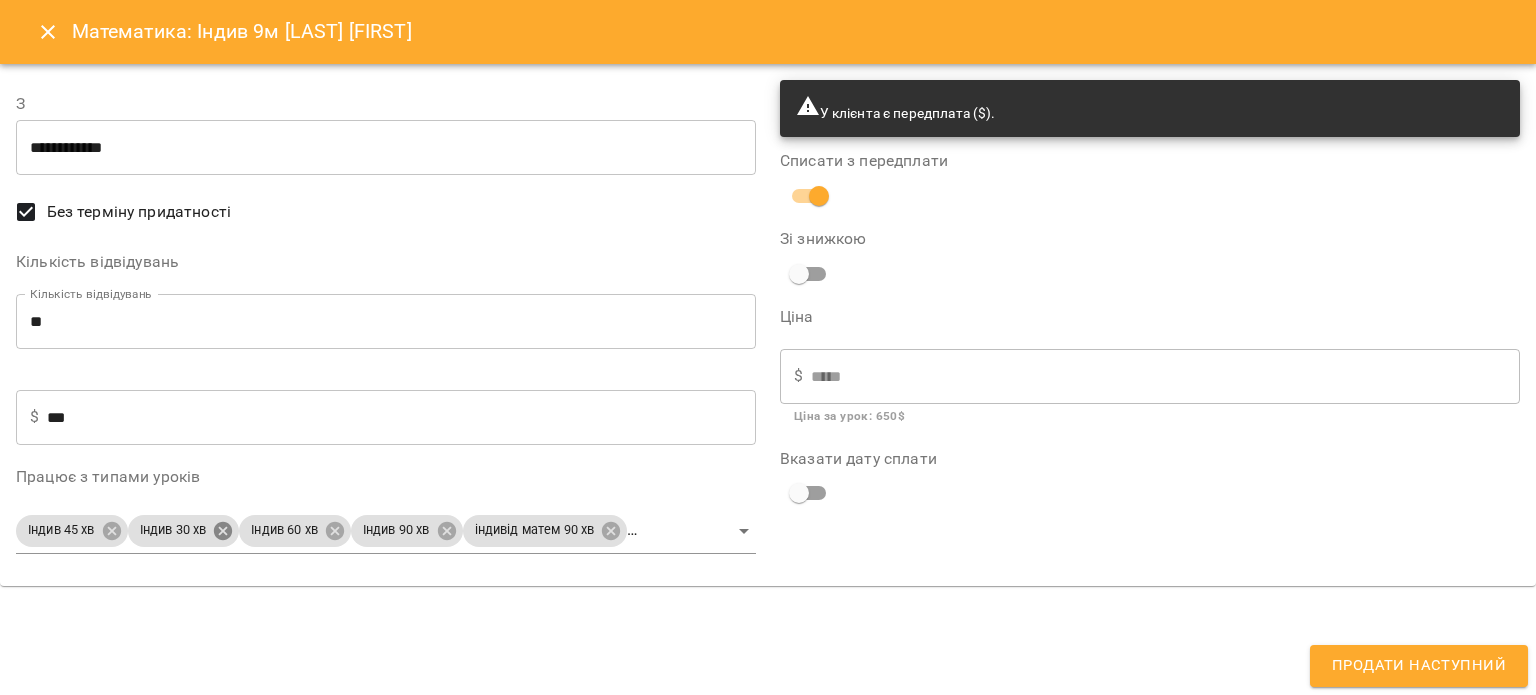 click on "For Business 99+ UA Мої клієнти / Едже Аджи  Едже Аджи  Черткова Ірина ВС матем тг індив франція 48600 $ Баланс Поповнити рахунок Докладніше 48600   $ Абонементи 36000 $   Парні 9м 12600 $   Математика: Індив 9м Актуальні абонементи ( 0 ) Немає актуальних абонементів Додати Абонемент Історія абонементів Підключення користувачів платформи Edge Зареєстровано: 08 жовтня 2024 18:03 Підключено Інформація про учня https://platform.gelios-school.com/client/65d0c78f332c5598ddc2bd28/66e17f405b788467170658a6 Особистий кабінет клієнта Gelios School Олійник Алла valeriiarozhdestvenska@gmail.com +33769693598 ViberBot! GeliosSchoolBot ! UserId Leads" at bounding box center [768, 380] 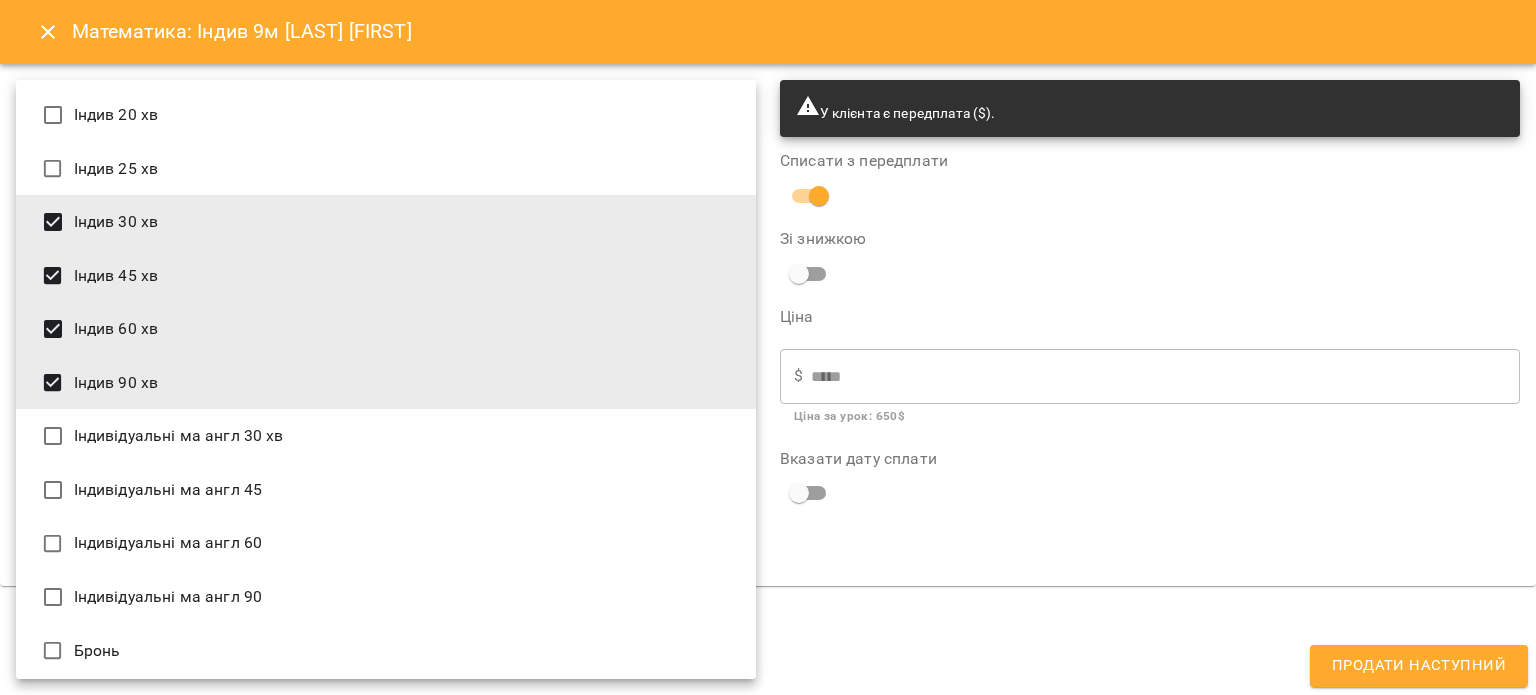 scroll, scrollTop: 1877, scrollLeft: 0, axis: vertical 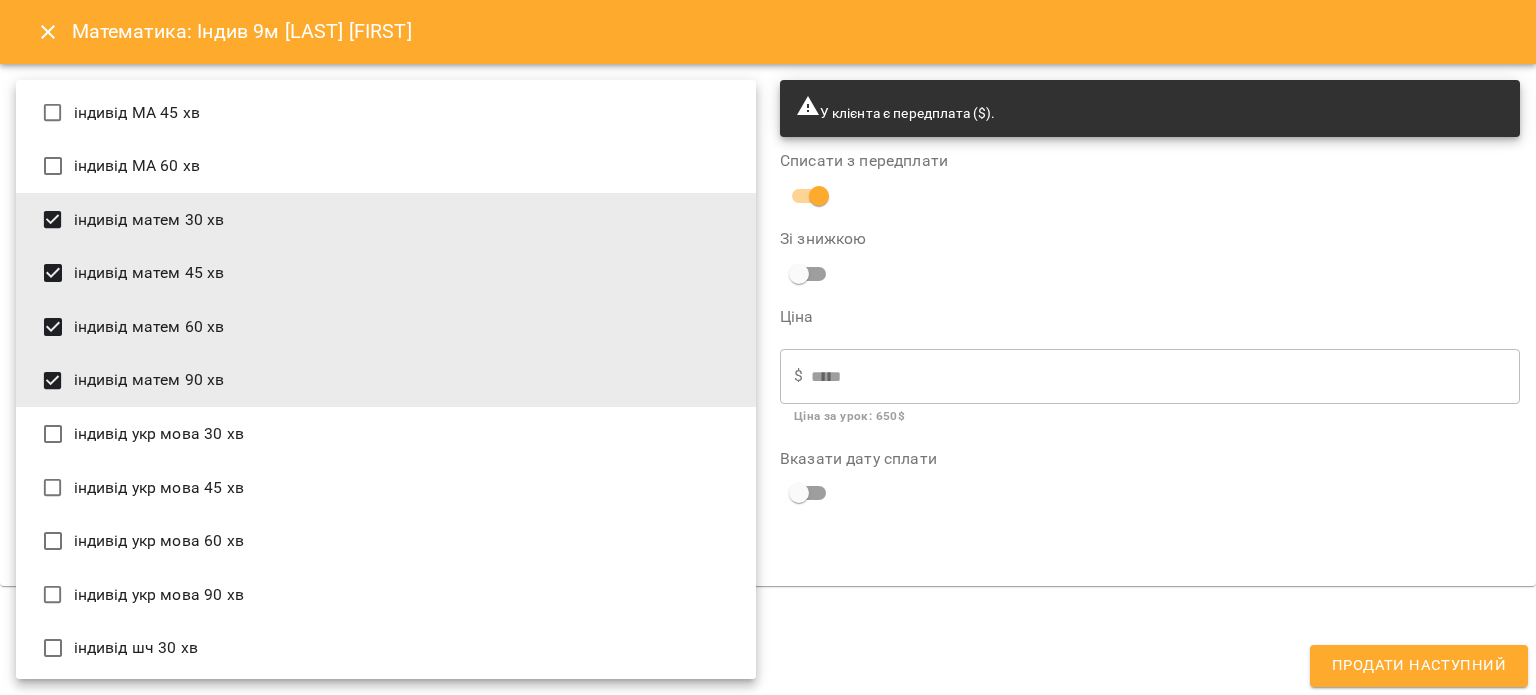 click on "індивід матем 60 хв" at bounding box center (386, 327) 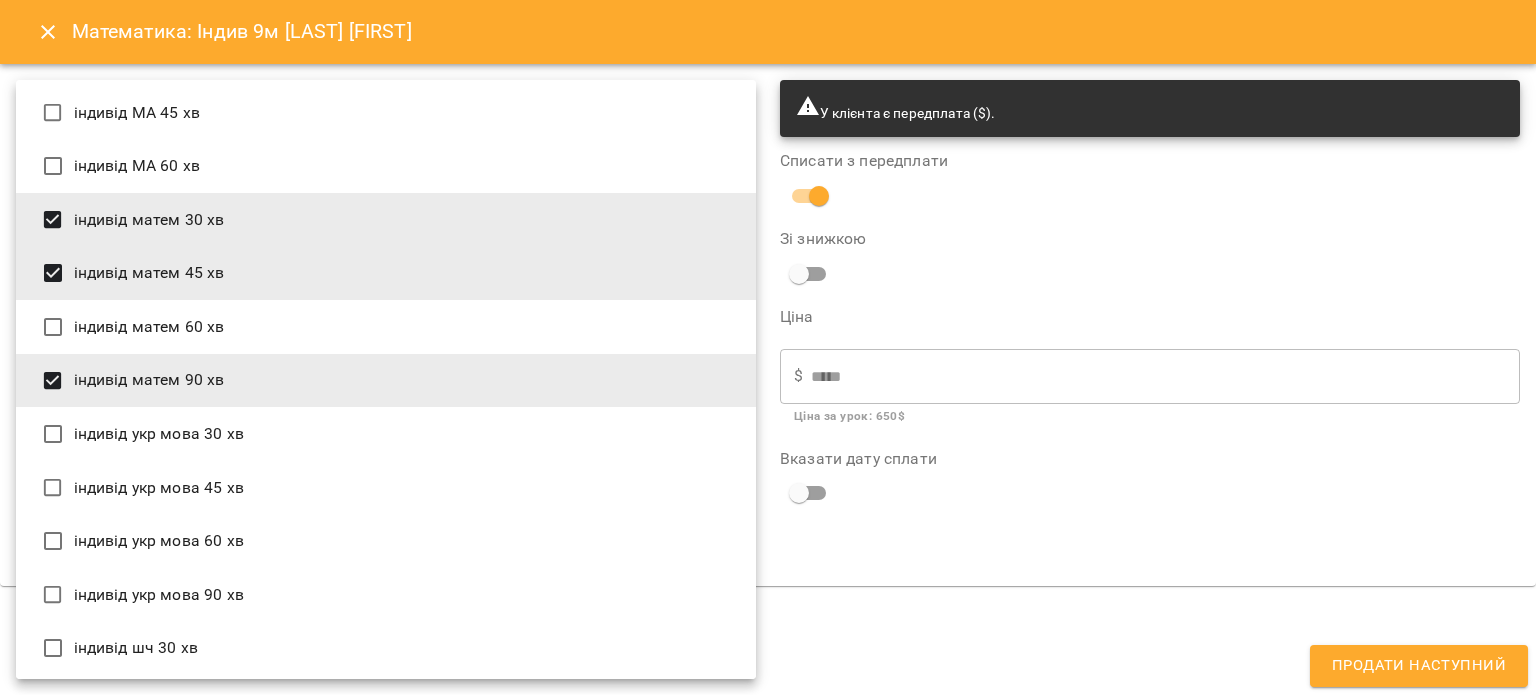 click on "індивід матем 30 хв" at bounding box center (386, 220) 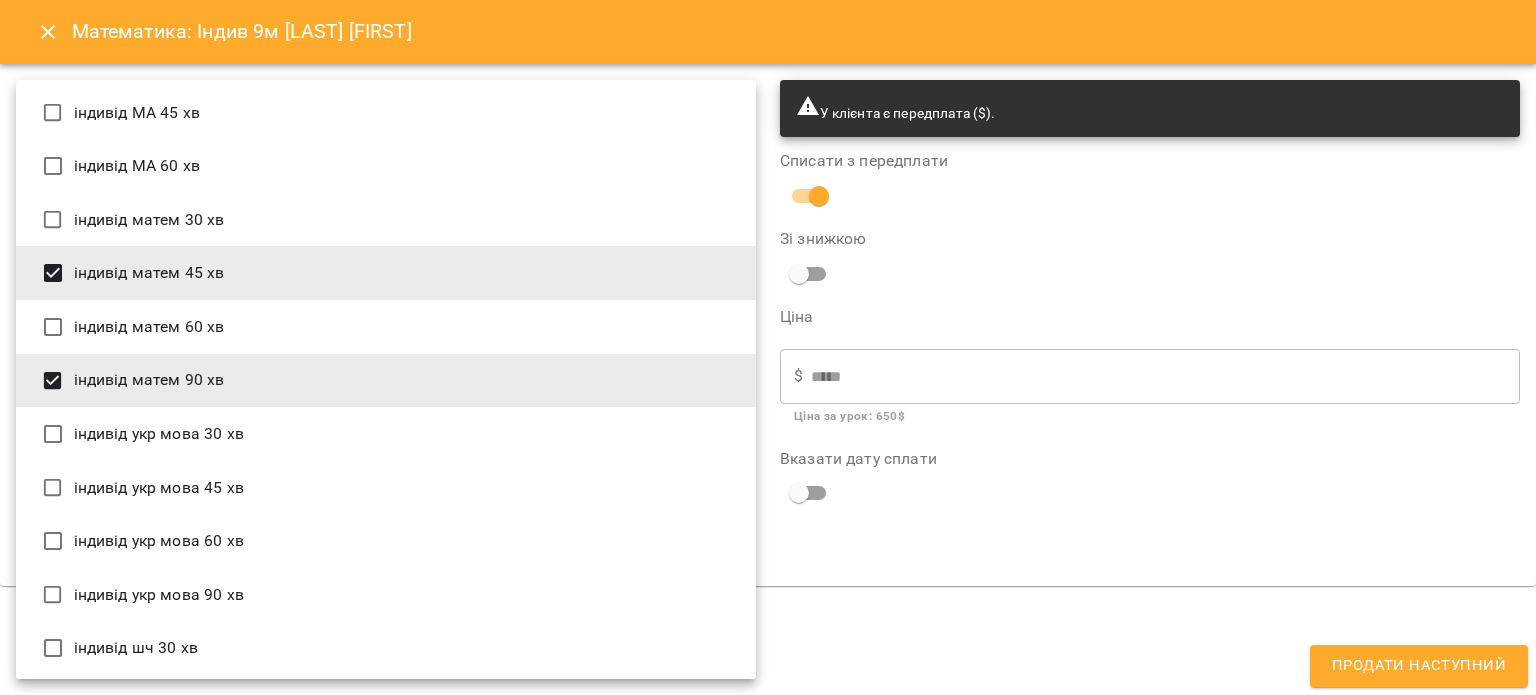 click on "індивід матем 90 хв" at bounding box center [386, 381] 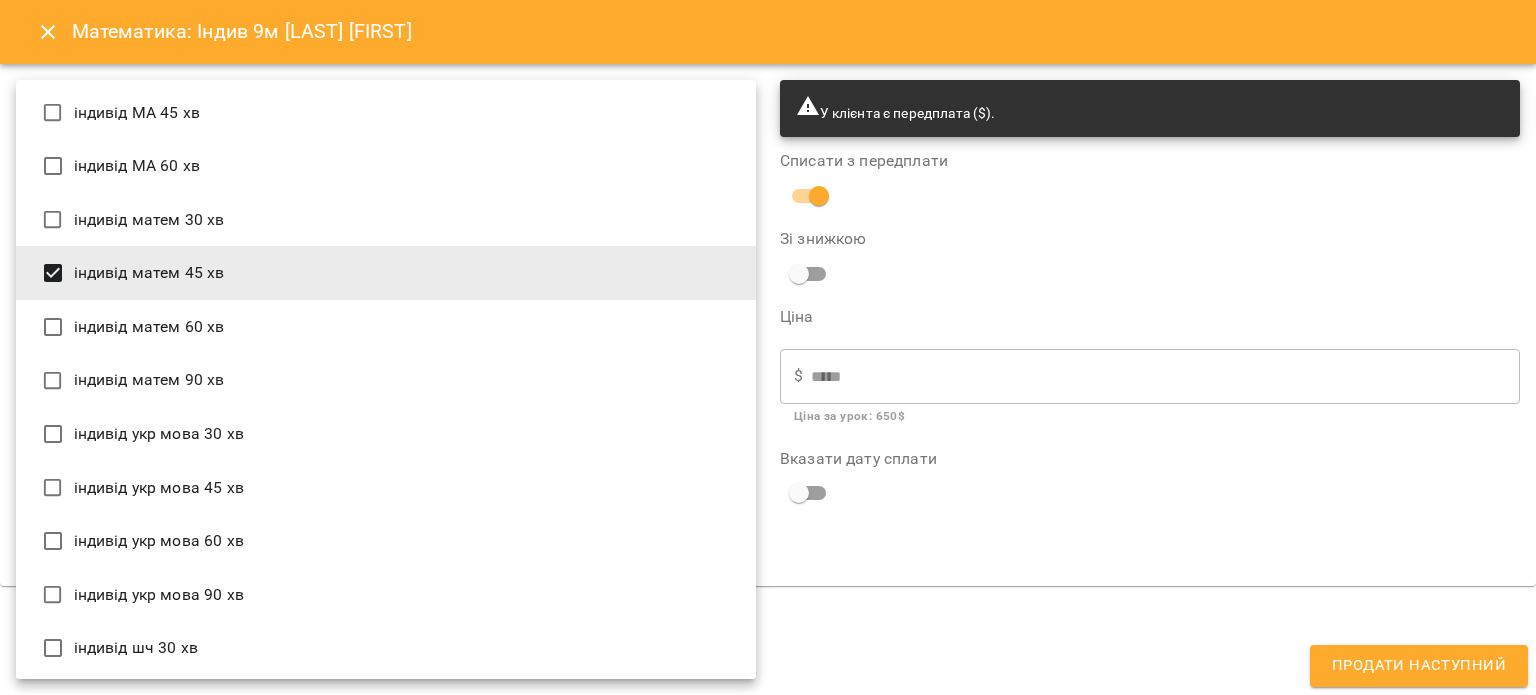 click at bounding box center [768, 347] 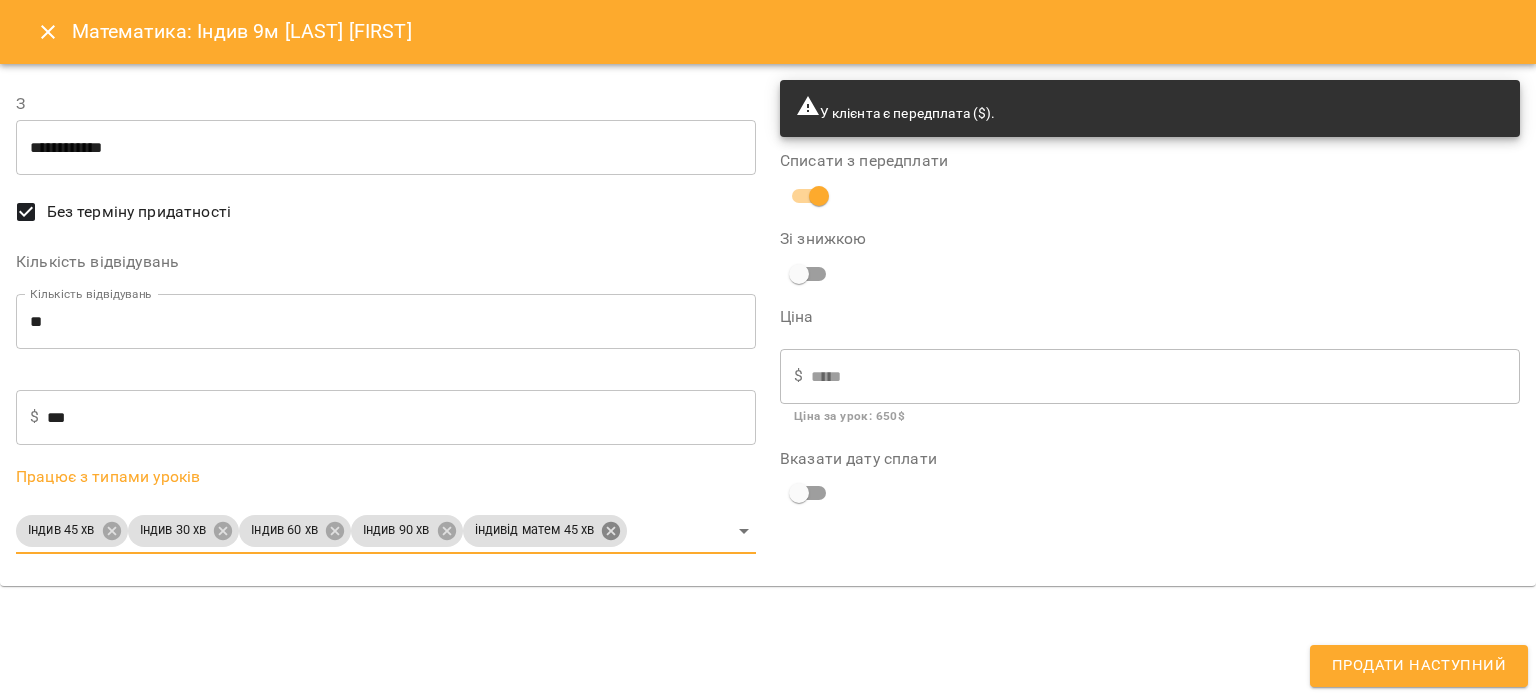 click on "For Business 99+ UA Мої клієнти / Едже Аджи  Едже Аджи  Черткова Ірина ВС матем тг індив франція 48600 $ Баланс Поповнити рахунок Докладніше 48600   $ Абонементи 36000 $   Парні 9м 12600 $   Математика: Індив 9м Актуальні абонементи ( 0 ) Немає актуальних абонементів Додати Абонемент Історія абонементів Підключення користувачів платформи Edge Зареєстровано: 08 жовтня 2024 18:03 Підключено Інформація про учня https://platform.gelios-school.com/client/65d0c78f332c5598ddc2bd28/66e17f405b788467170658a6 Особистий кабінет клієнта Gelios School Олійник Алла valeriiarozhdestvenska@gmail.com +33769693598 ViberBot! GeliosSchoolBot ! UserId Leads" at bounding box center (768, 380) 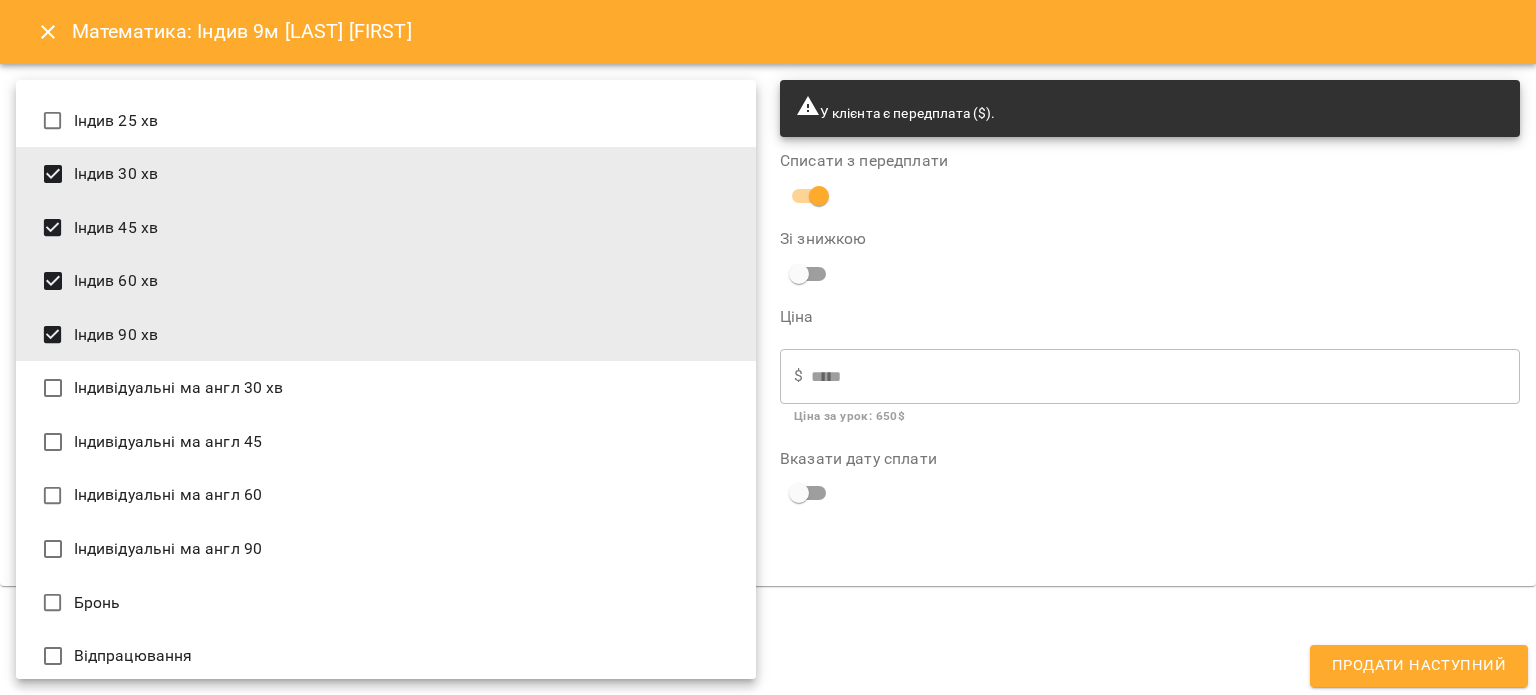 scroll, scrollTop: 0, scrollLeft: 0, axis: both 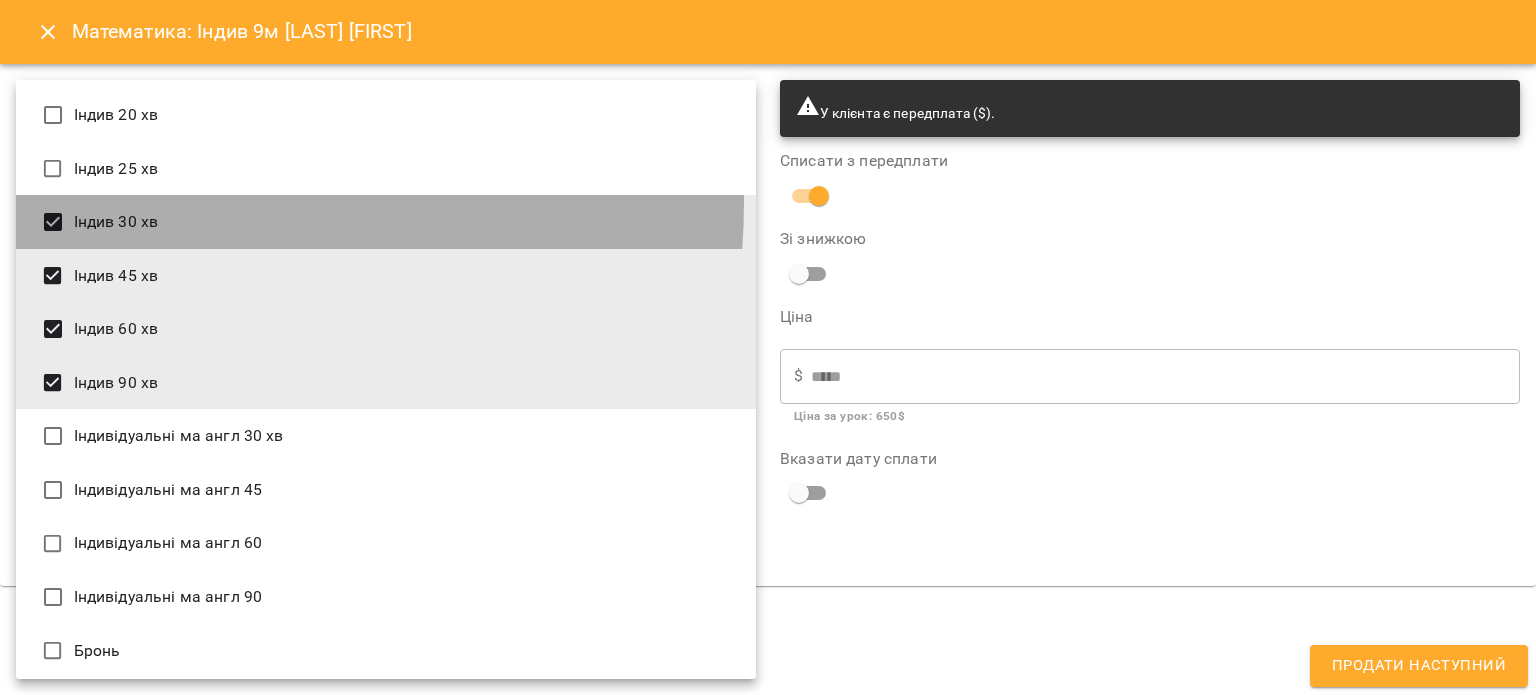 click on "Індив 30 хв" at bounding box center [386, 222] 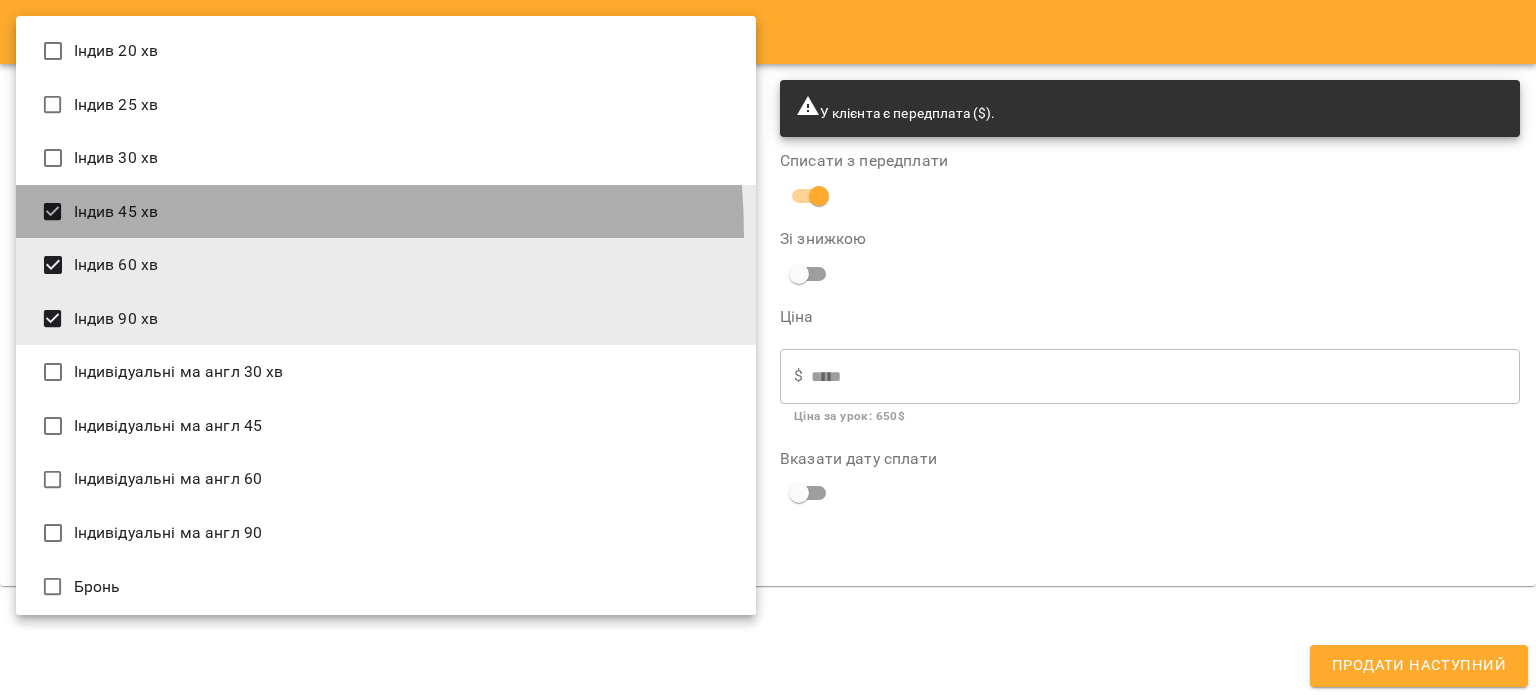 click on "Індив 45 хв" at bounding box center [386, 212] 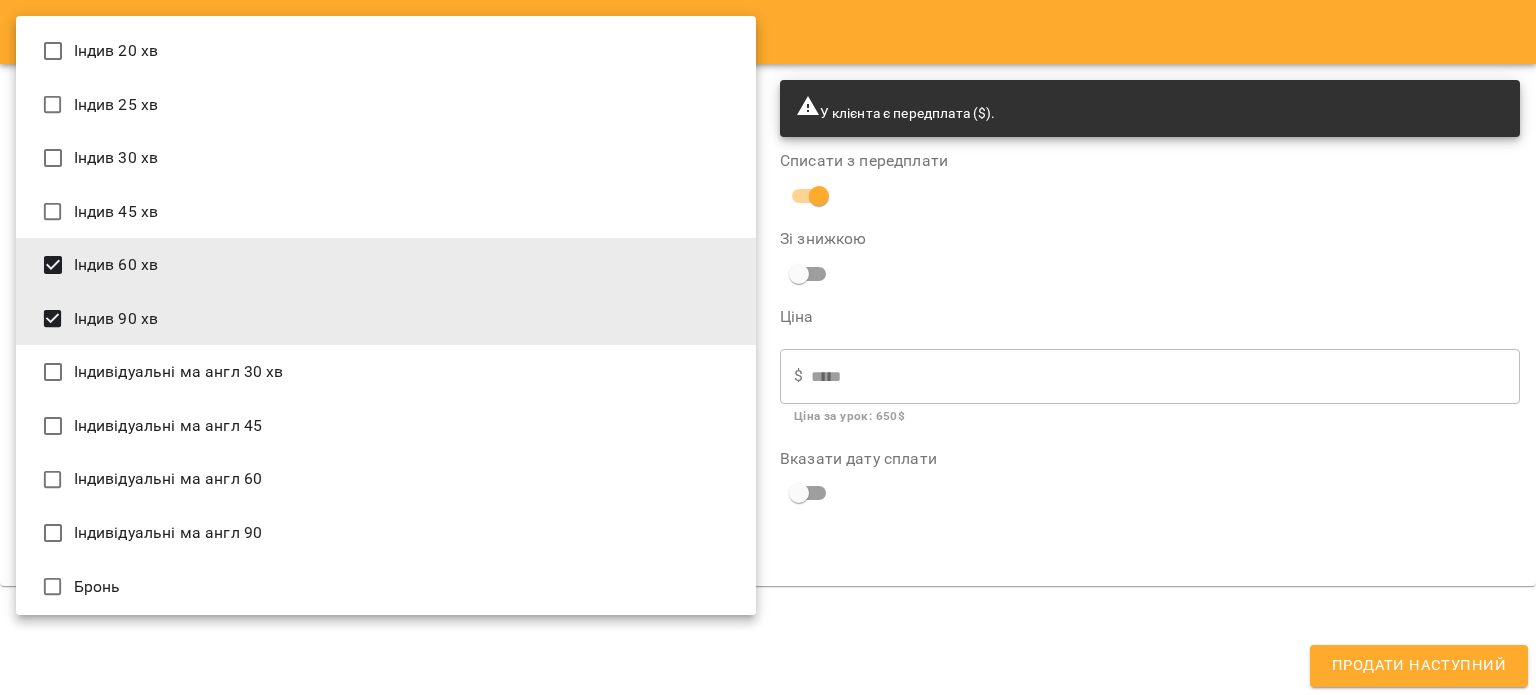 click on "Індив 60 хв" at bounding box center (386, 265) 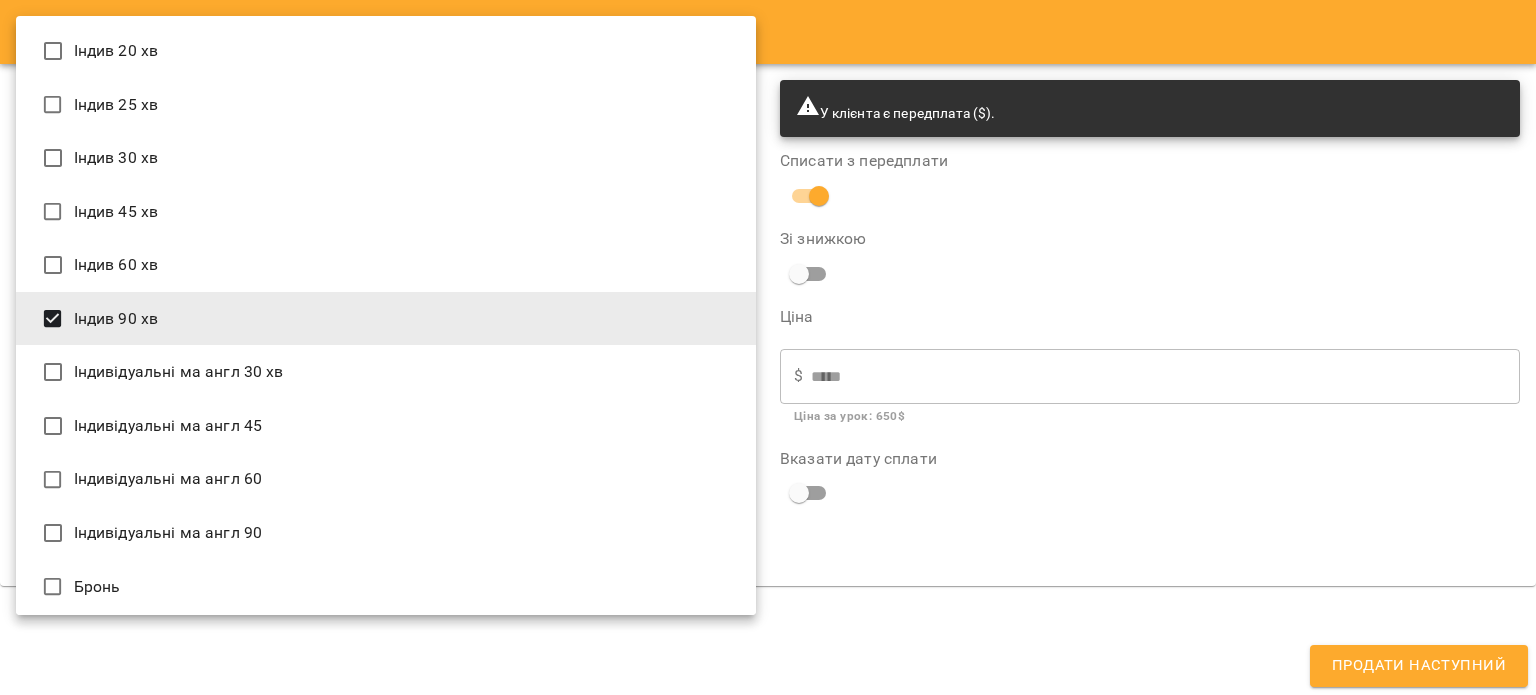 click on "Індив 90 хв" at bounding box center (386, 319) 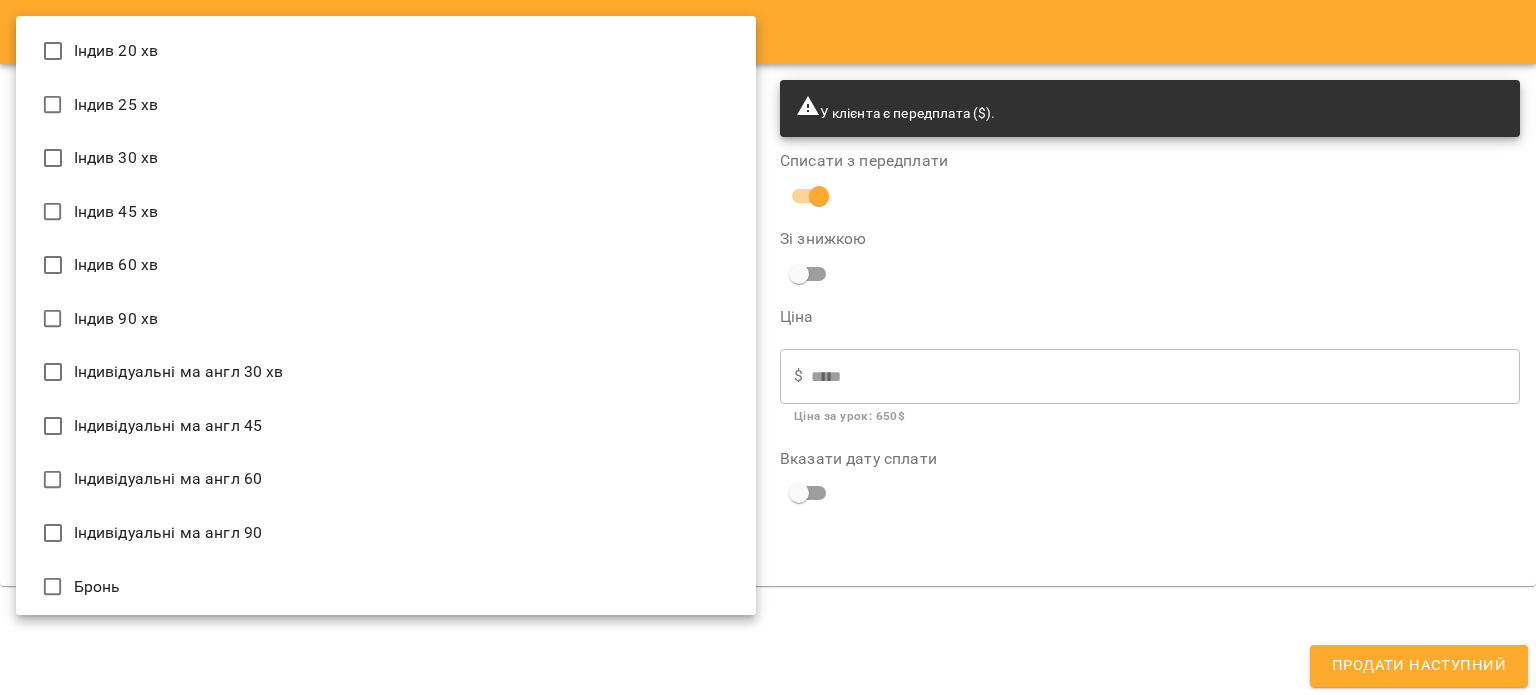 click at bounding box center [768, 347] 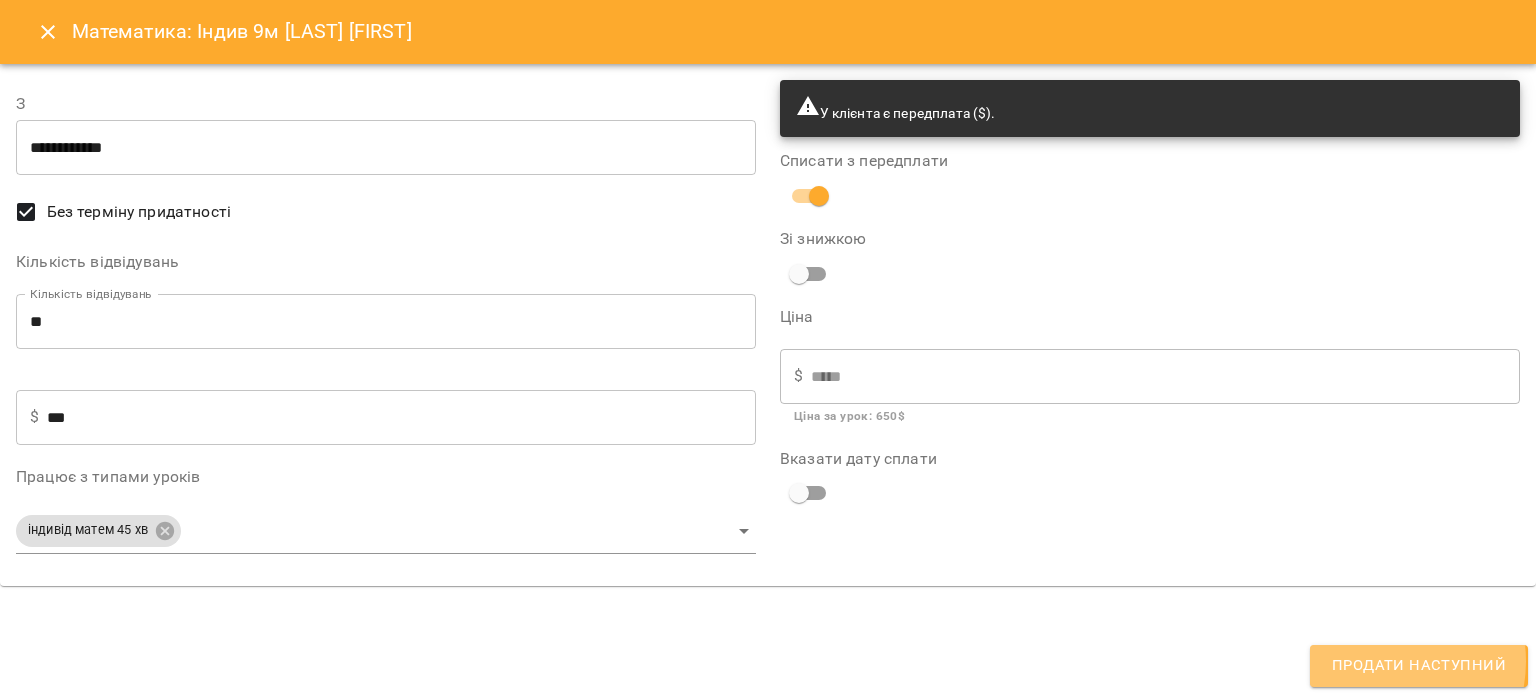 click on "Продати наступний" at bounding box center (1419, 666) 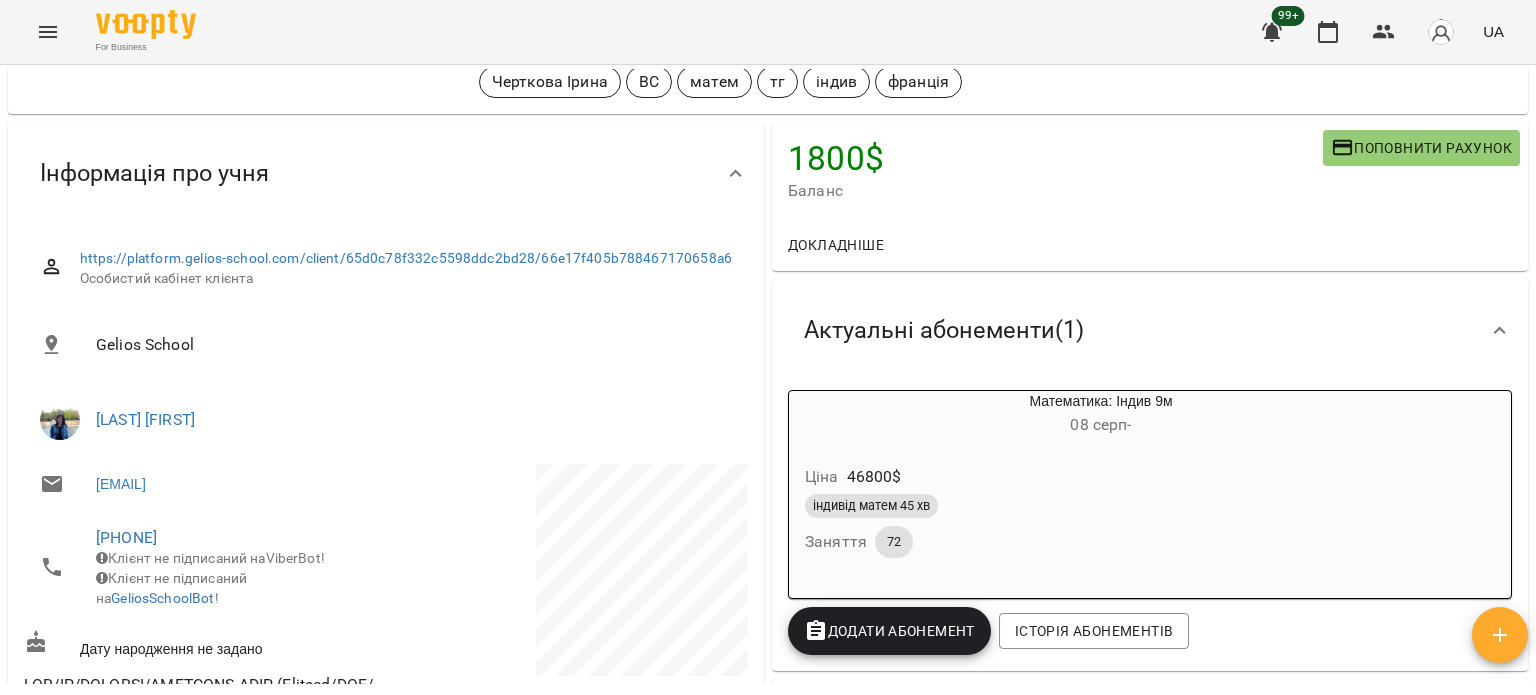scroll, scrollTop: 100, scrollLeft: 0, axis: vertical 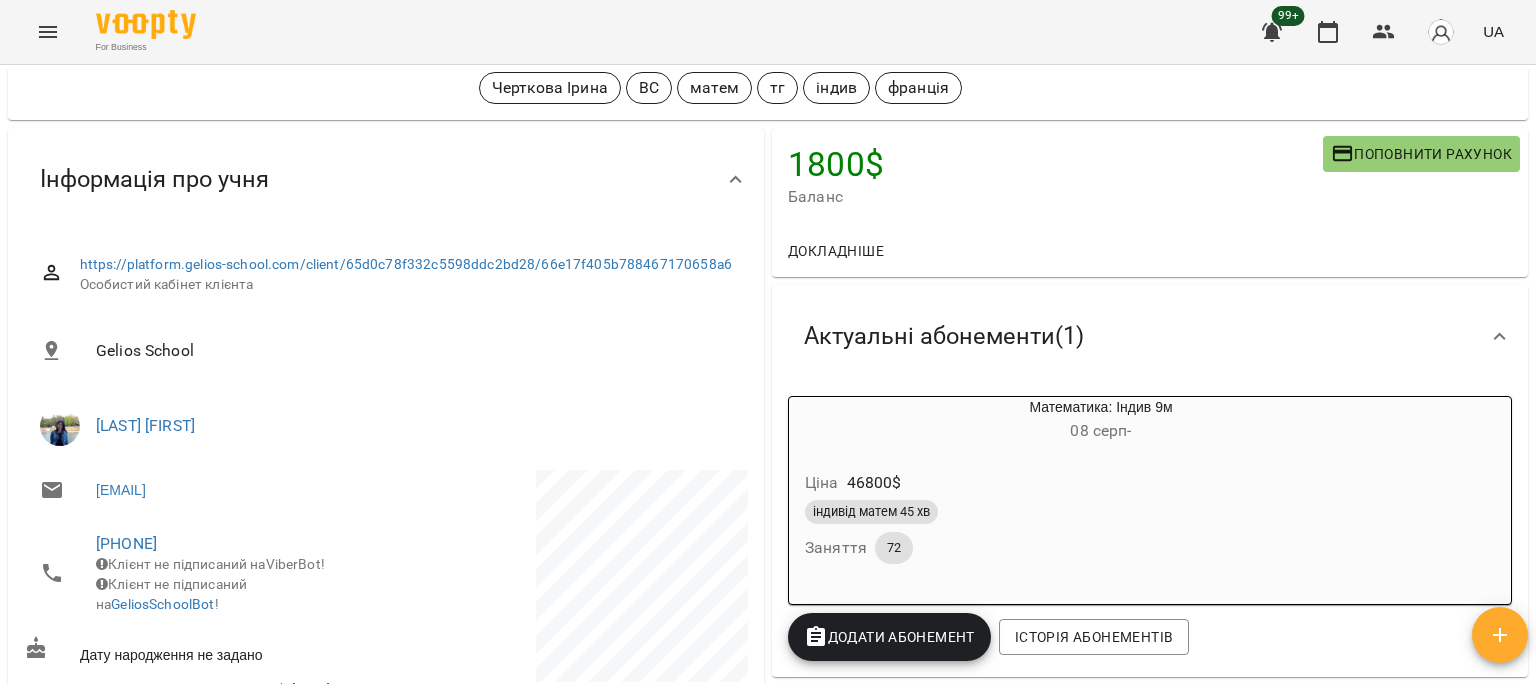 click on "індивід матем 45 хв" at bounding box center [1053, 512] 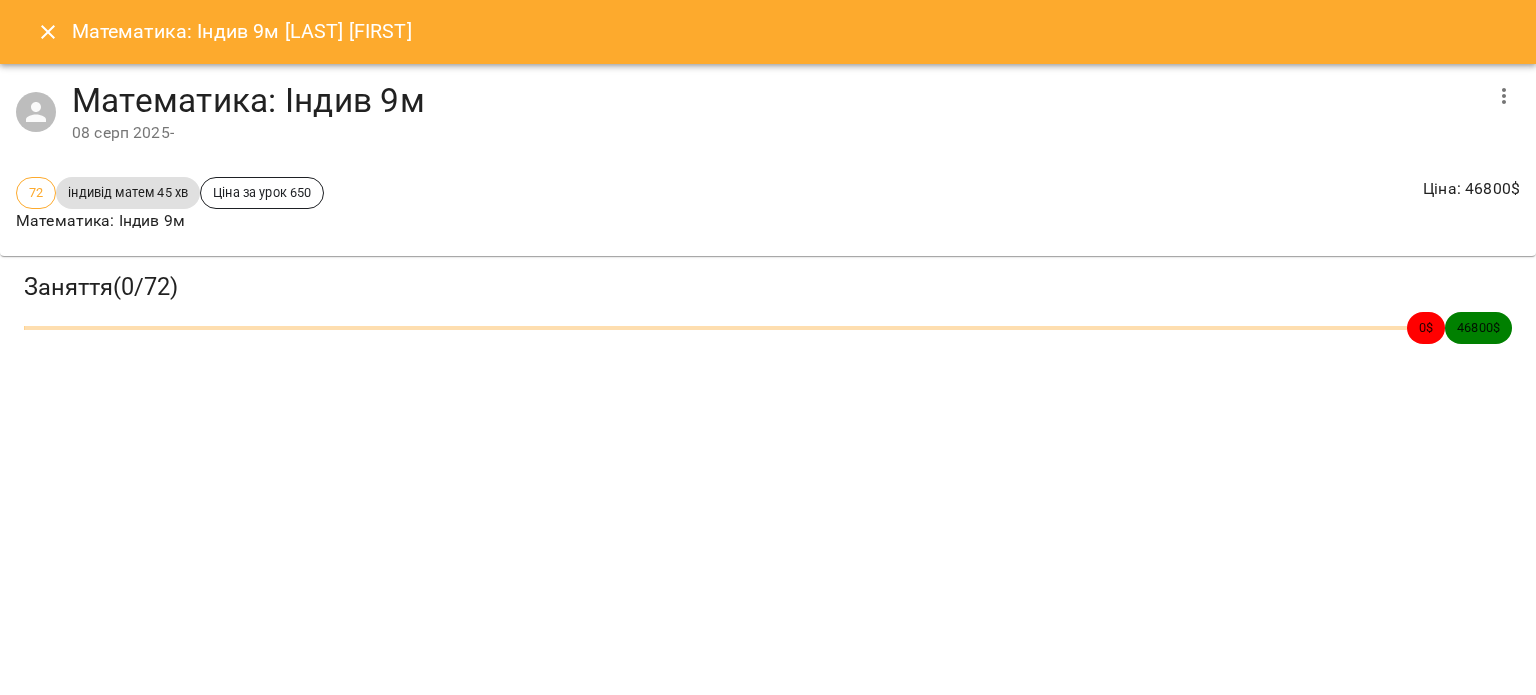 click 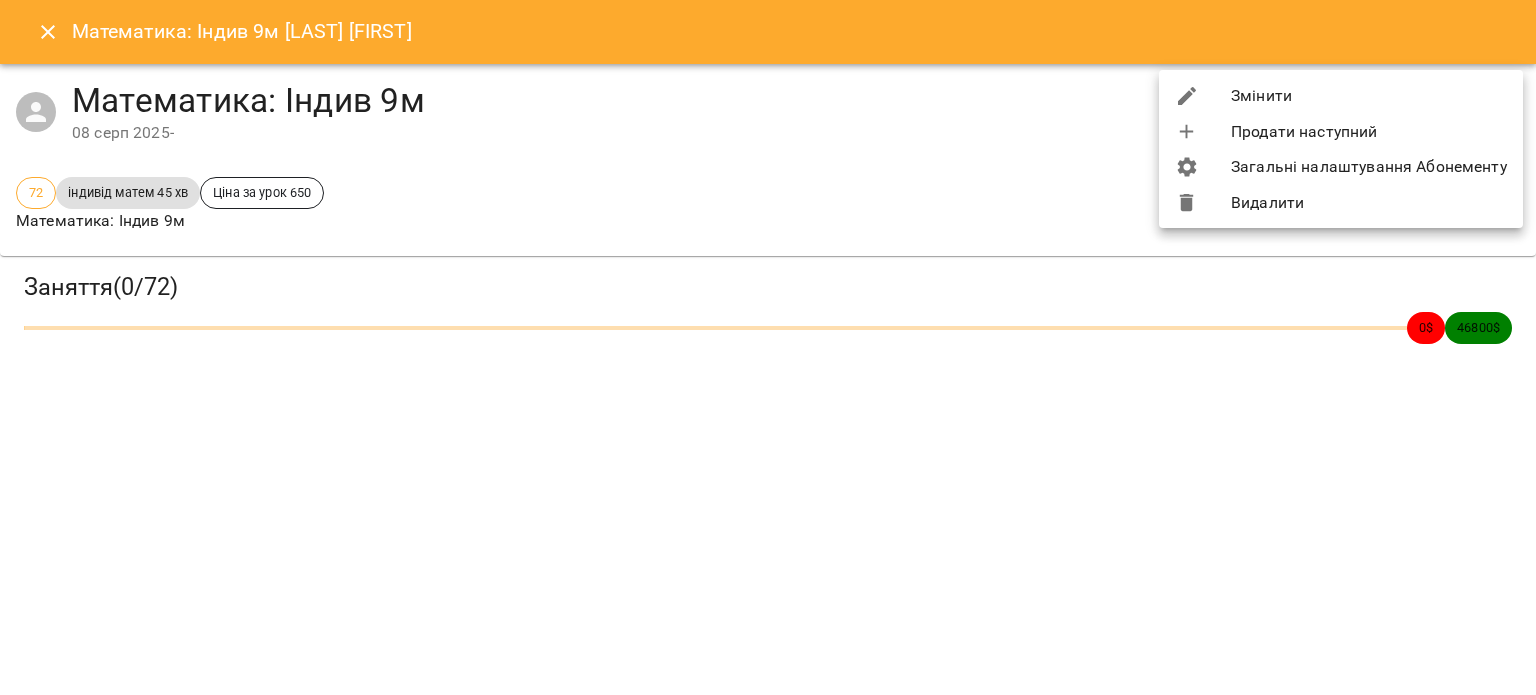 click 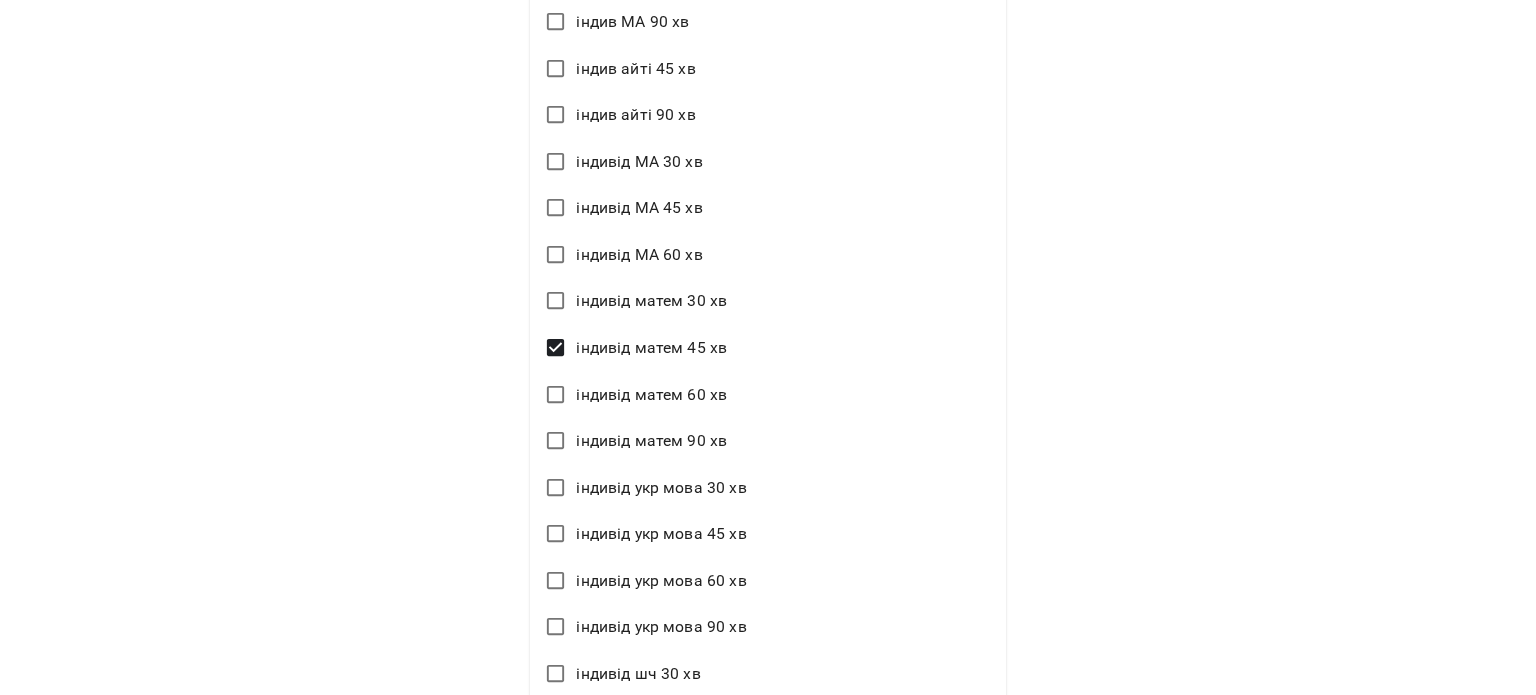 scroll, scrollTop: 2762, scrollLeft: 0, axis: vertical 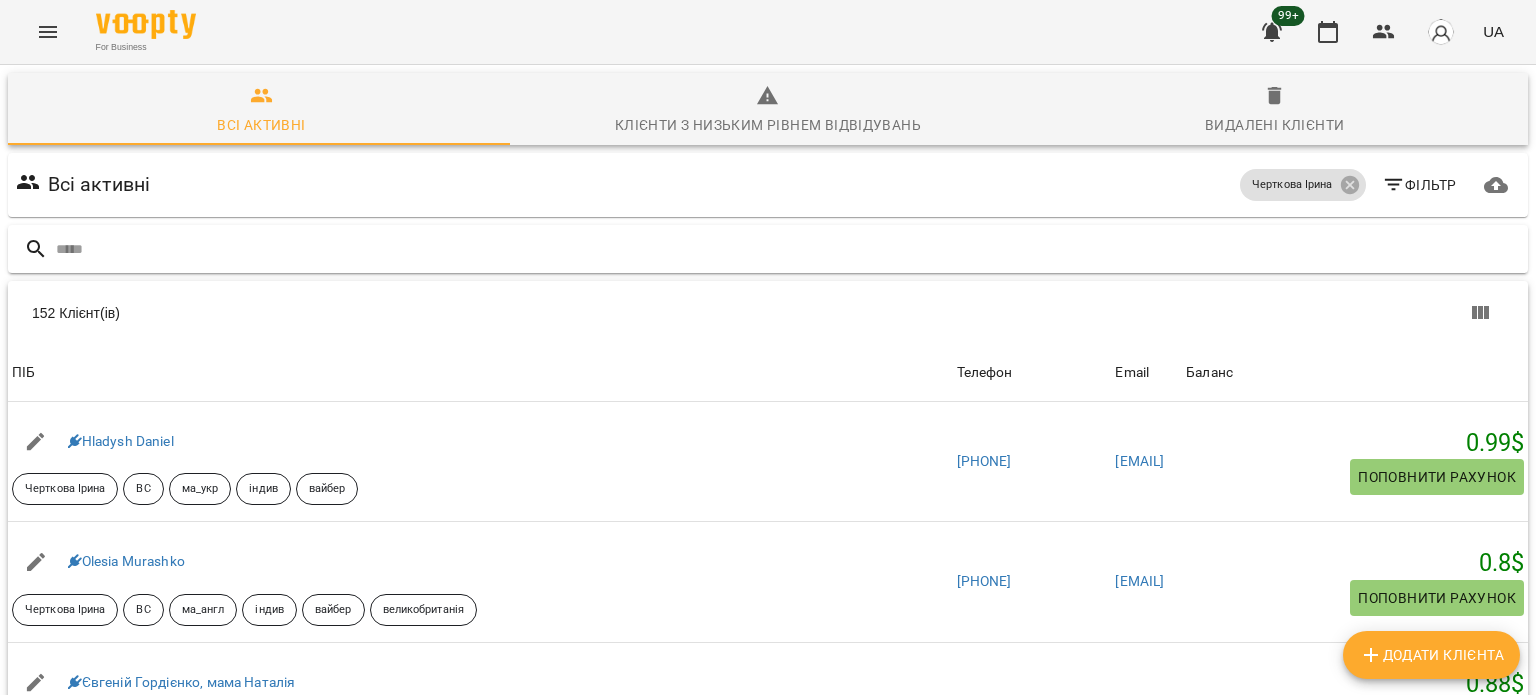 click at bounding box center [788, 249] 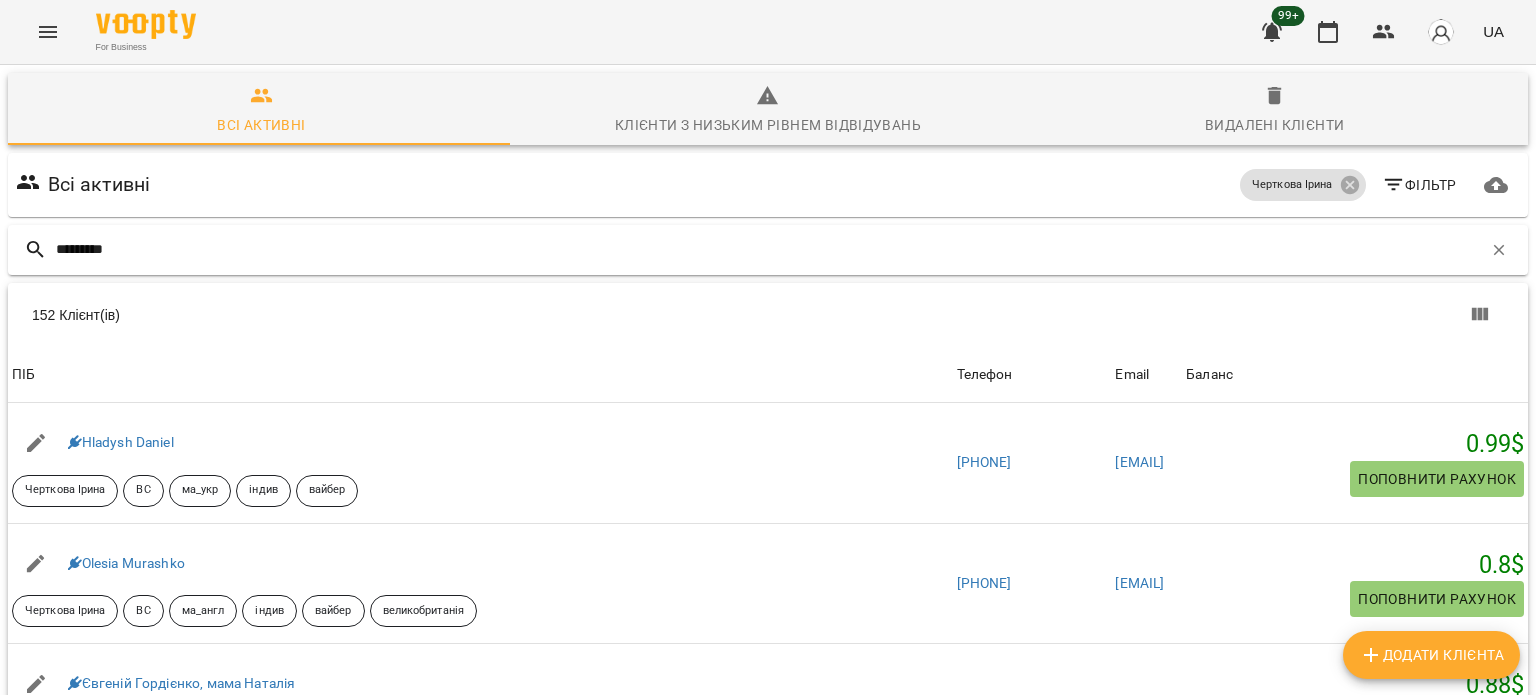 type on "*********" 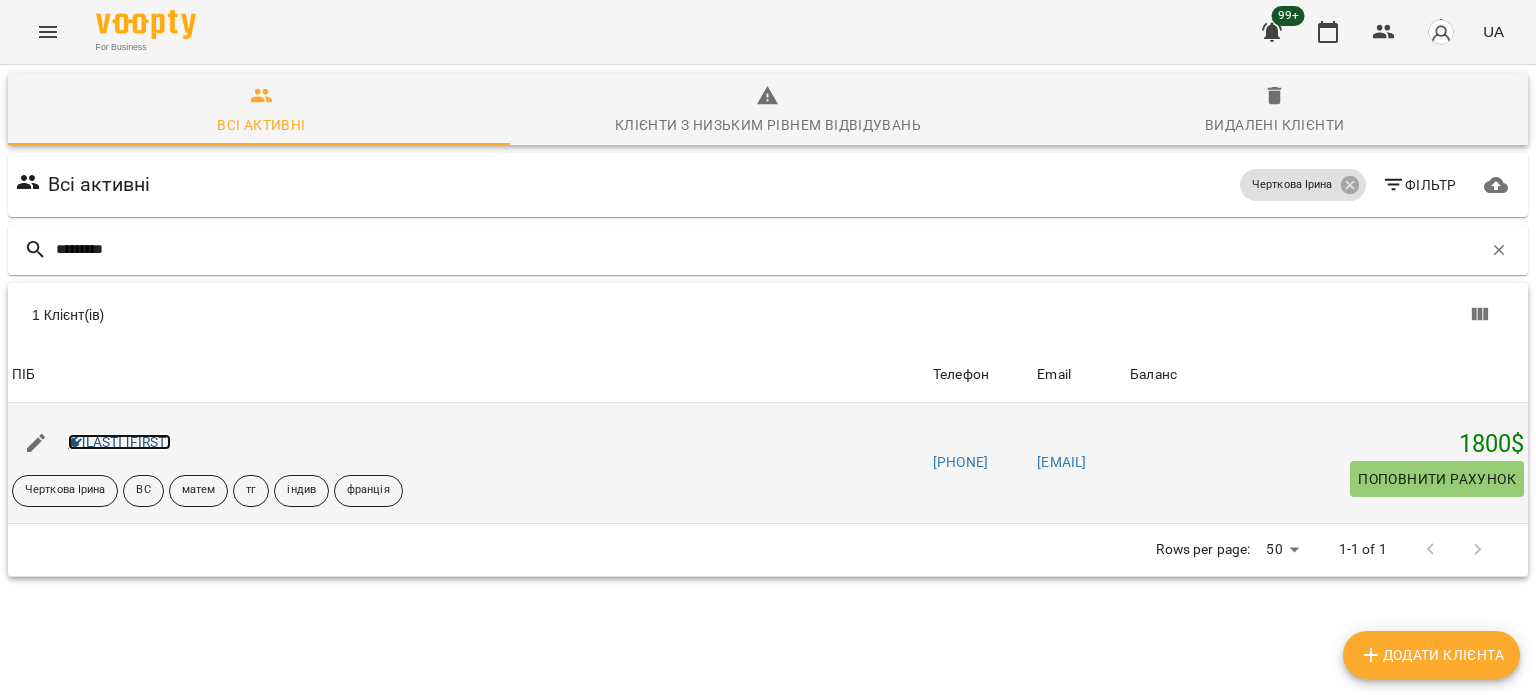 click on "[LAST] [FIRST]" at bounding box center (119, 442) 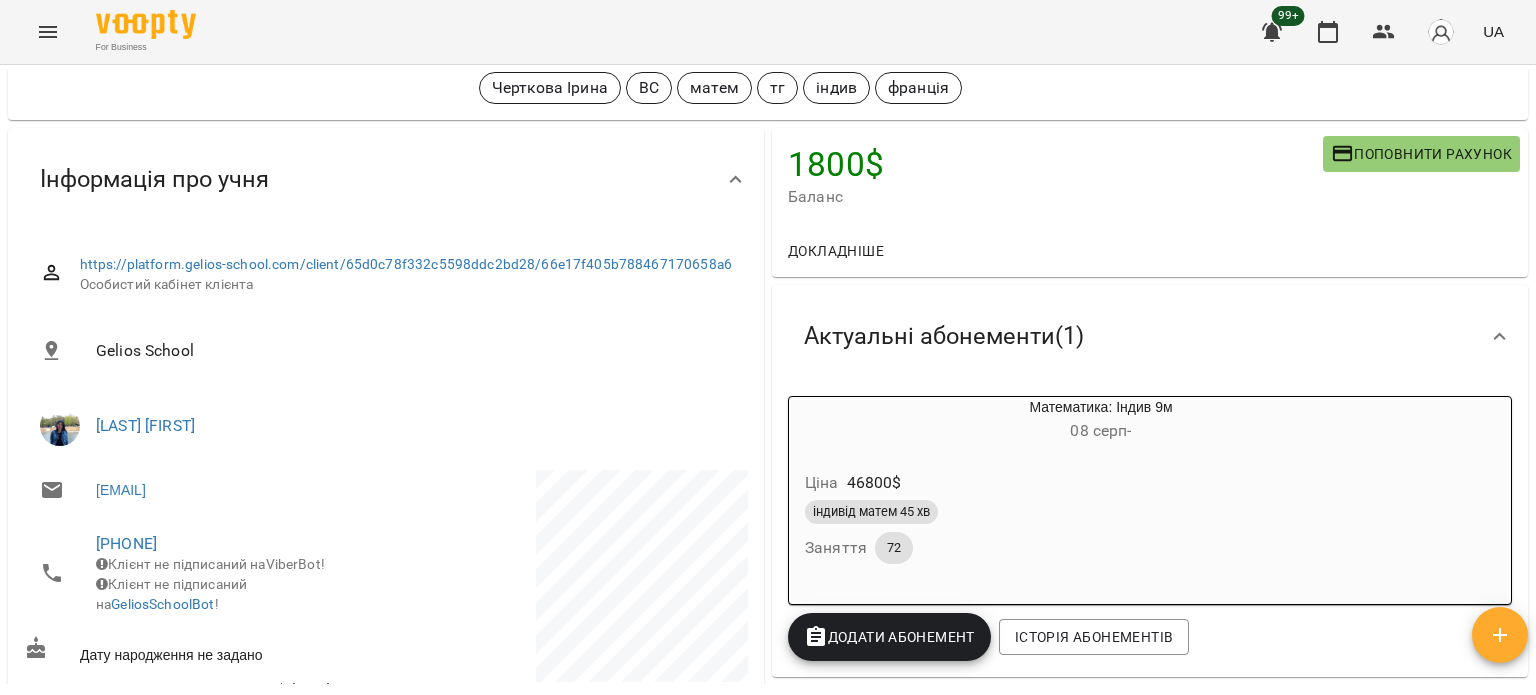 scroll, scrollTop: 0, scrollLeft: 0, axis: both 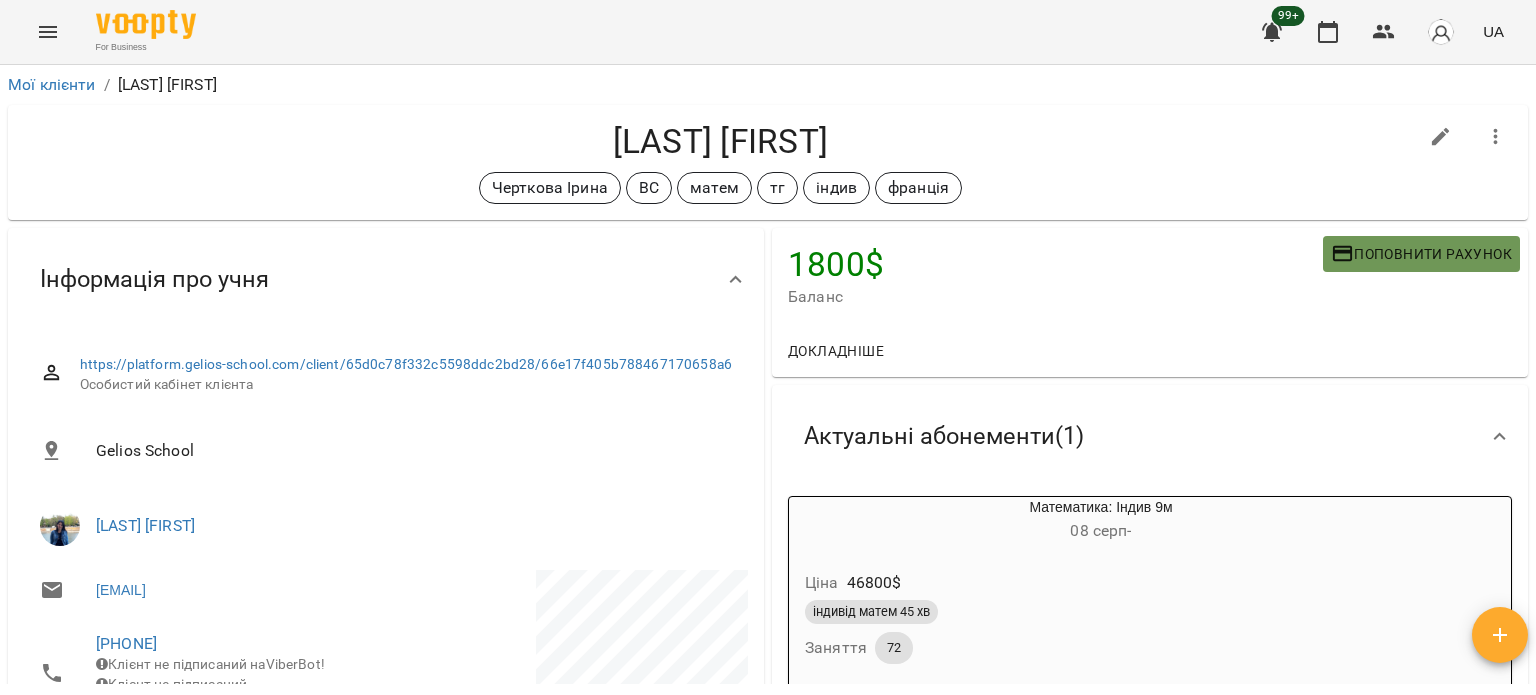 click on "Поповнити рахунок" at bounding box center [1421, 254] 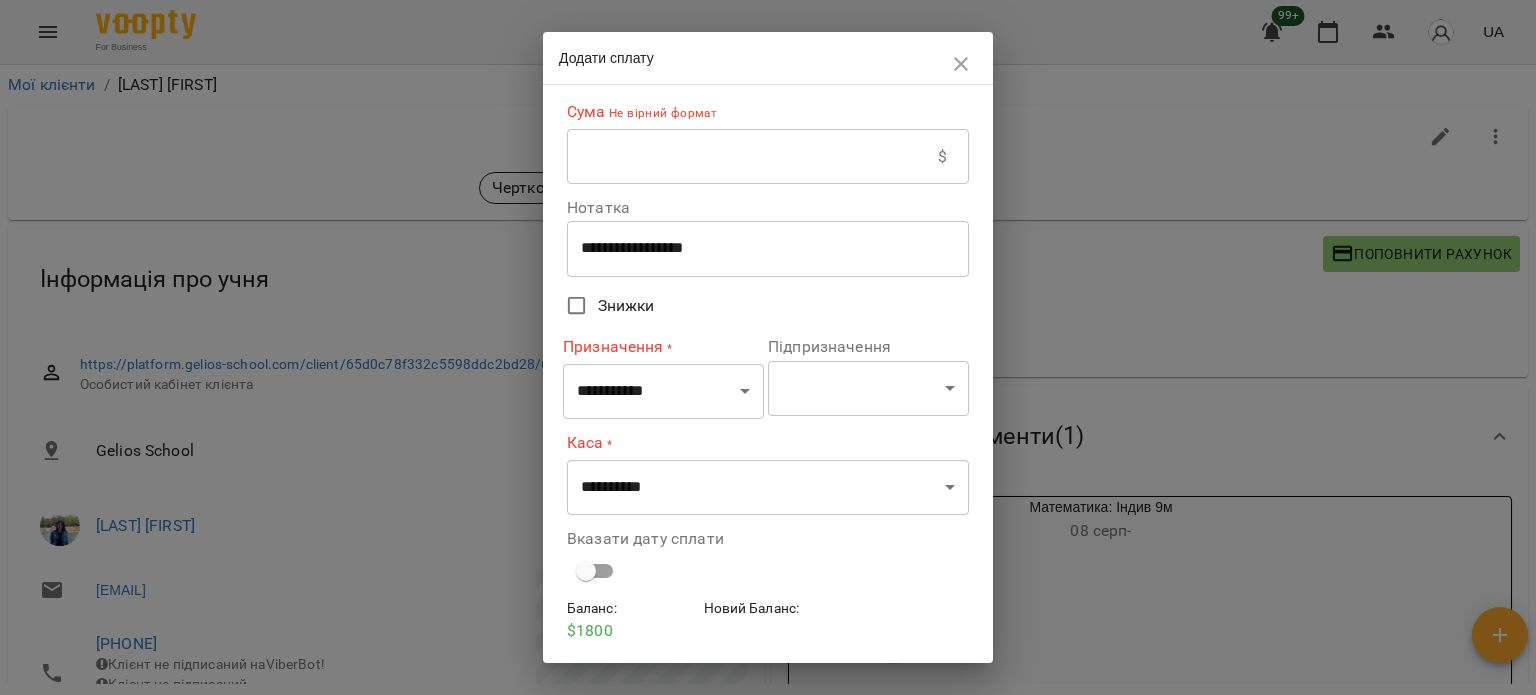 scroll, scrollTop: 66, scrollLeft: 0, axis: vertical 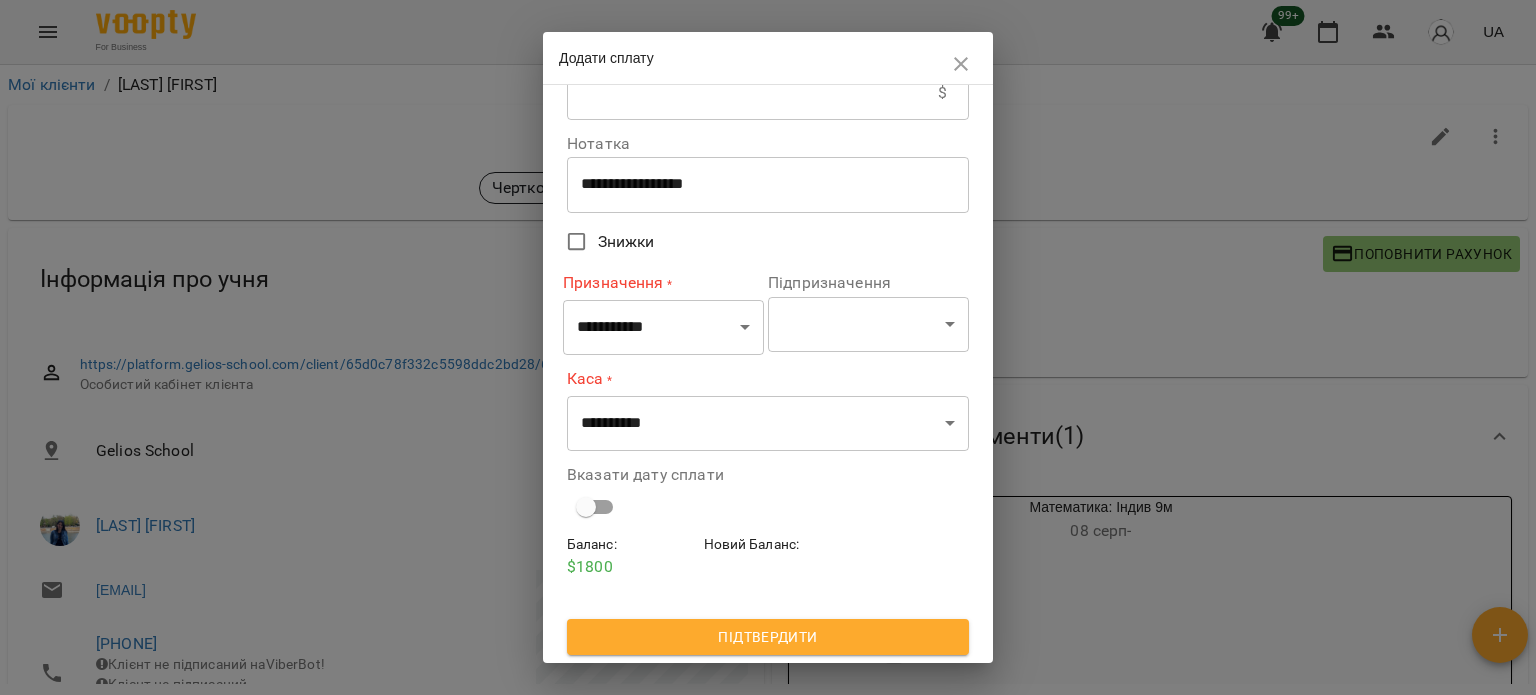 click 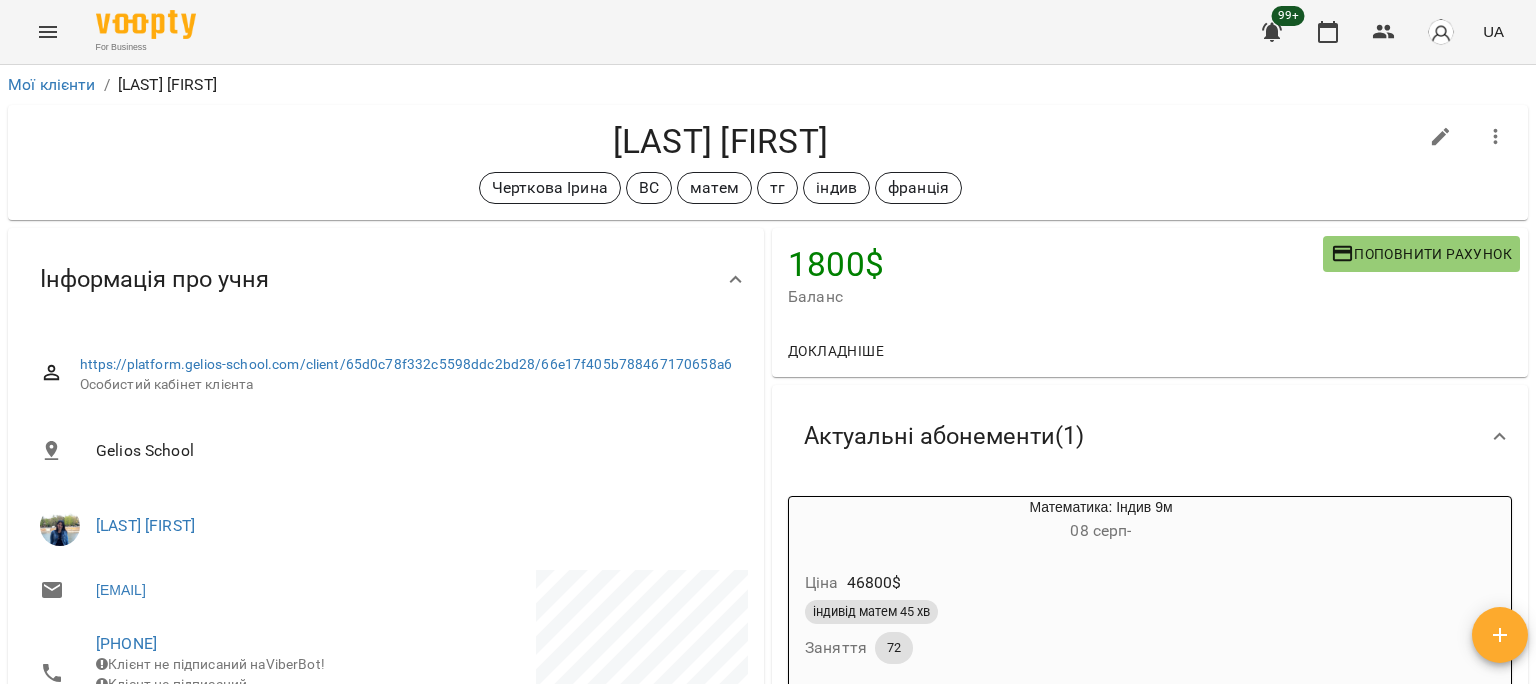 click on "1800 $" at bounding box center (1055, 264) 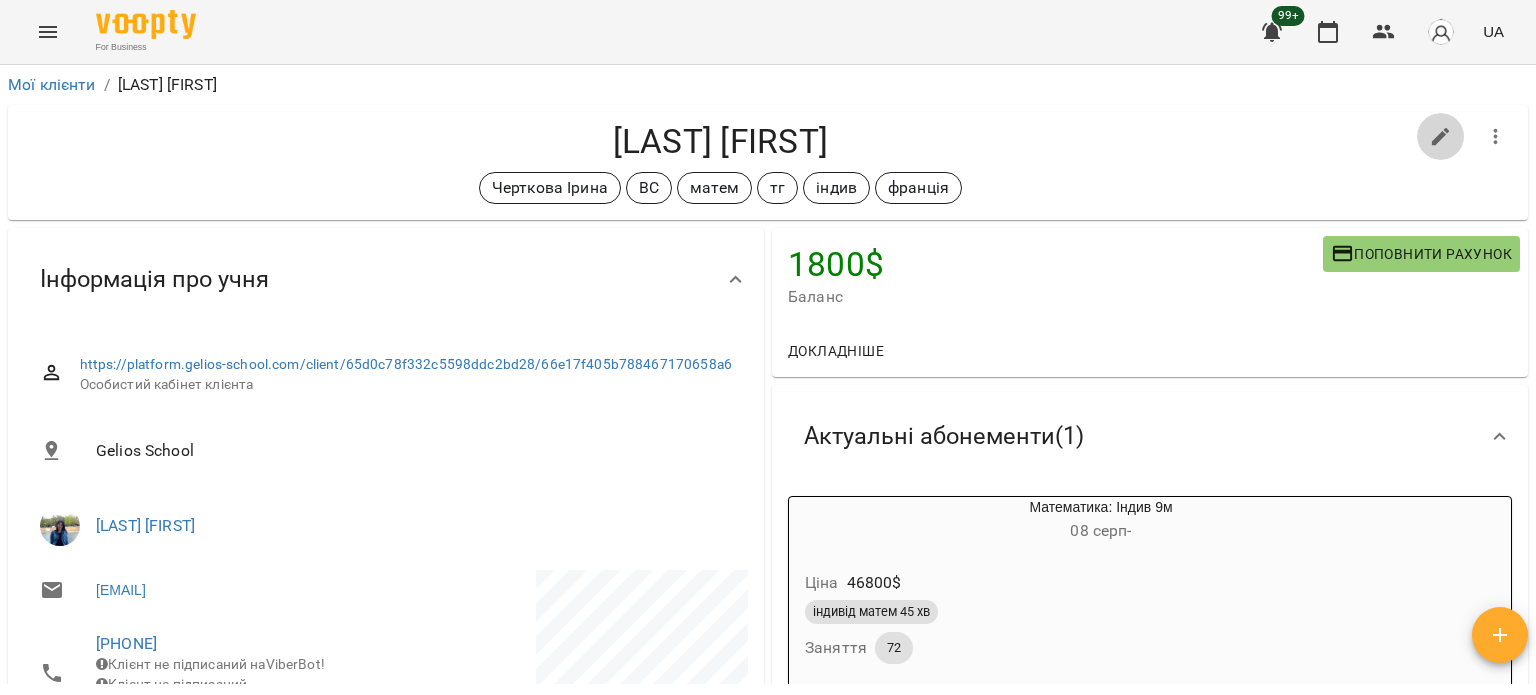 click 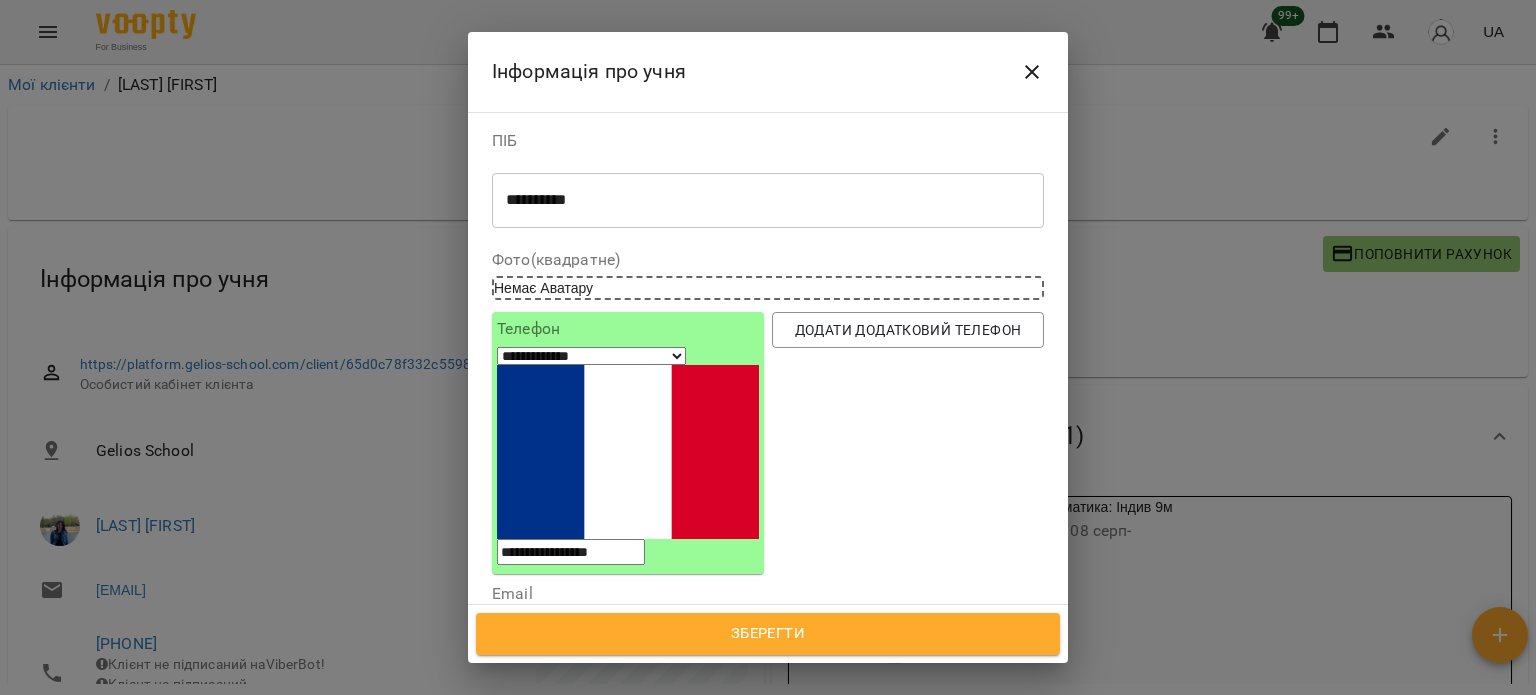 click 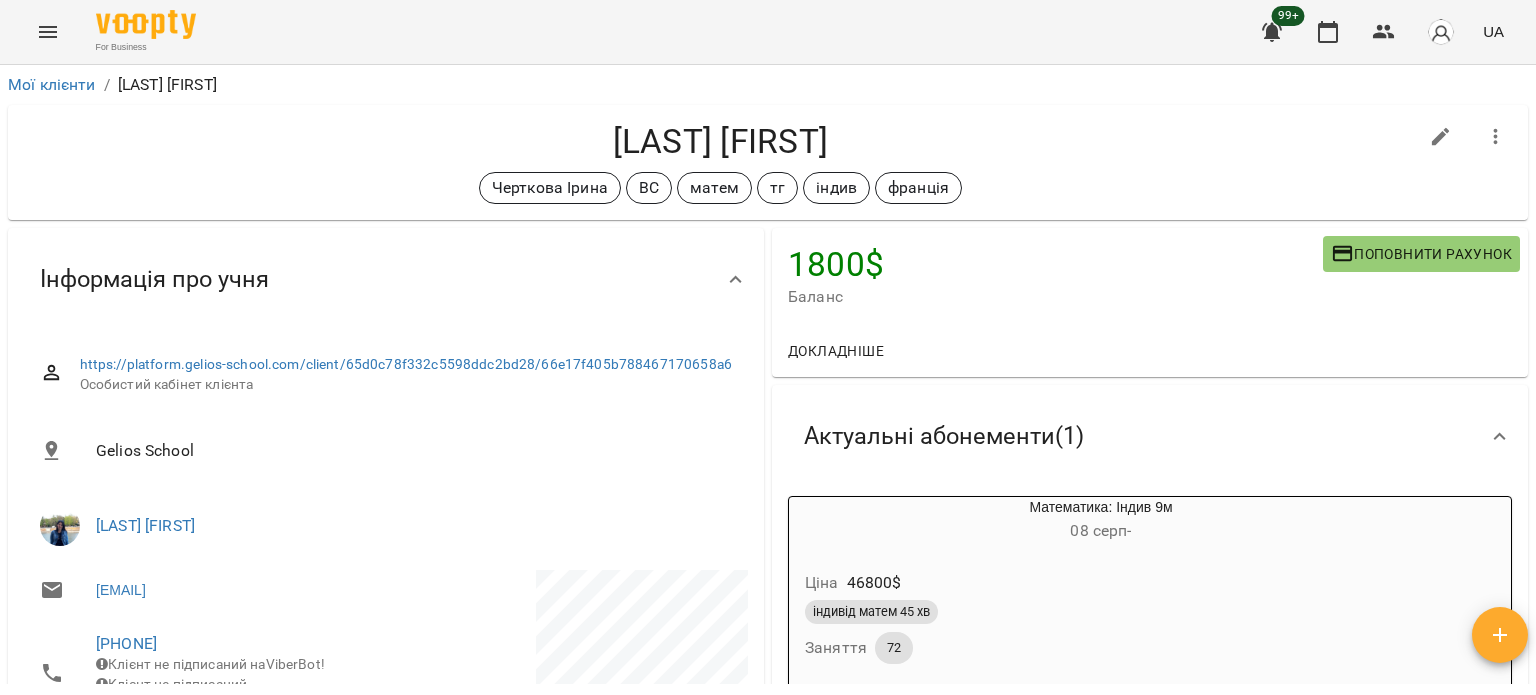 click on "1800 $ Баланс Поповнити рахунок" at bounding box center (1150, 276) 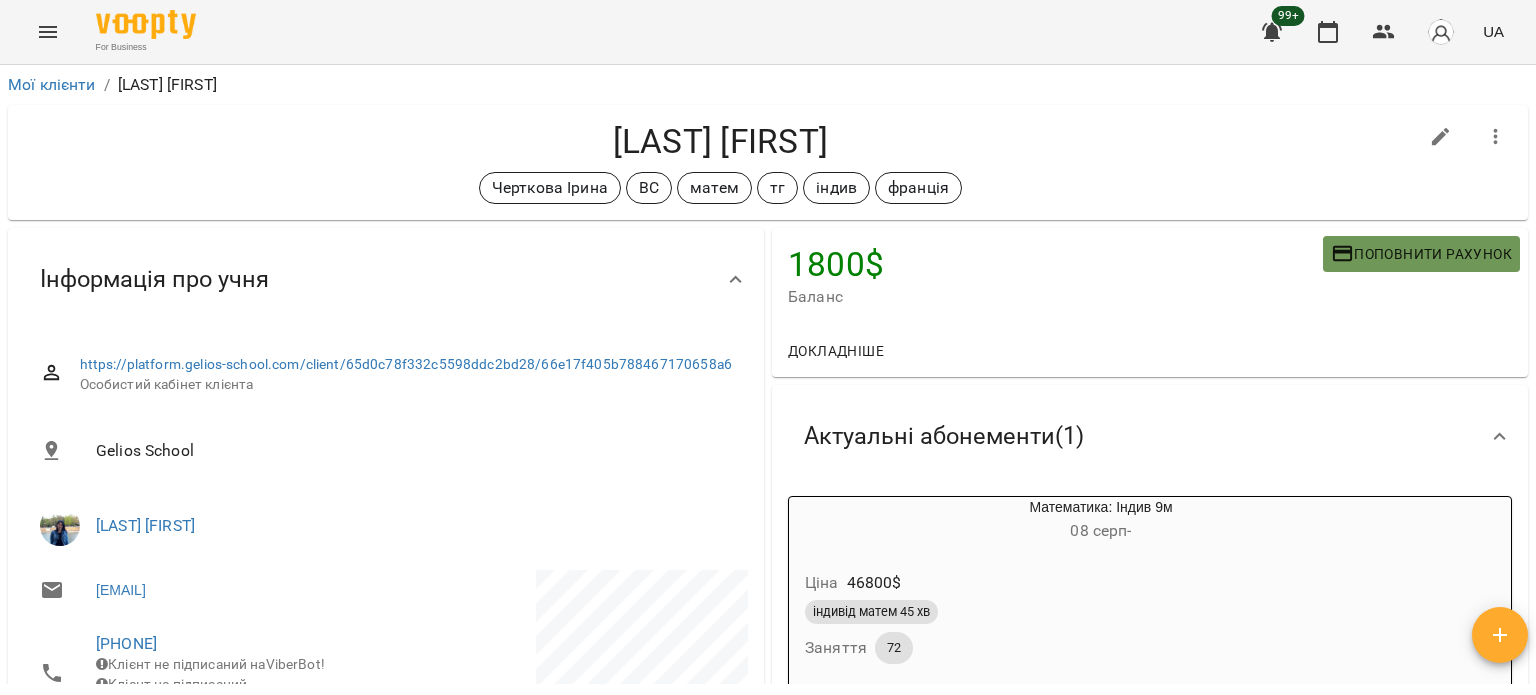 click on "Поповнити рахунок" at bounding box center [1421, 254] 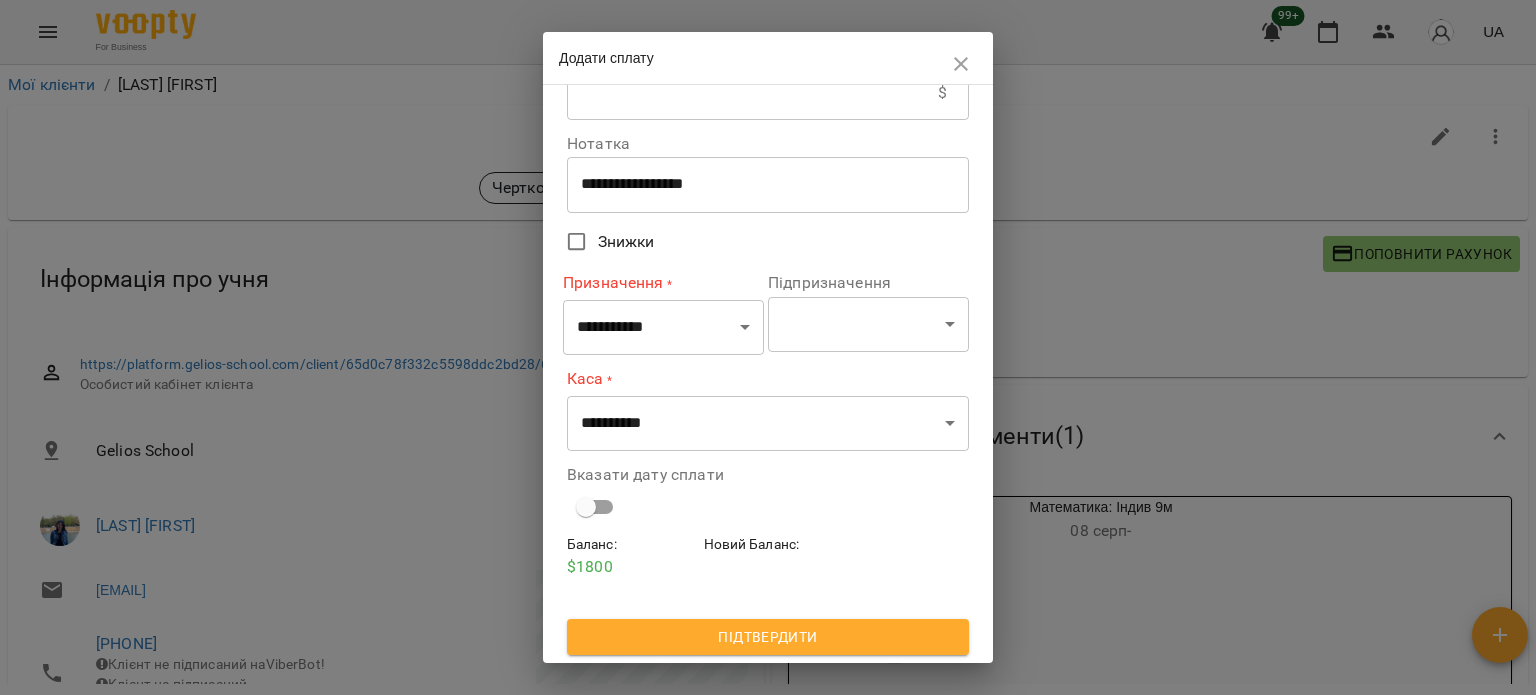 scroll, scrollTop: 0, scrollLeft: 0, axis: both 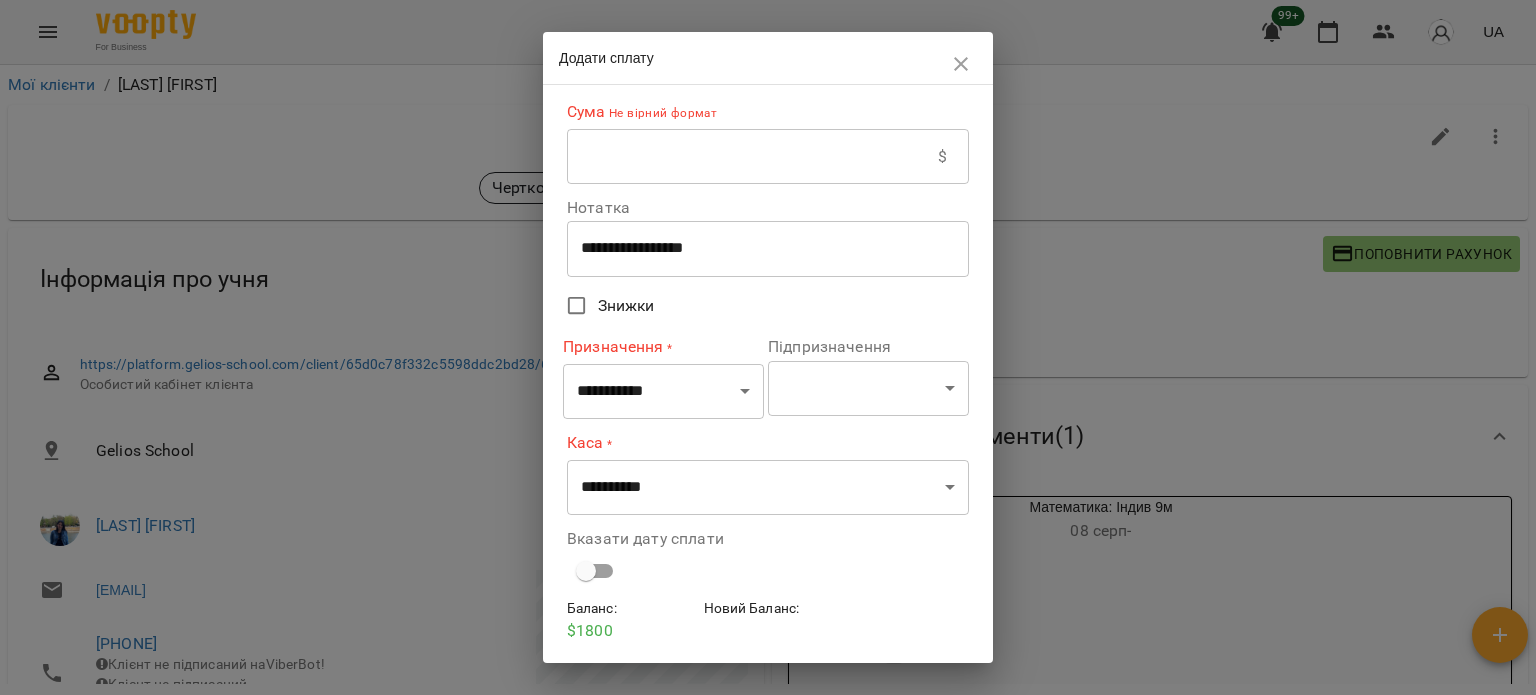 click at bounding box center (752, 157) 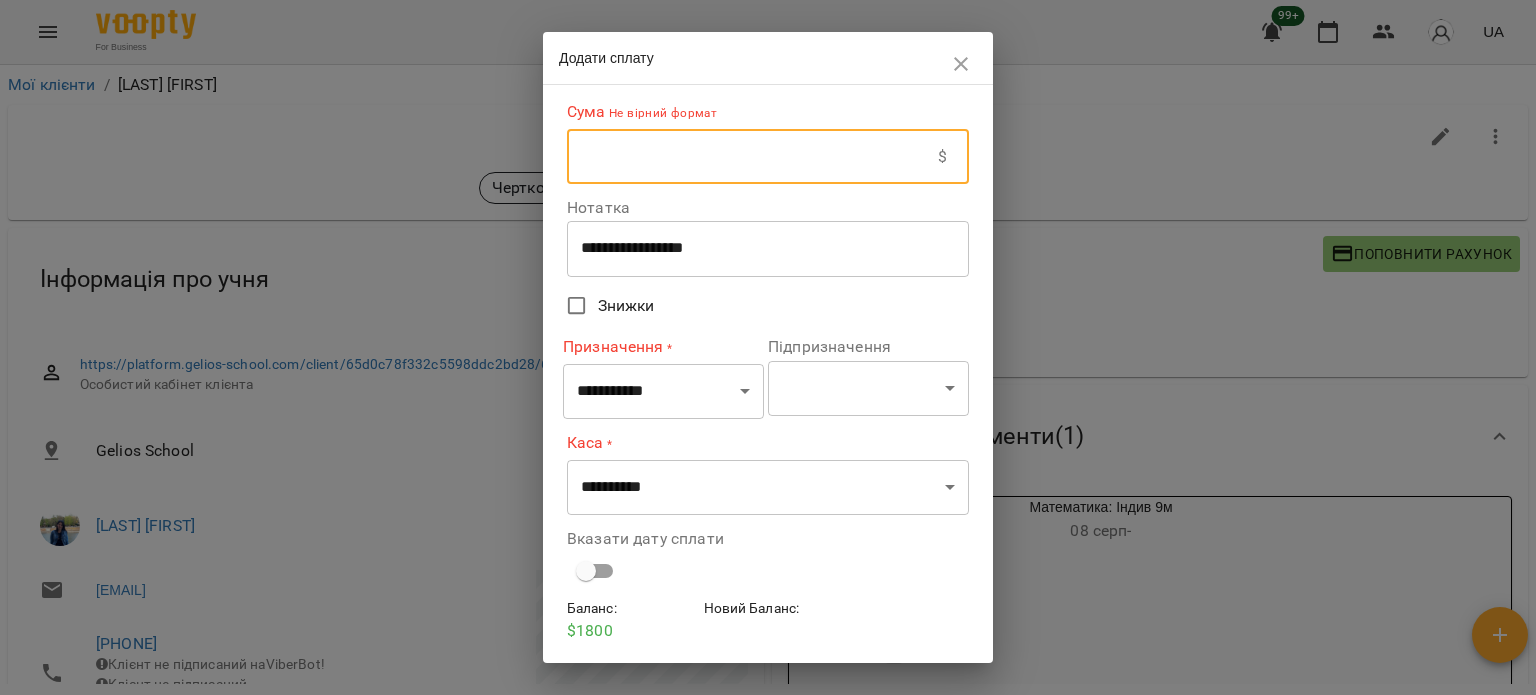 click on "$" at bounding box center (942, 157) 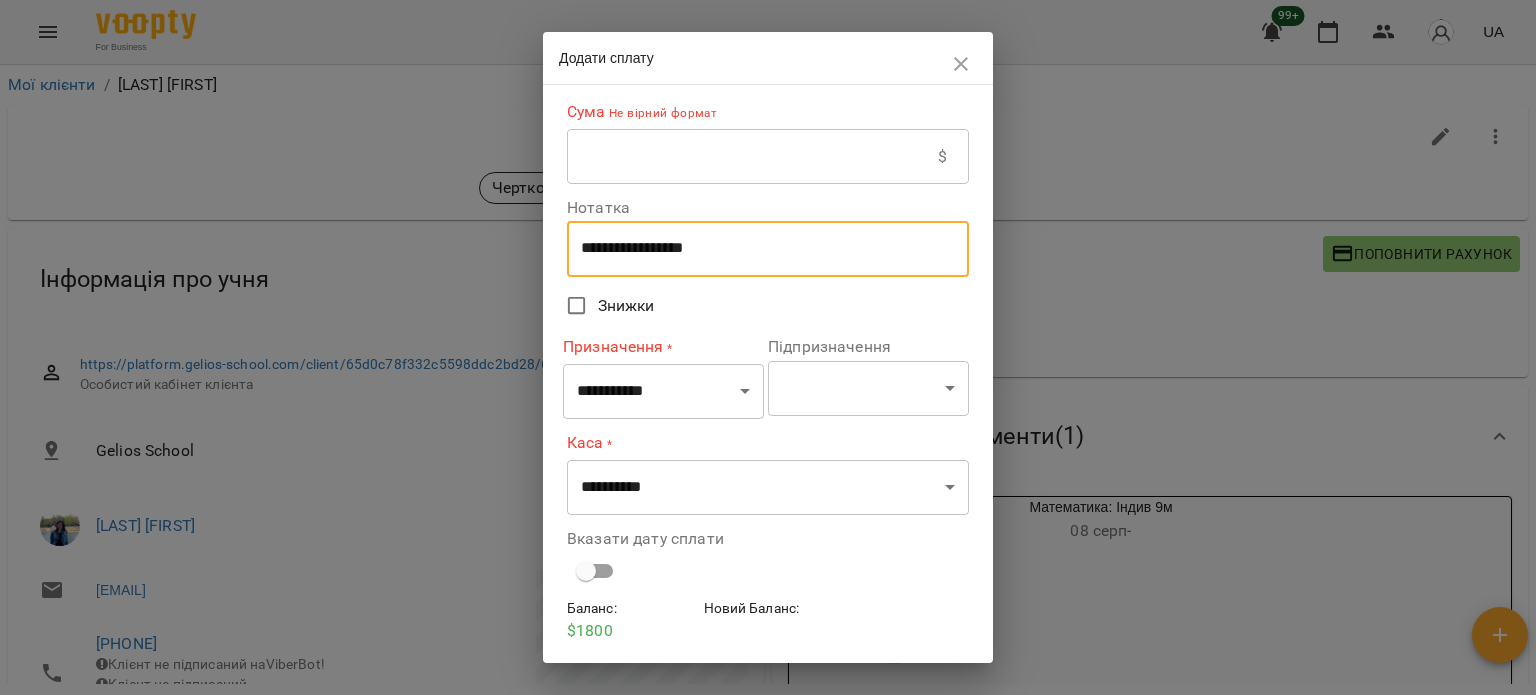 click on "**********" at bounding box center [760, 248] 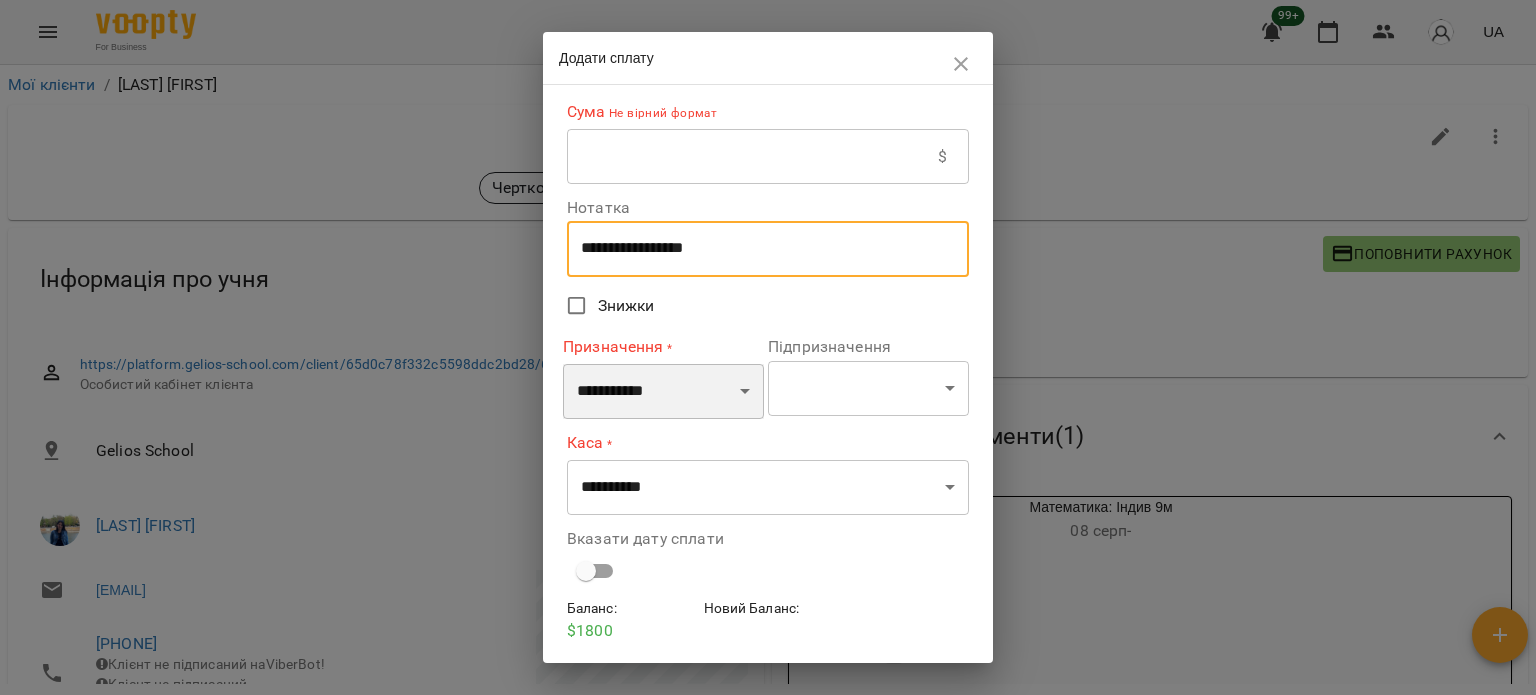 click on "**********" at bounding box center [663, 392] 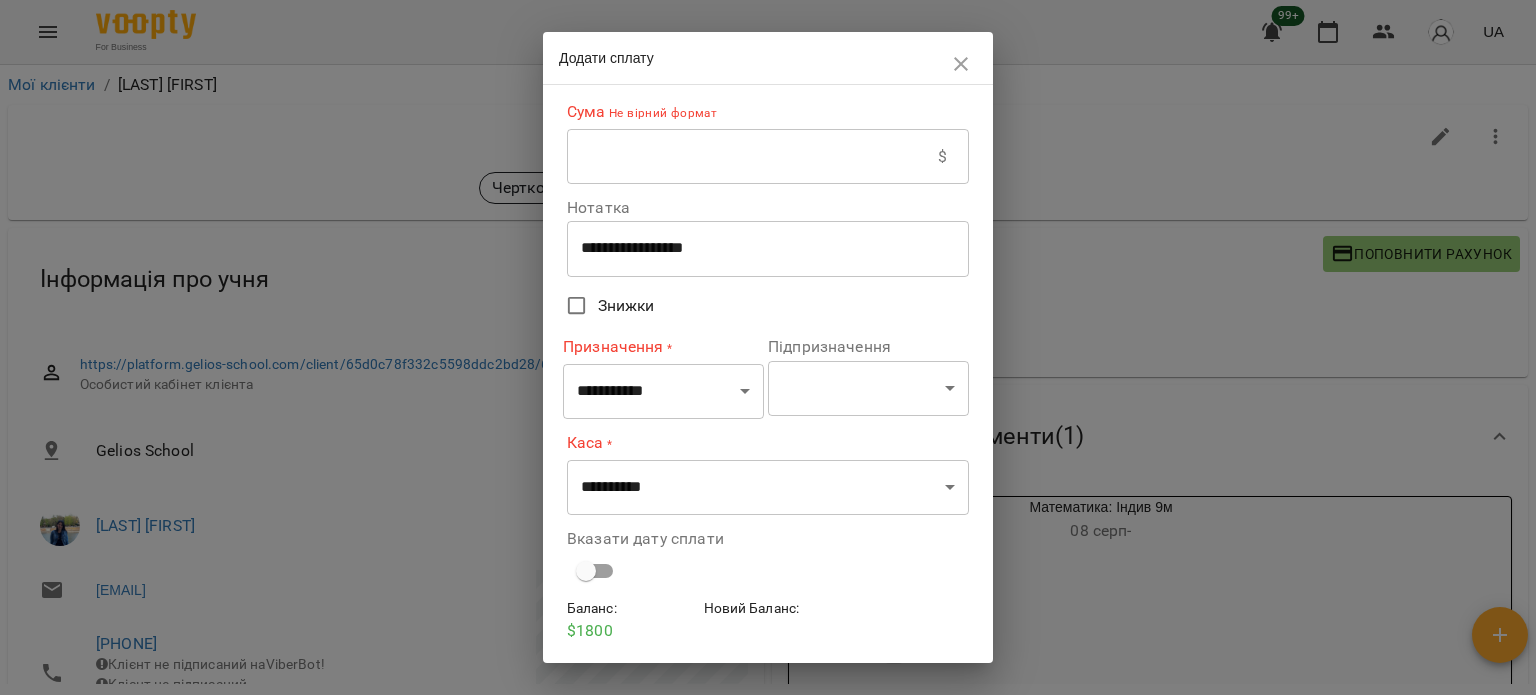 click on "**********" at bounding box center (768, 345) 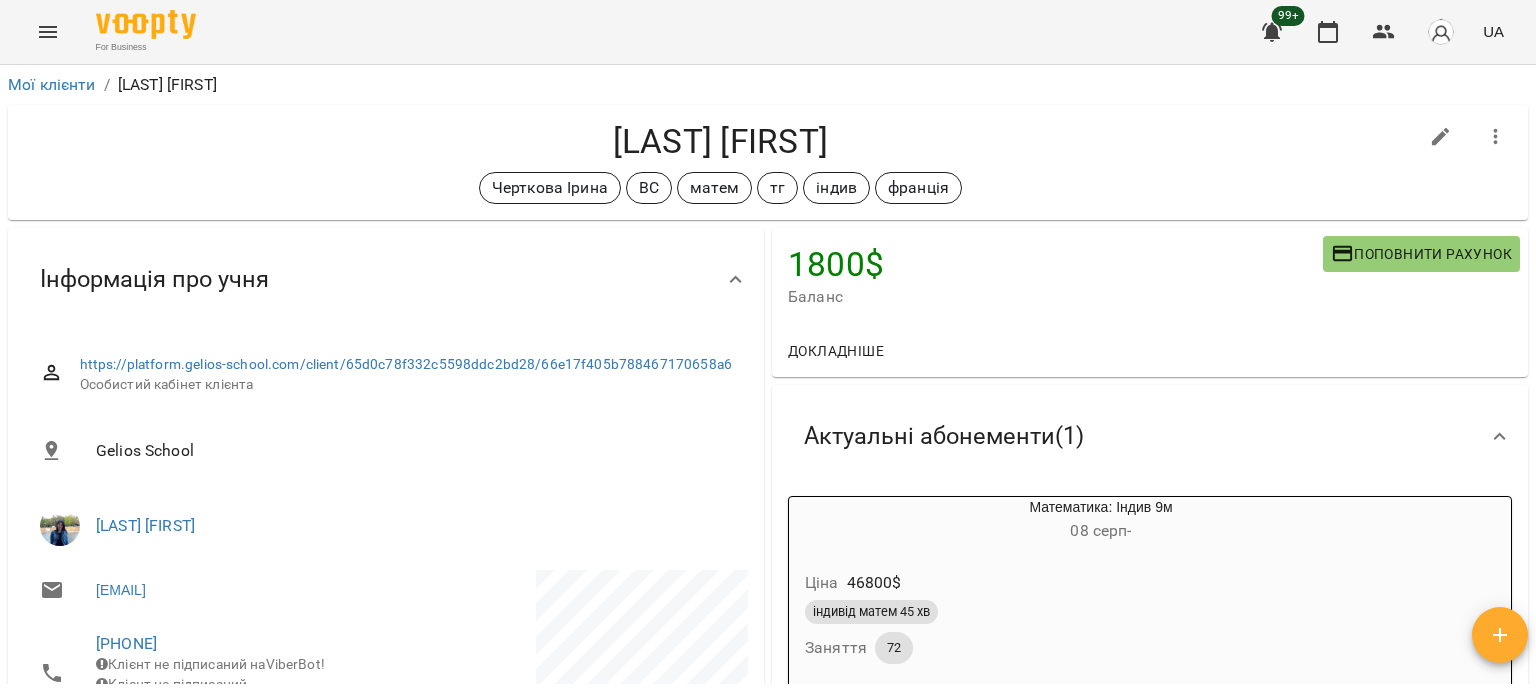 click on "Gelios School" at bounding box center [386, 451] 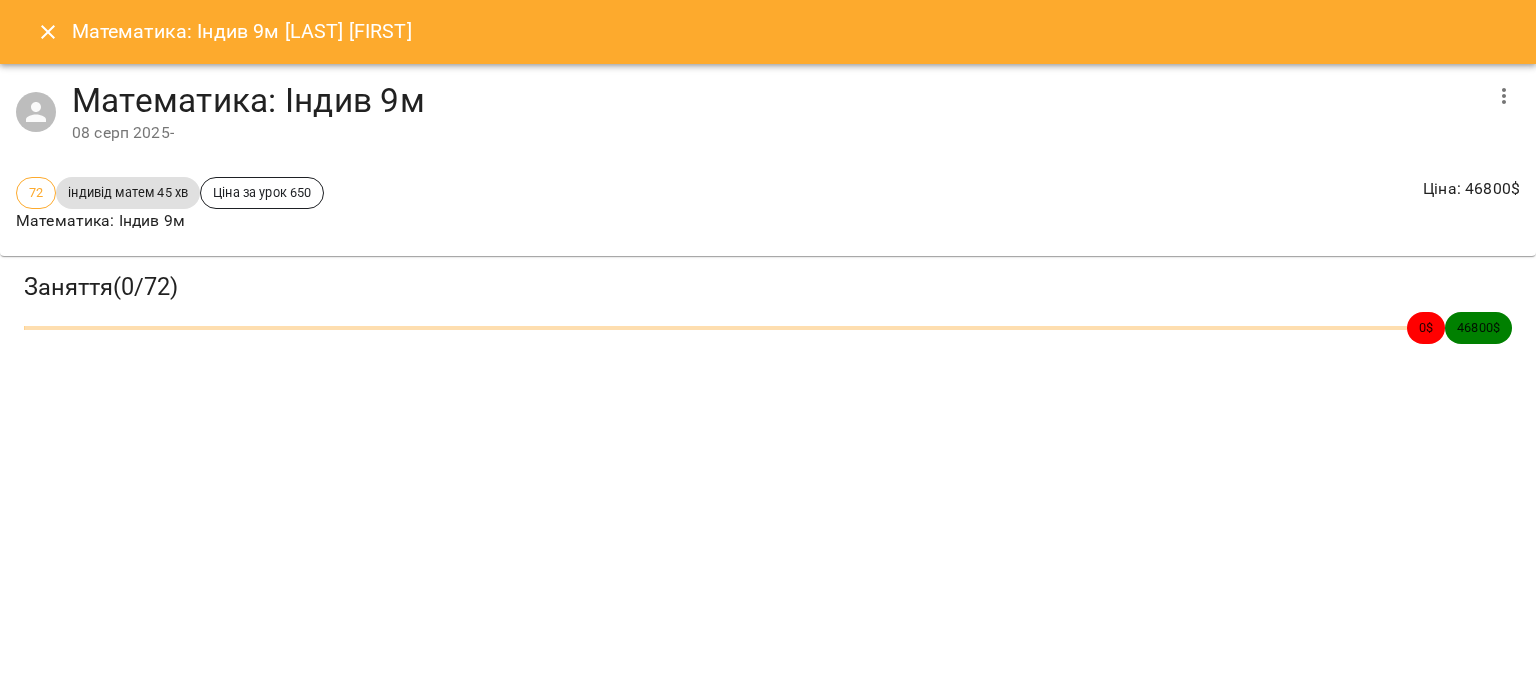 click 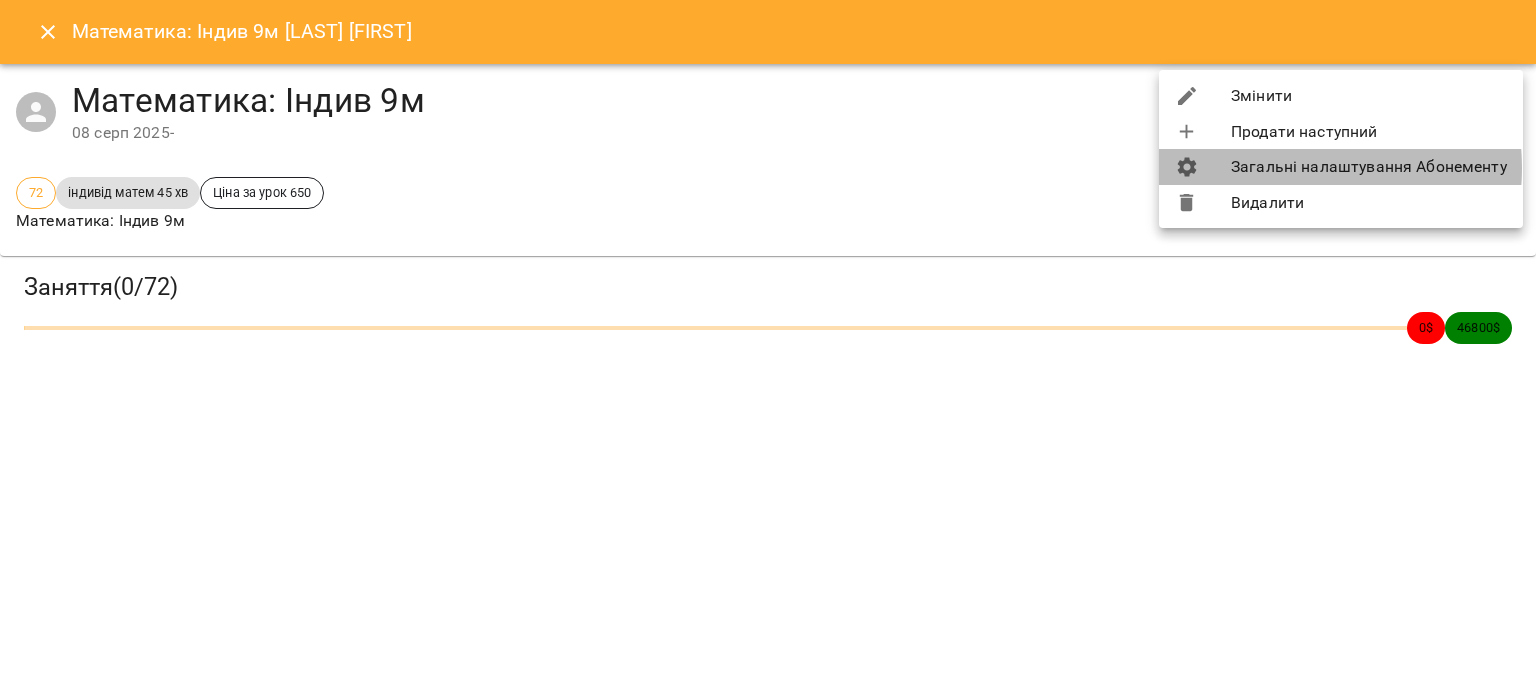 click on "Загальні налаштування Абонементу" at bounding box center [1341, 167] 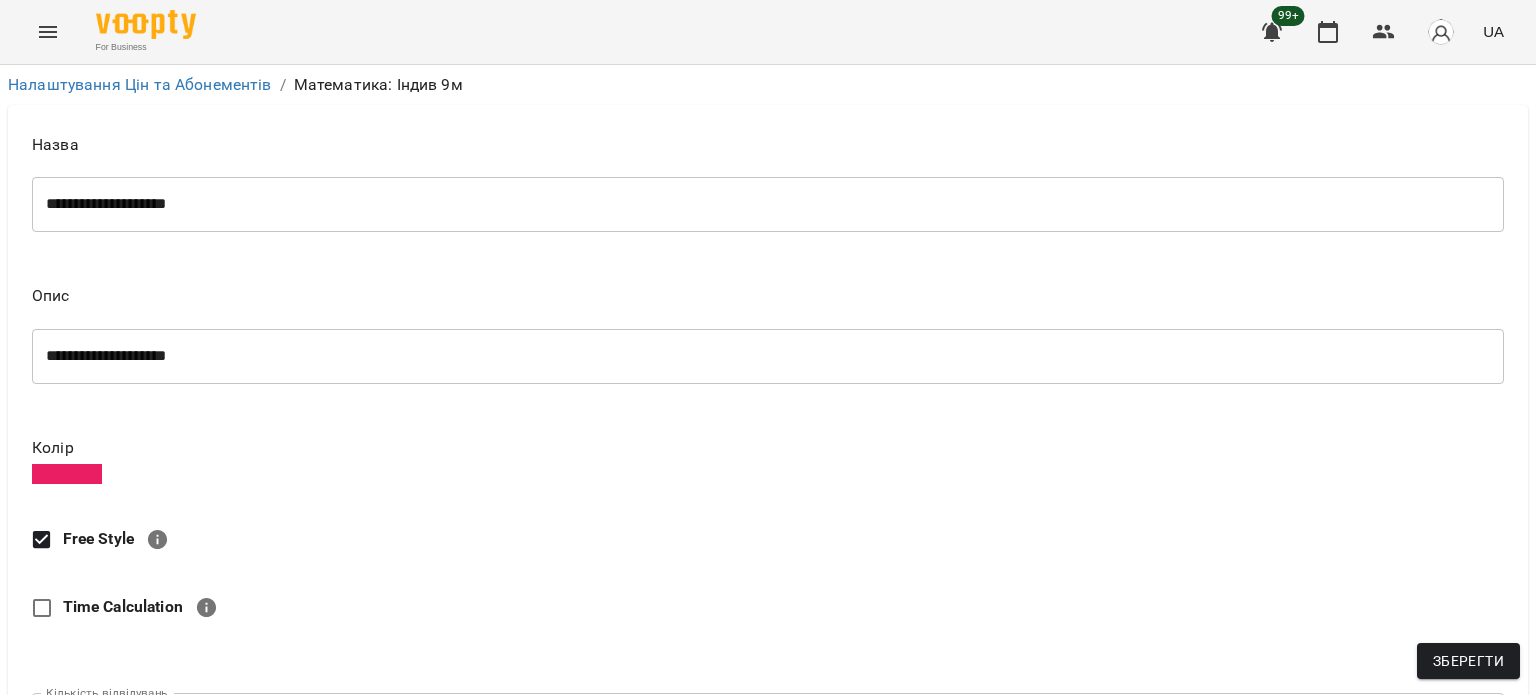scroll, scrollTop: 0, scrollLeft: 0, axis: both 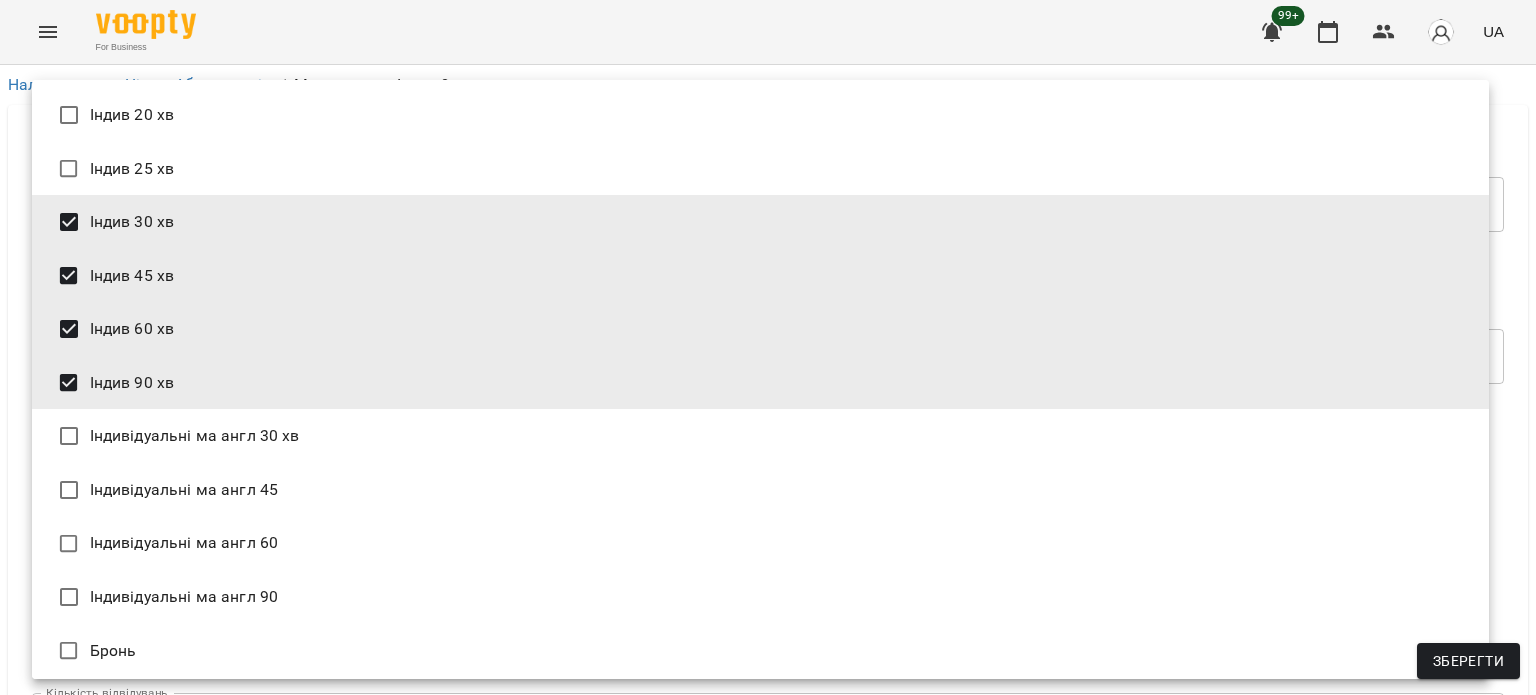 click on "**********" at bounding box center [768, 819] 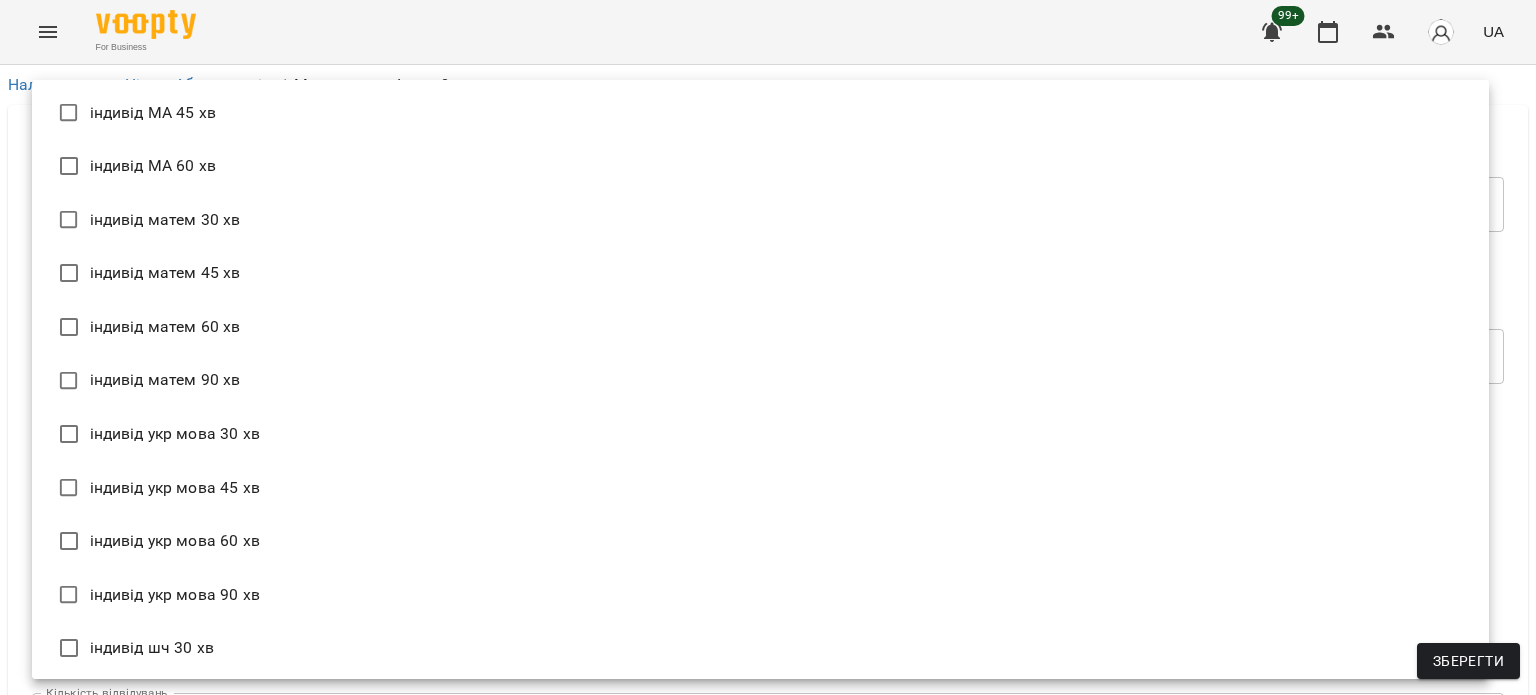 scroll, scrollTop: 3, scrollLeft: 0, axis: vertical 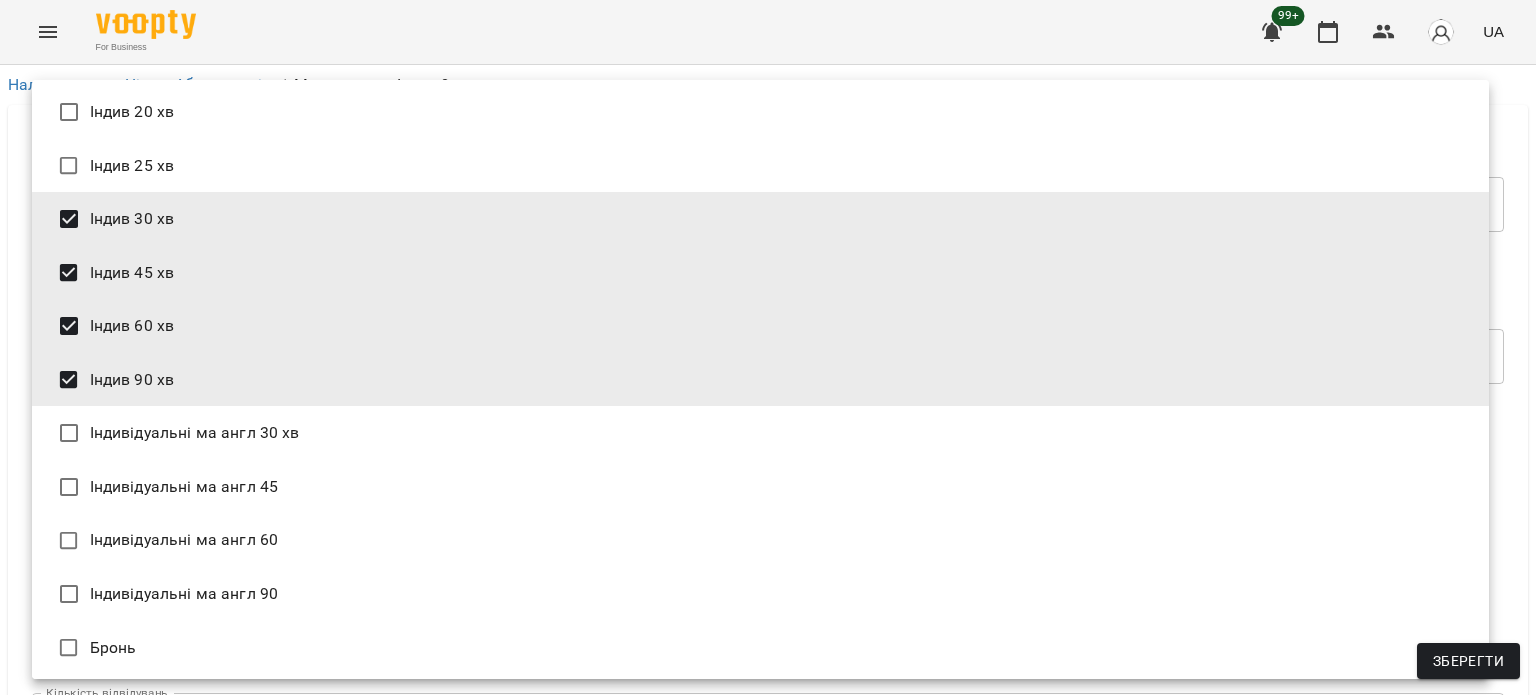 click on "Індив 90 хв" at bounding box center (760, 380) 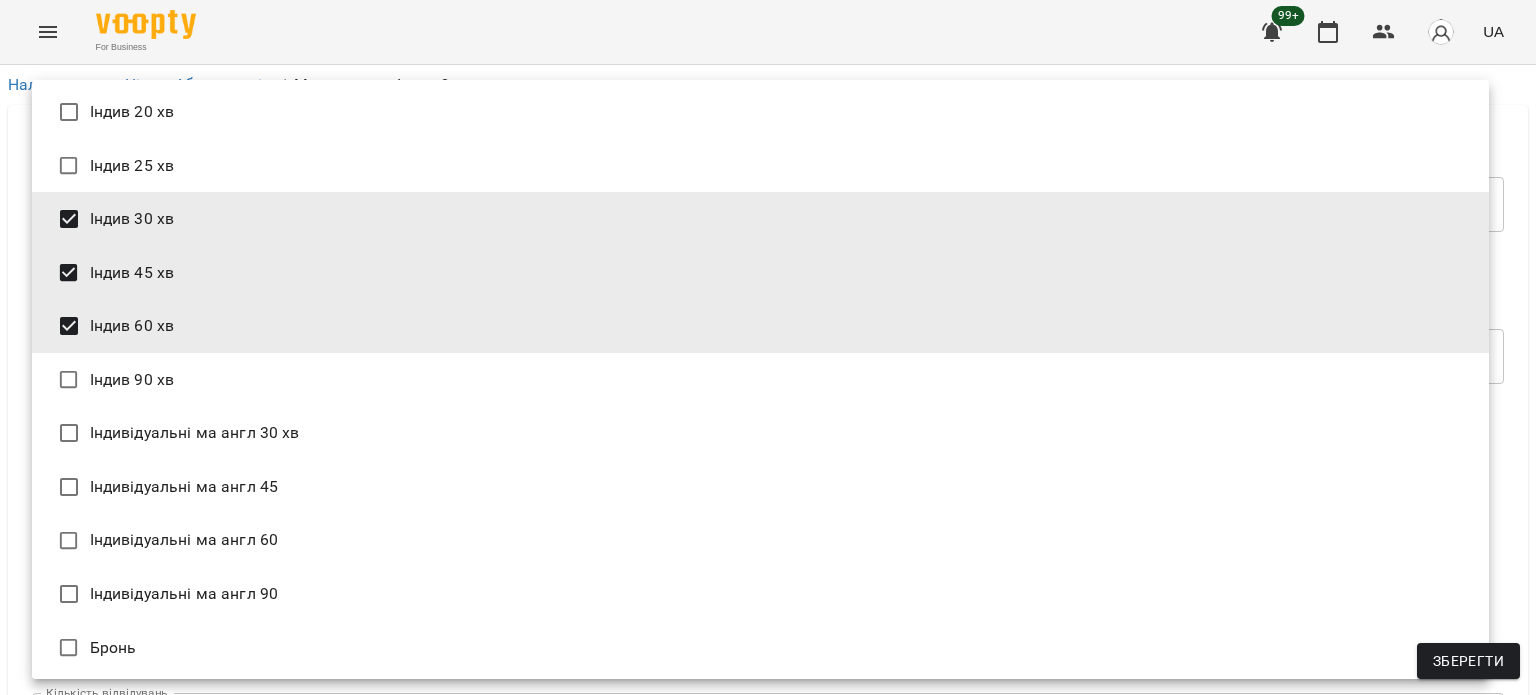click on "Індив 60 хв" at bounding box center (760, 326) 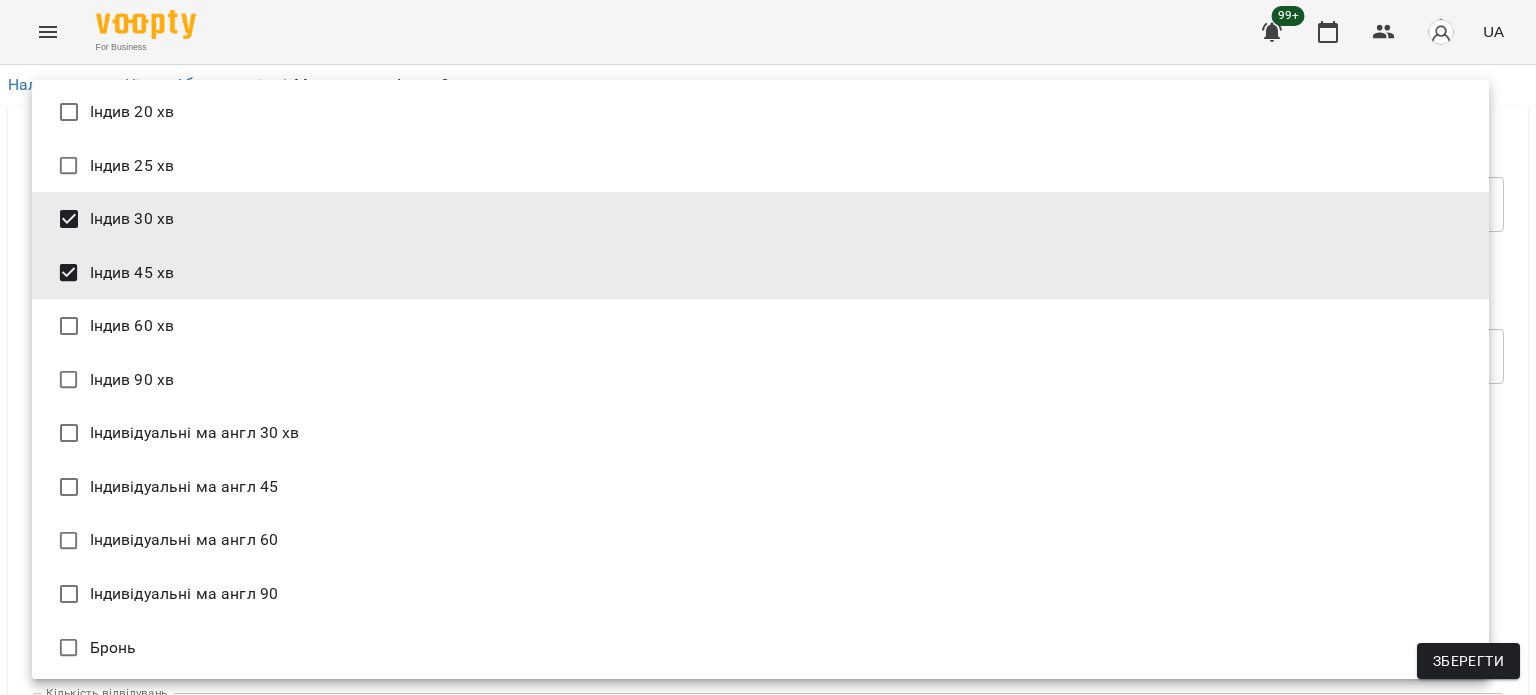 click on "Індив 45 хв" at bounding box center (760, 273) 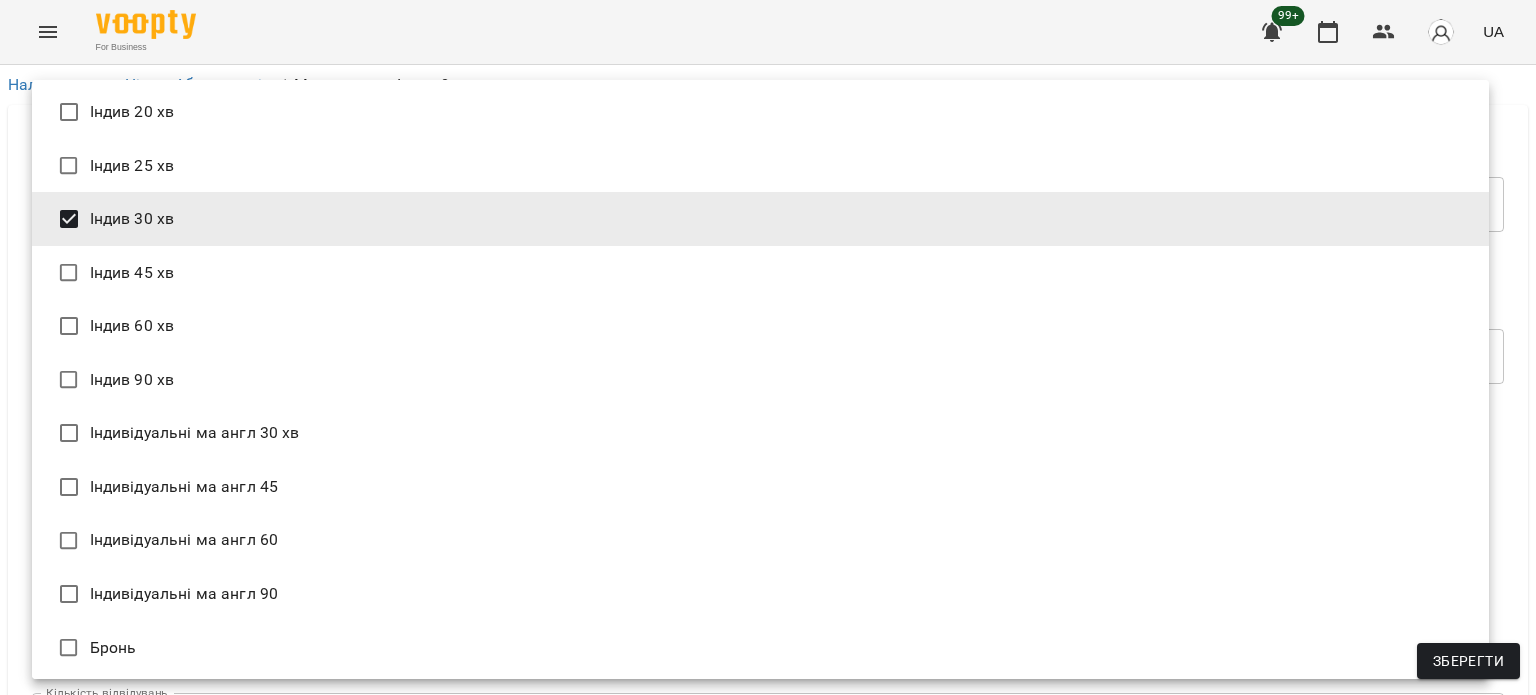 click on "Індив 30 хв" at bounding box center (760, 219) 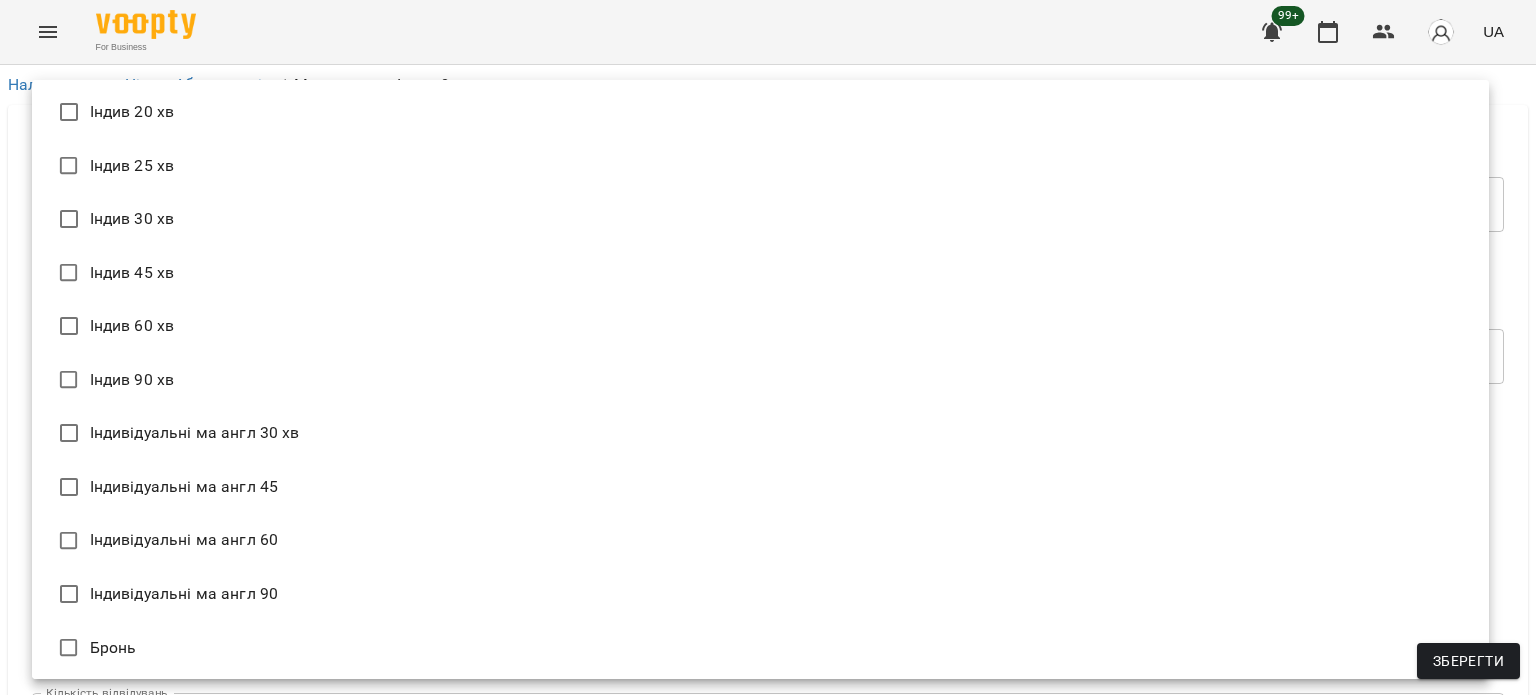 scroll, scrollTop: 931, scrollLeft: 0, axis: vertical 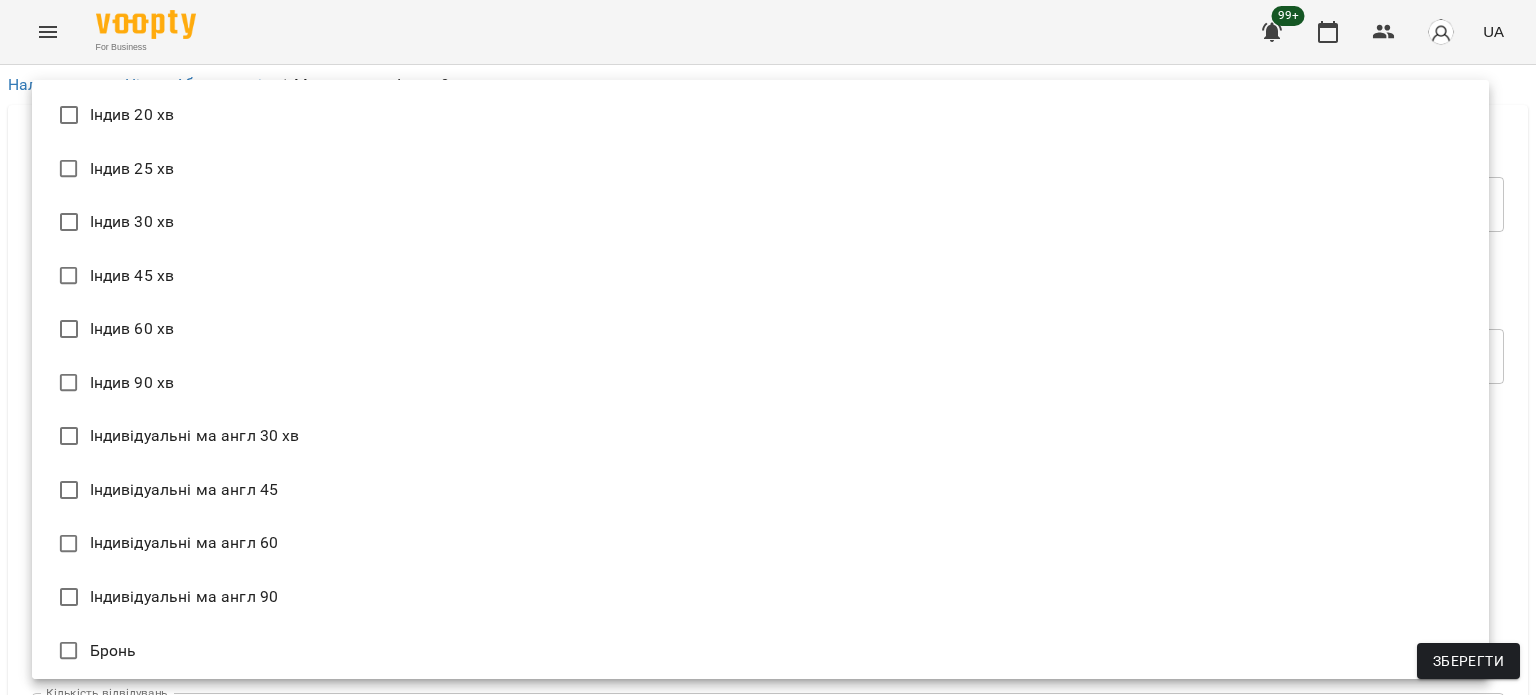 click on "Зберегти" at bounding box center (1468, 661) 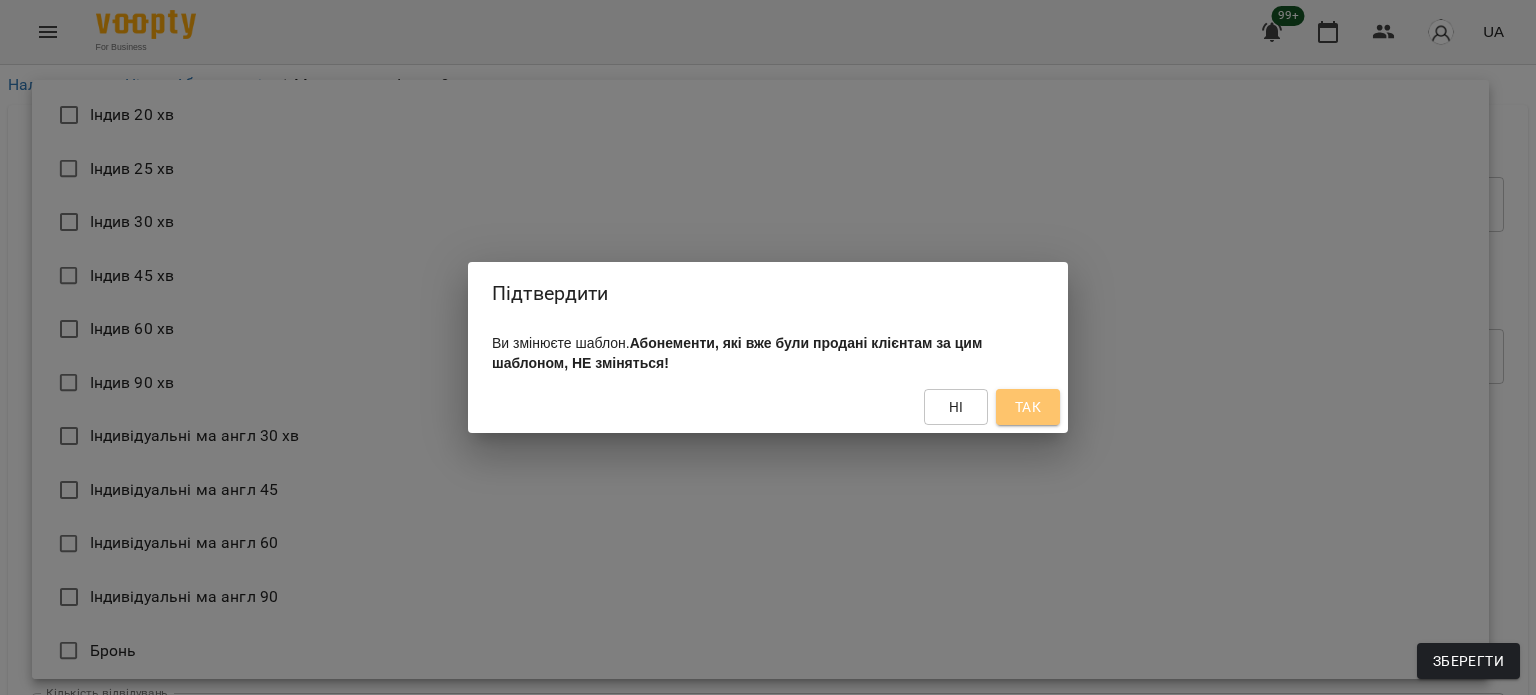 click on "Так" at bounding box center [1028, 407] 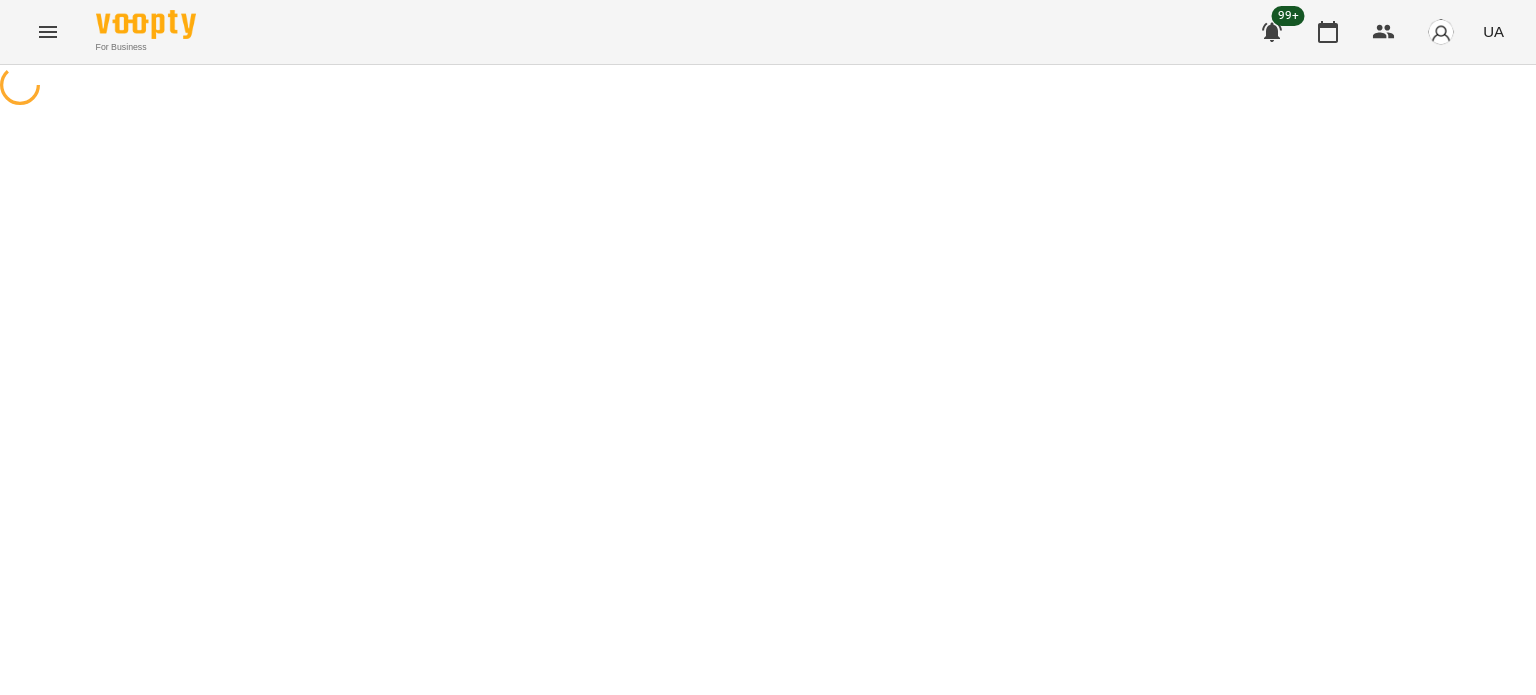 scroll, scrollTop: 0, scrollLeft: 0, axis: both 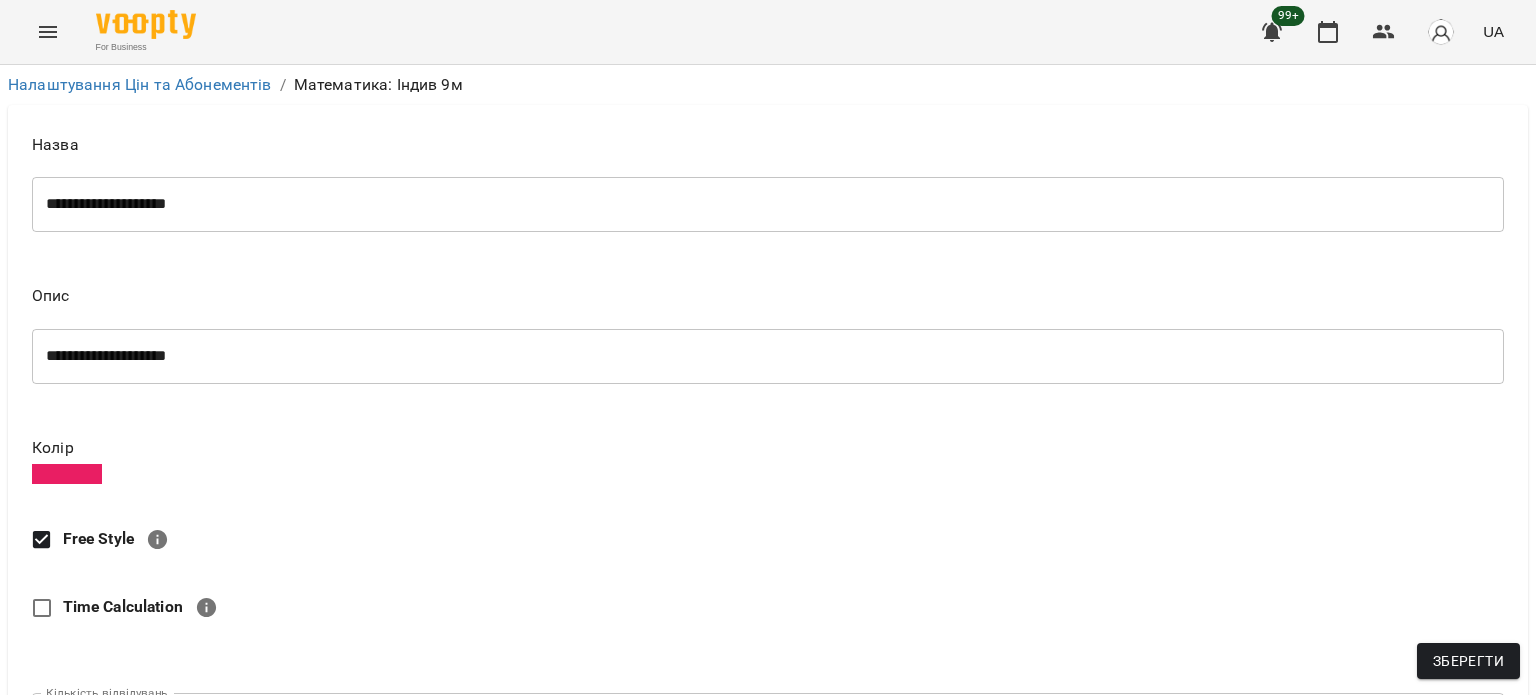 click on "**********" at bounding box center [768, 812] 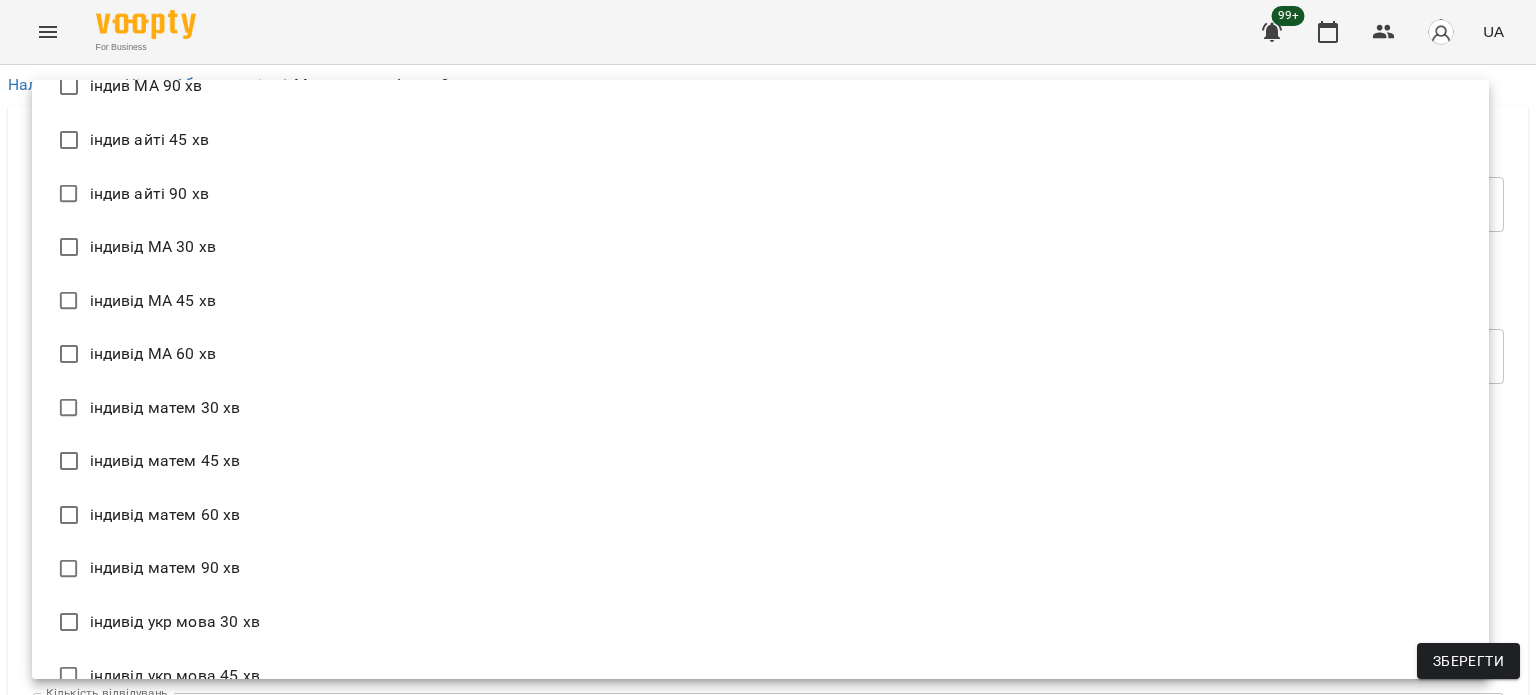scroll, scrollTop: 1700, scrollLeft: 0, axis: vertical 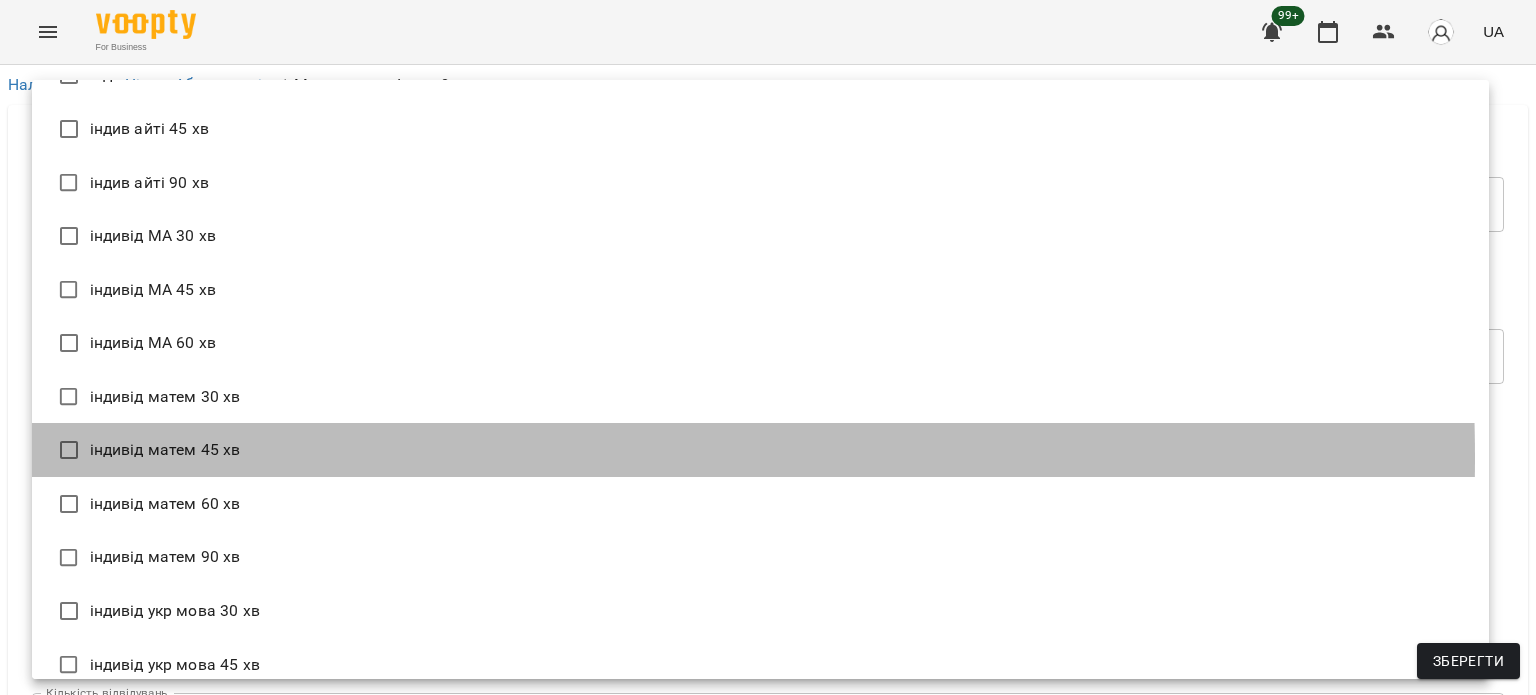 click on "індивід матем 45 хв" at bounding box center (760, 450) 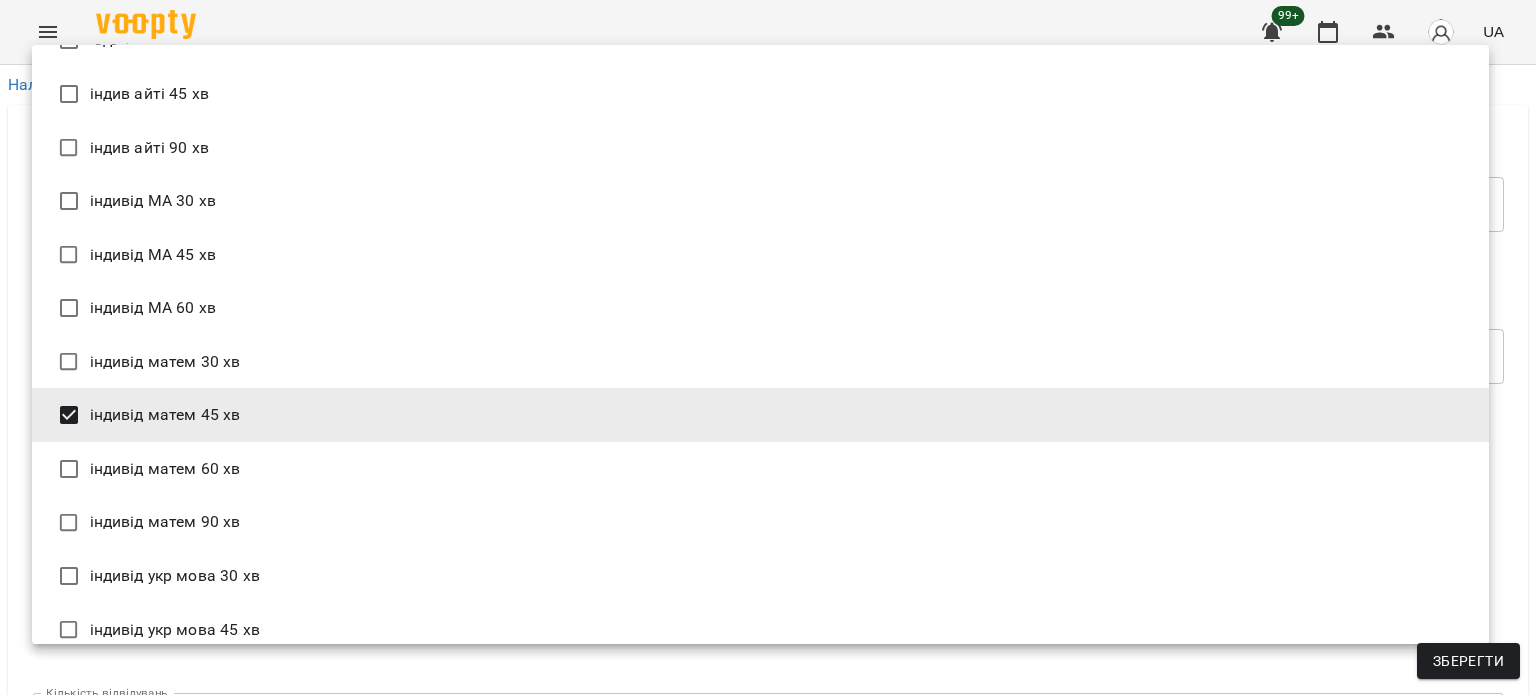 click on "Зберегти" at bounding box center (1468, 661) 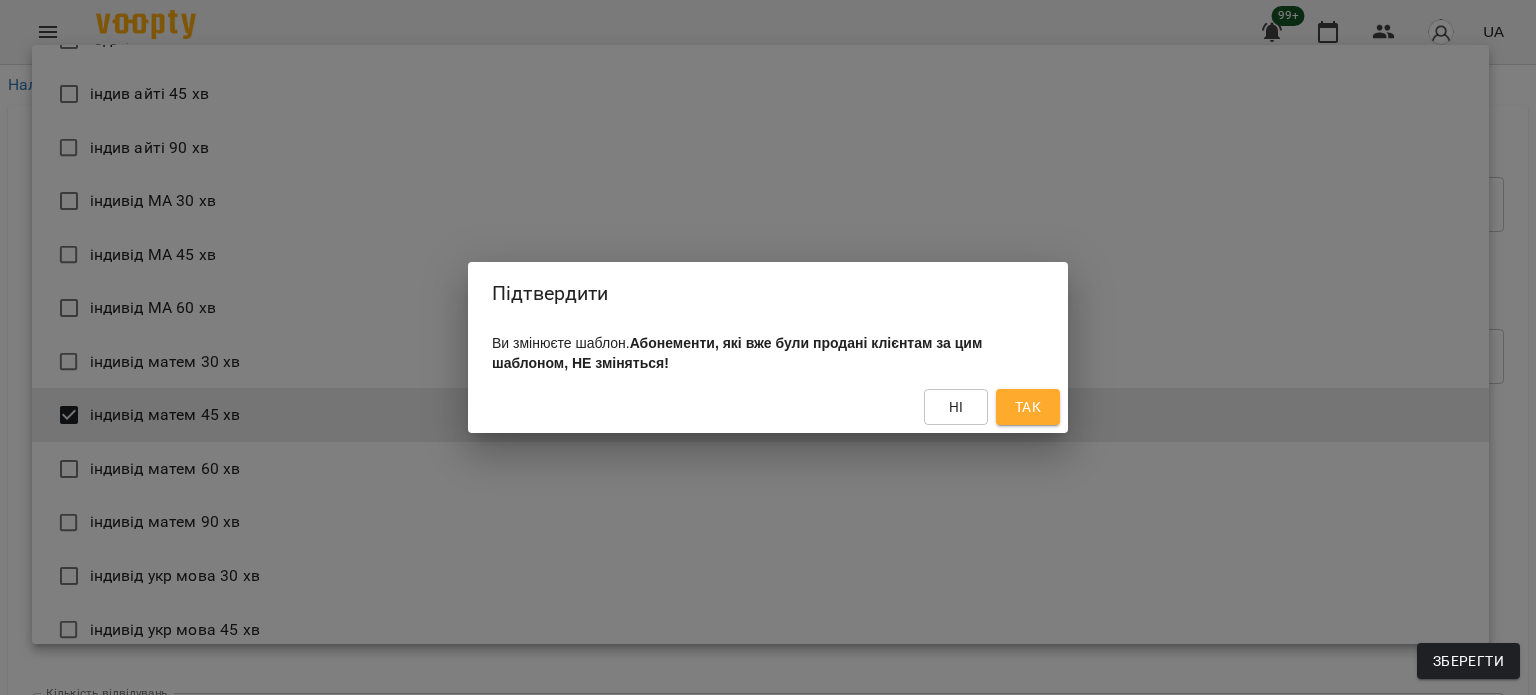 click on "Так" at bounding box center [1028, 407] 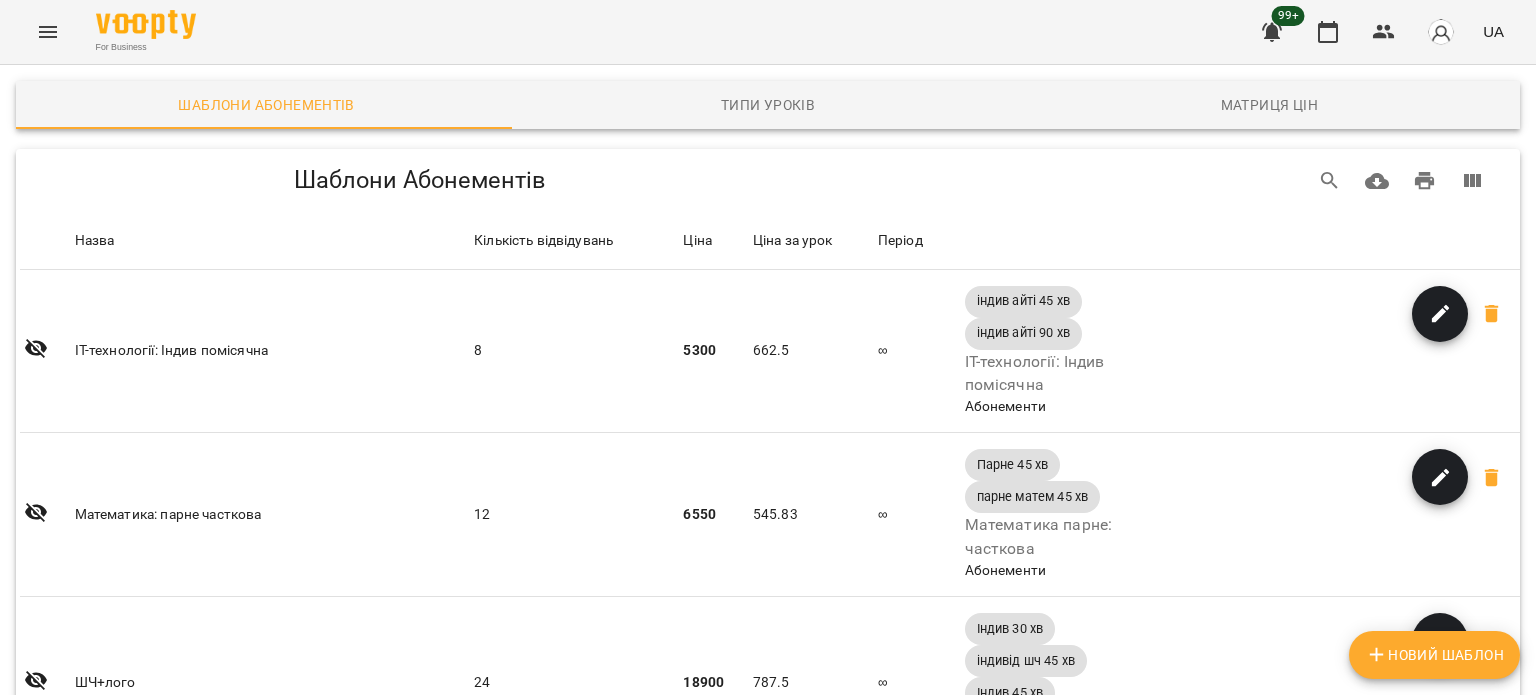 scroll, scrollTop: 1600, scrollLeft: 0, axis: vertical 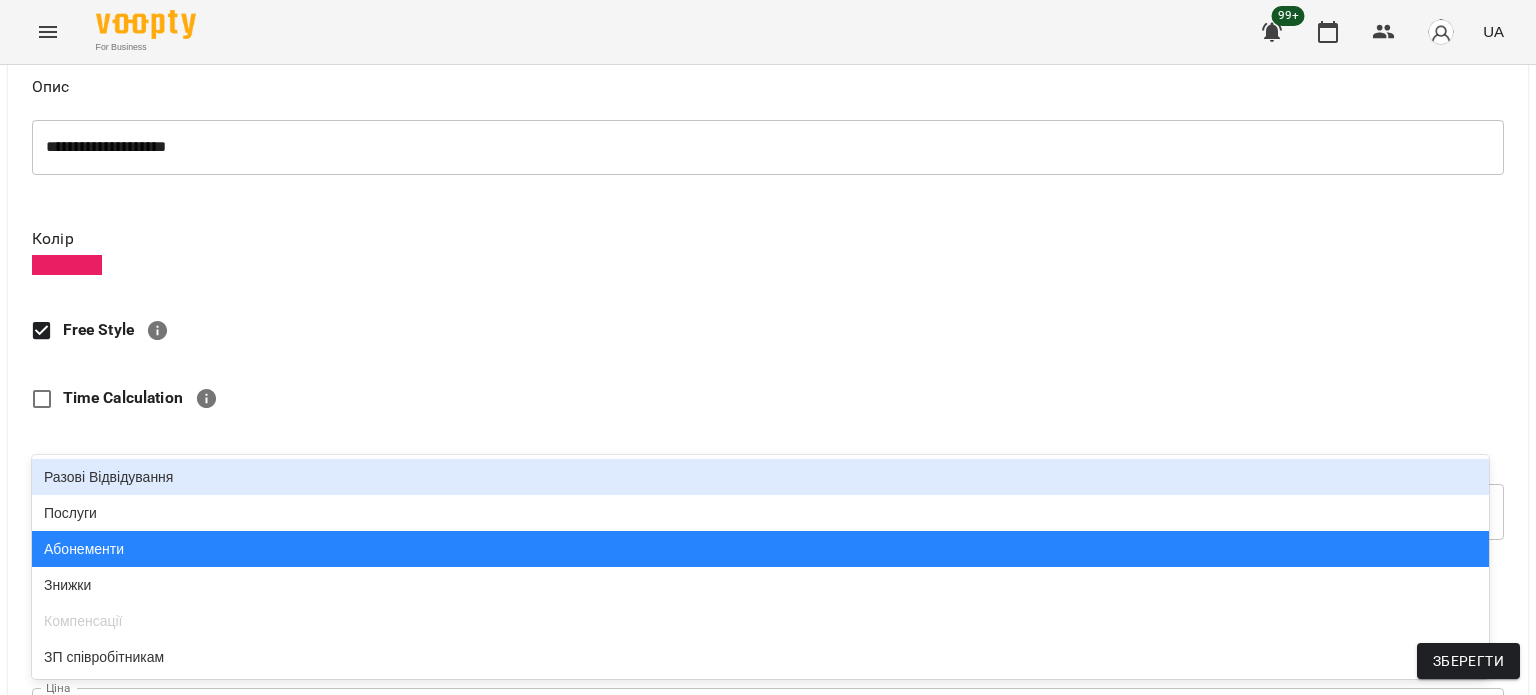 click on "**********" at bounding box center [768, 610] 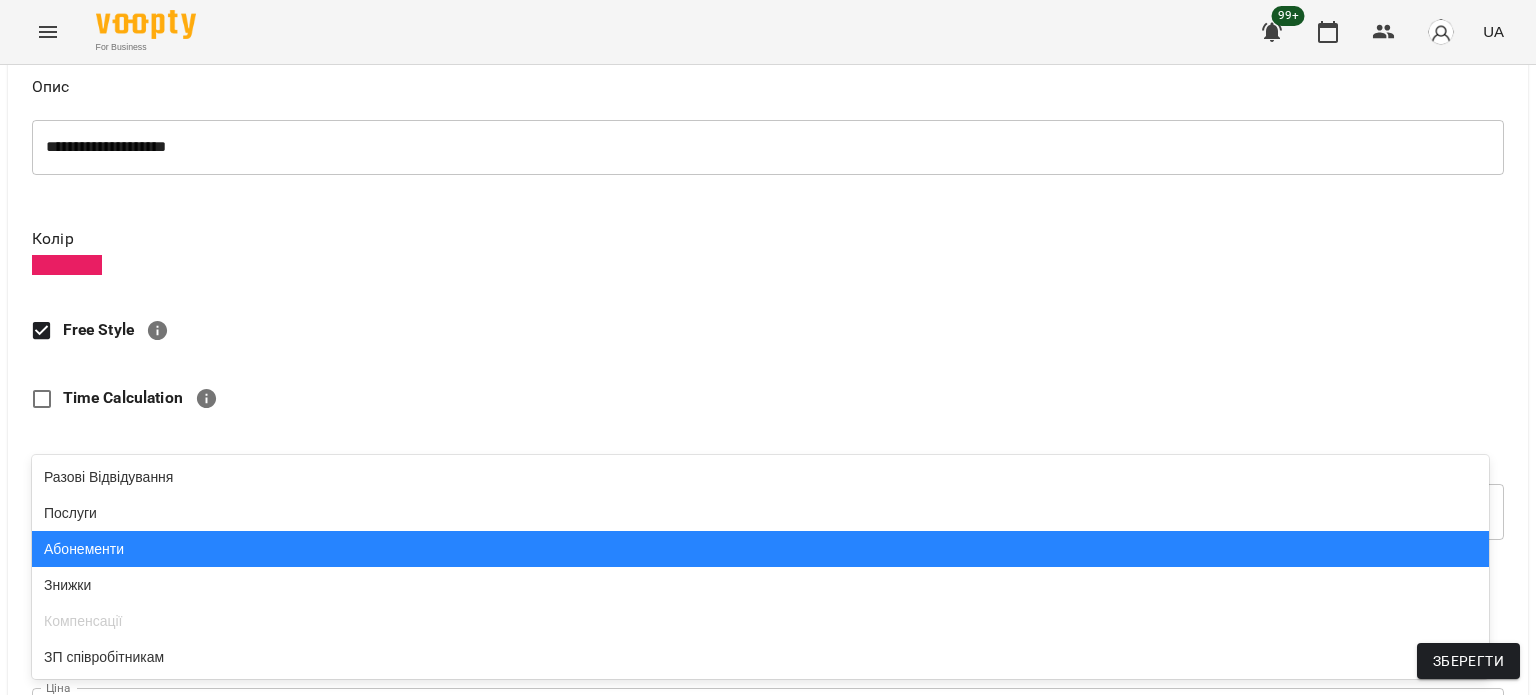 click on "Абонементи" at bounding box center (760, 549) 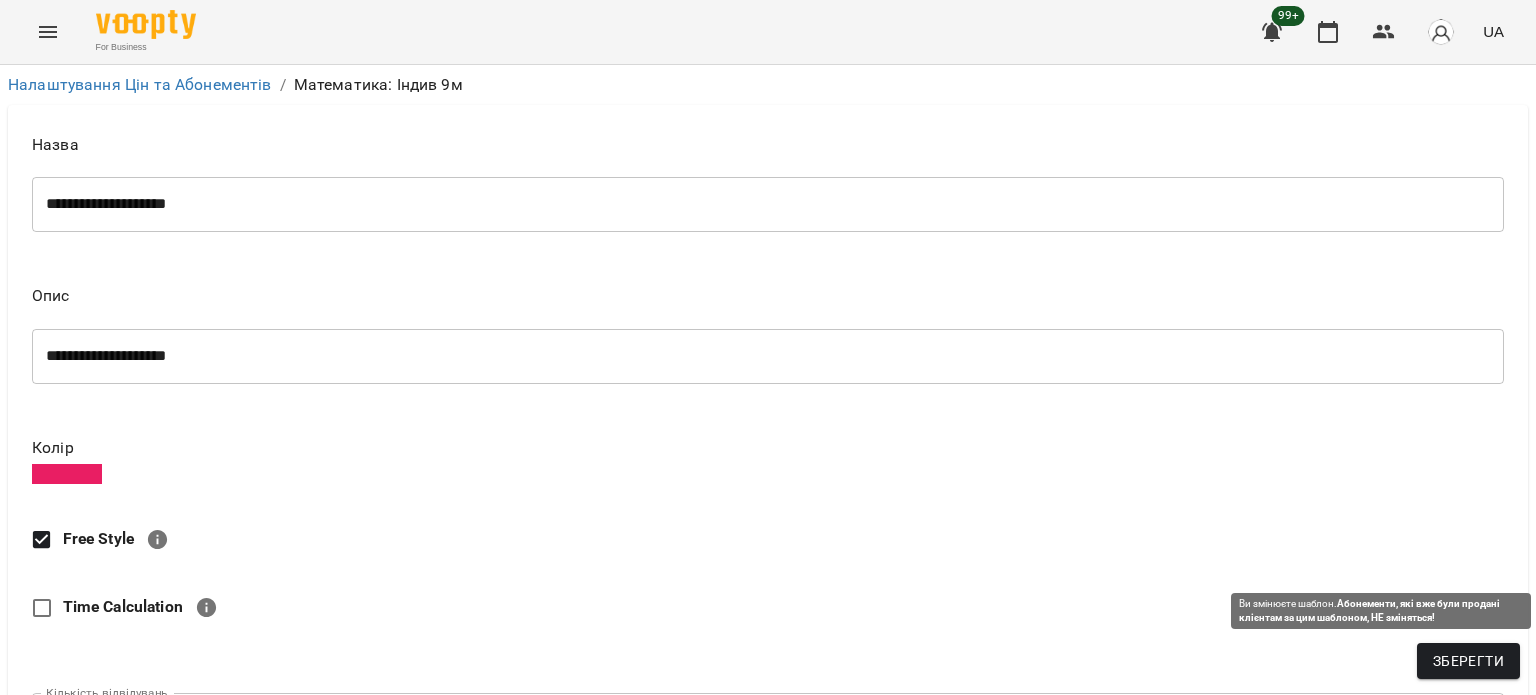 click on "Зберегти" at bounding box center [1468, 661] 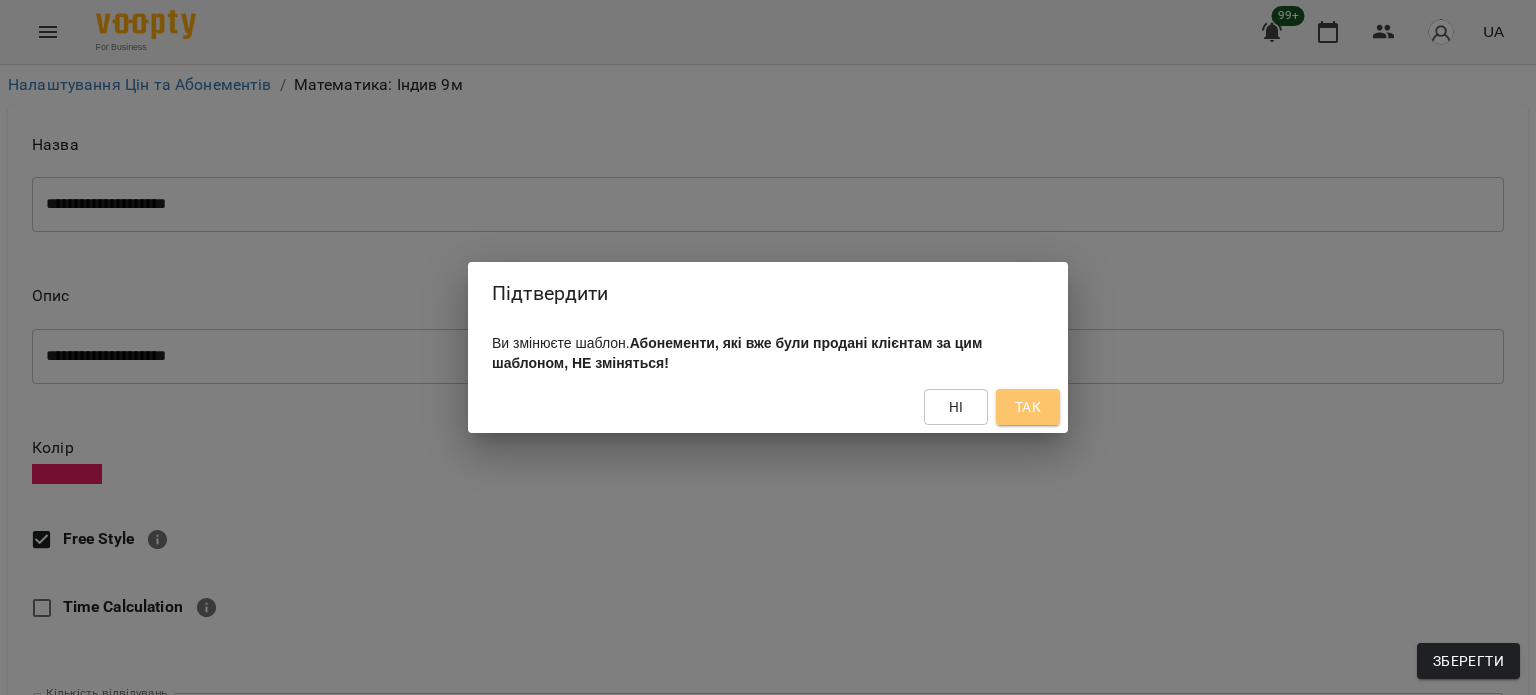 click on "Так" at bounding box center [1028, 407] 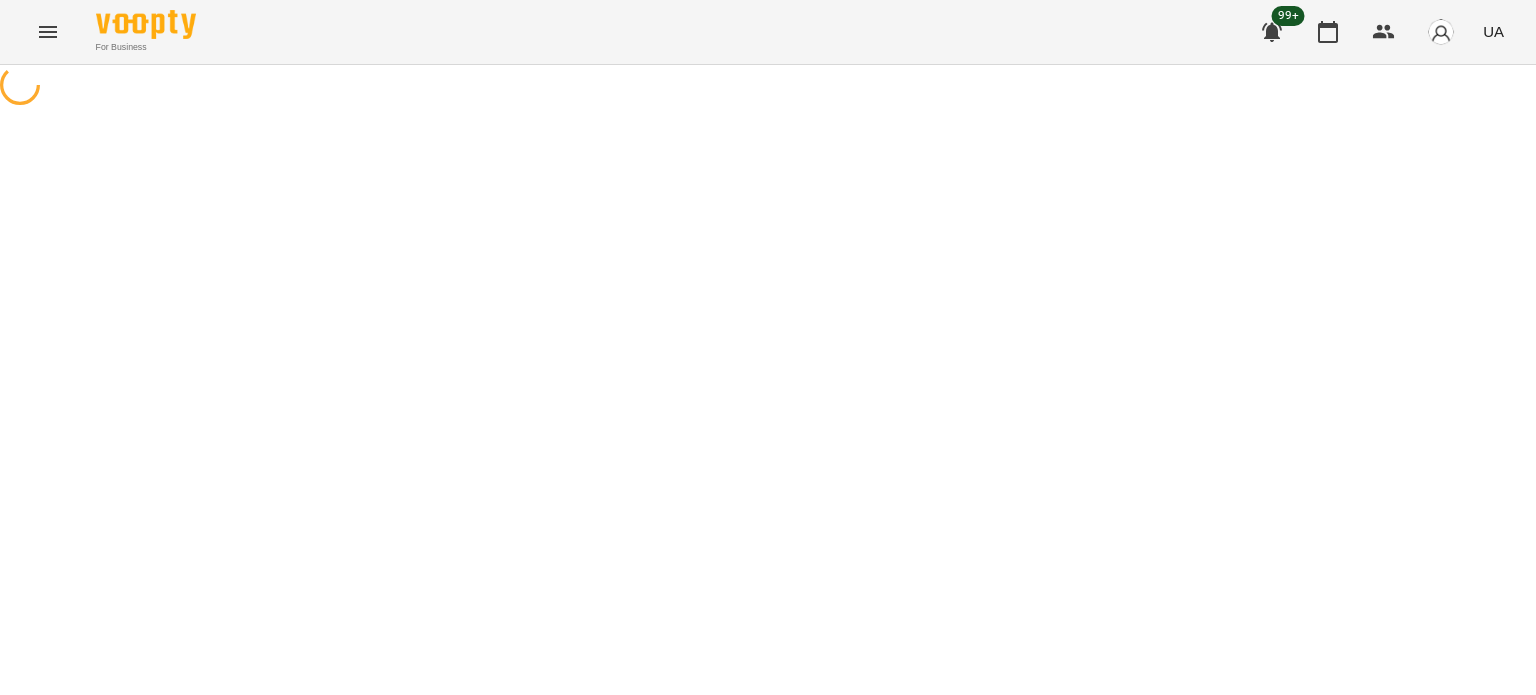 scroll, scrollTop: 0, scrollLeft: 0, axis: both 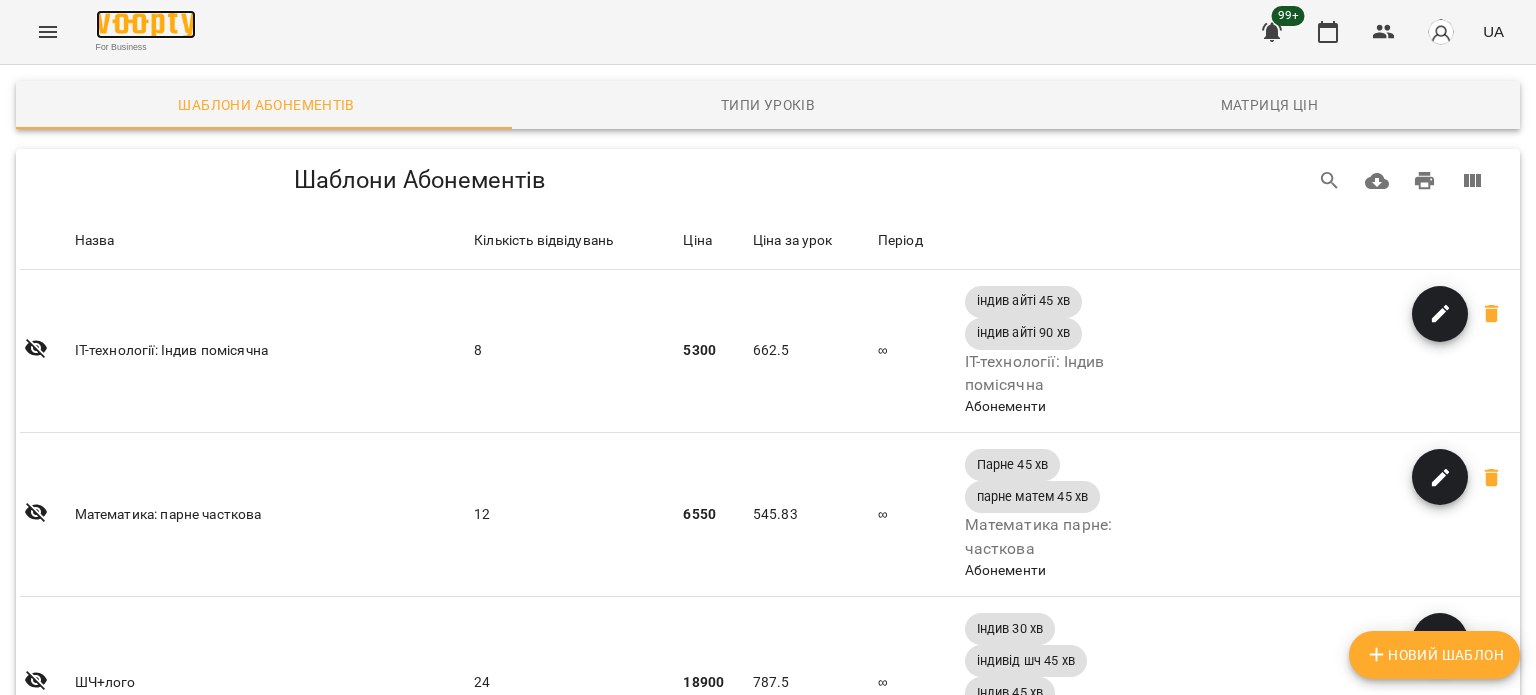 click at bounding box center (146, 24) 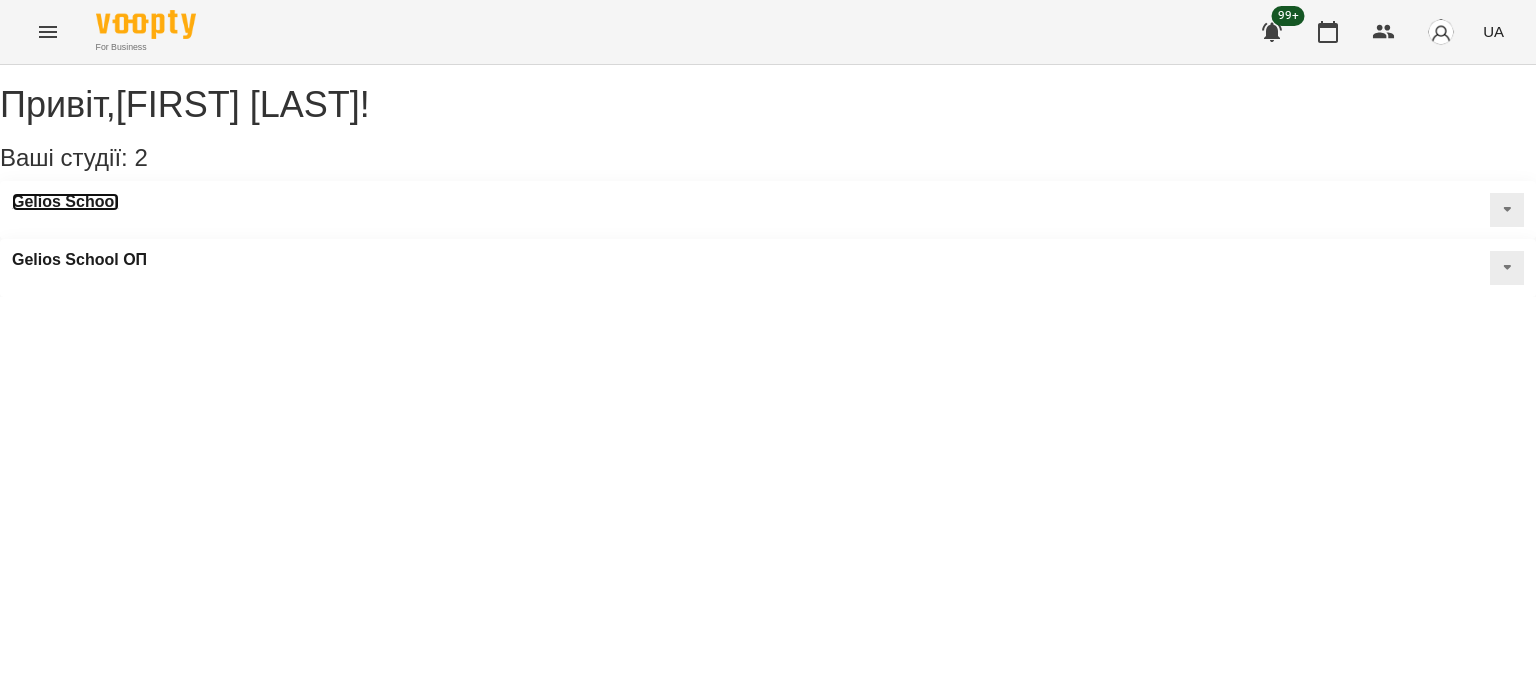 click on "Gelios School" at bounding box center [65, 202] 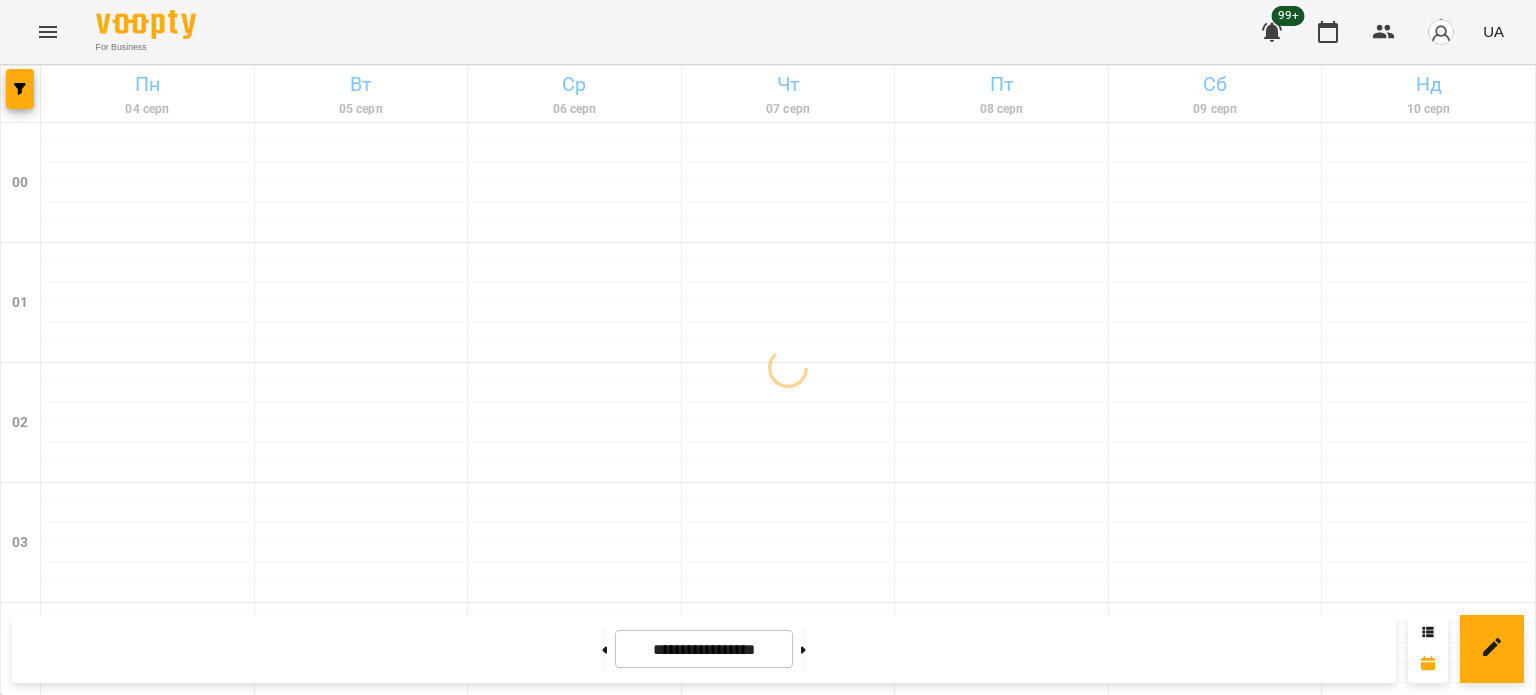 click 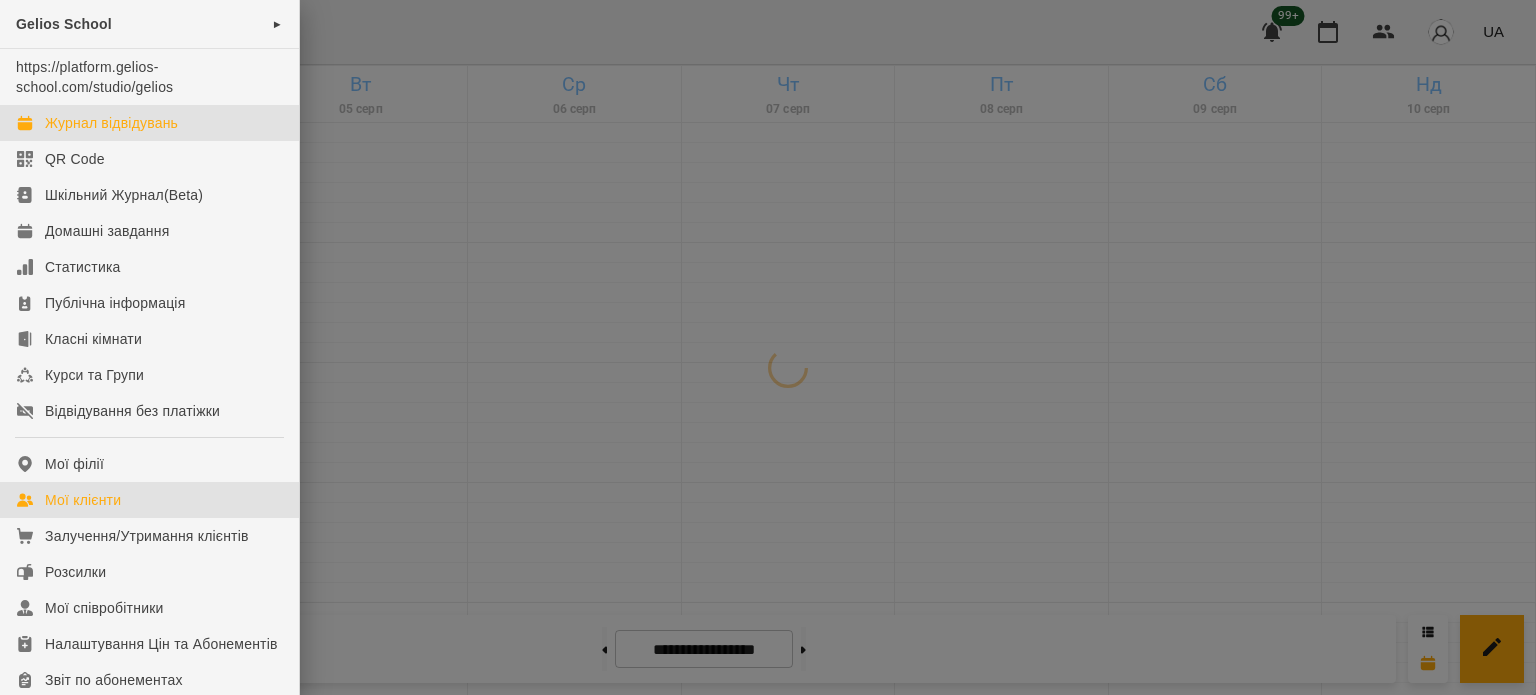 click on "Мої клієнти" at bounding box center (83, 500) 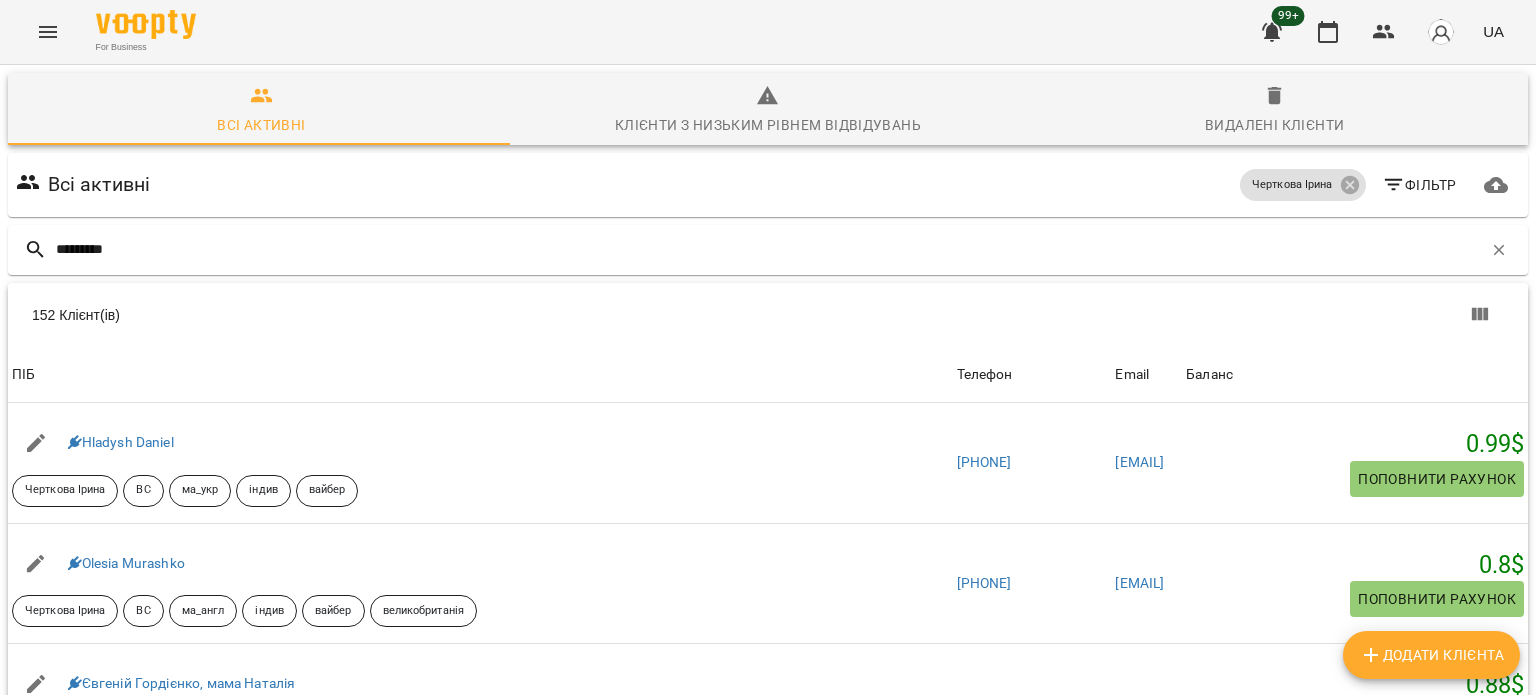 type on "*********" 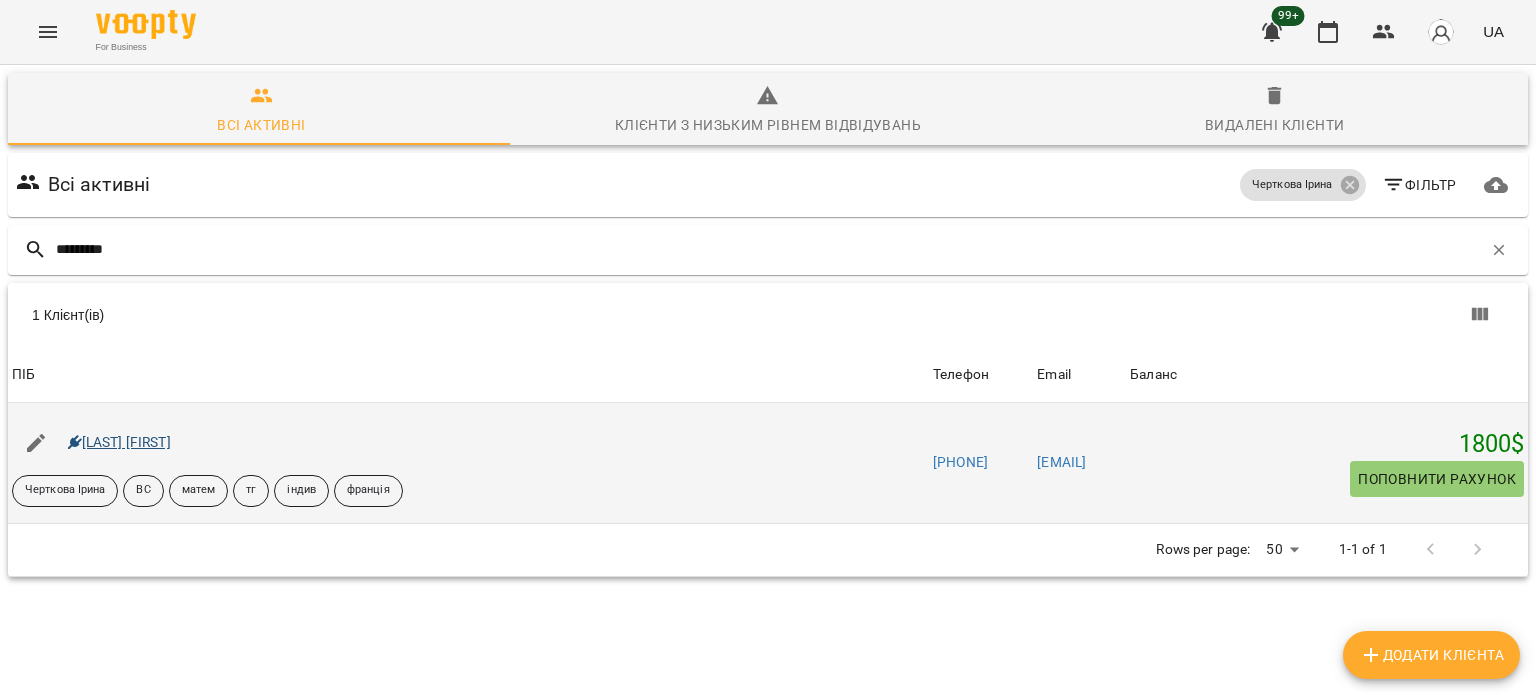 click on "[LAST] [FIRST]" at bounding box center (119, 443) 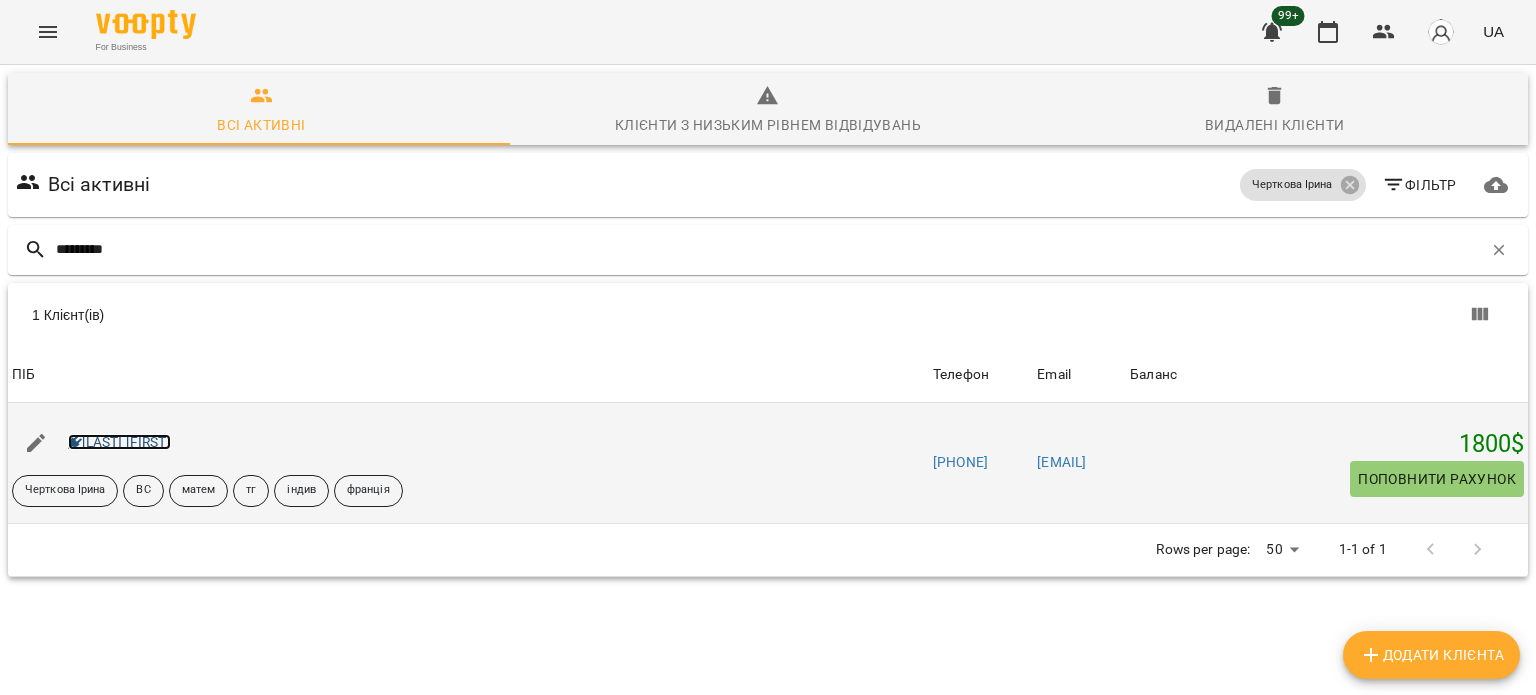 click on "[LAST] [FIRST]" at bounding box center [119, 442] 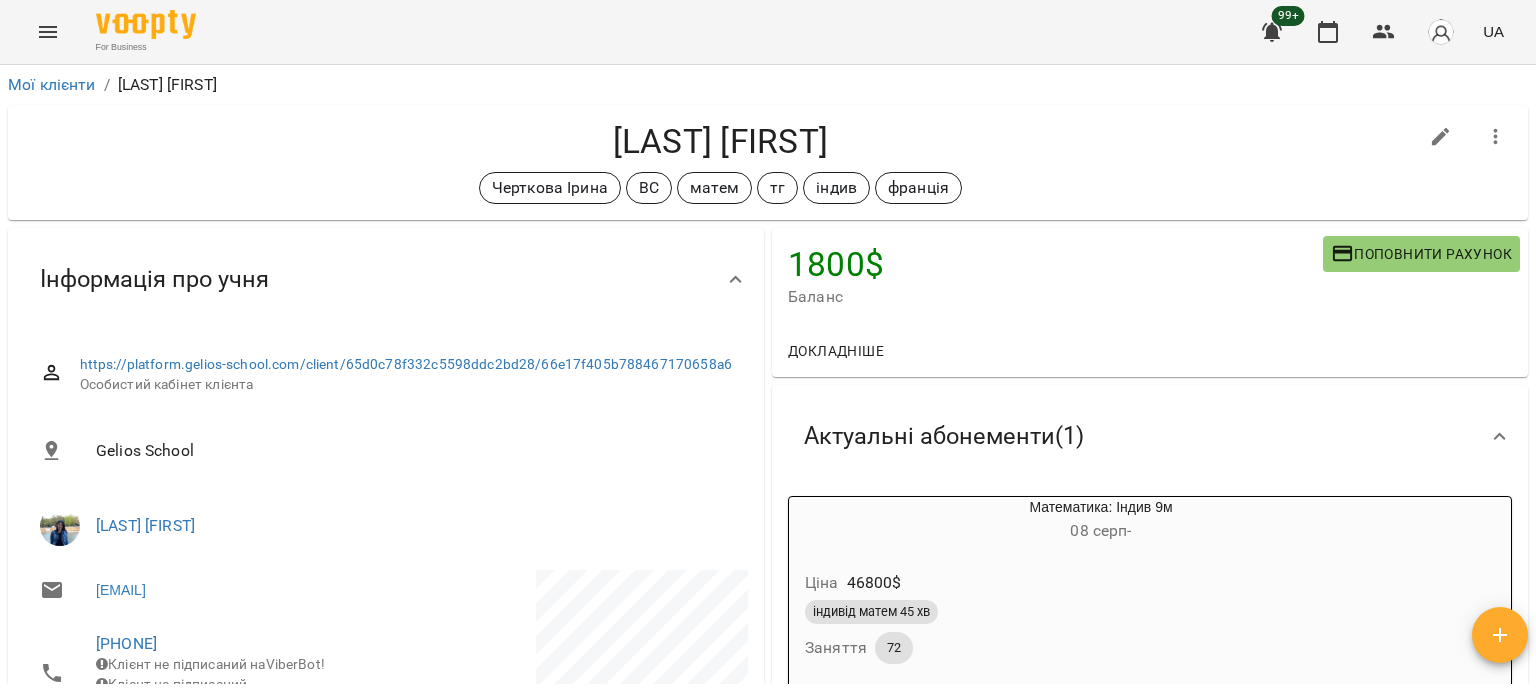 click on "Поповнити рахунок" at bounding box center [1421, 254] 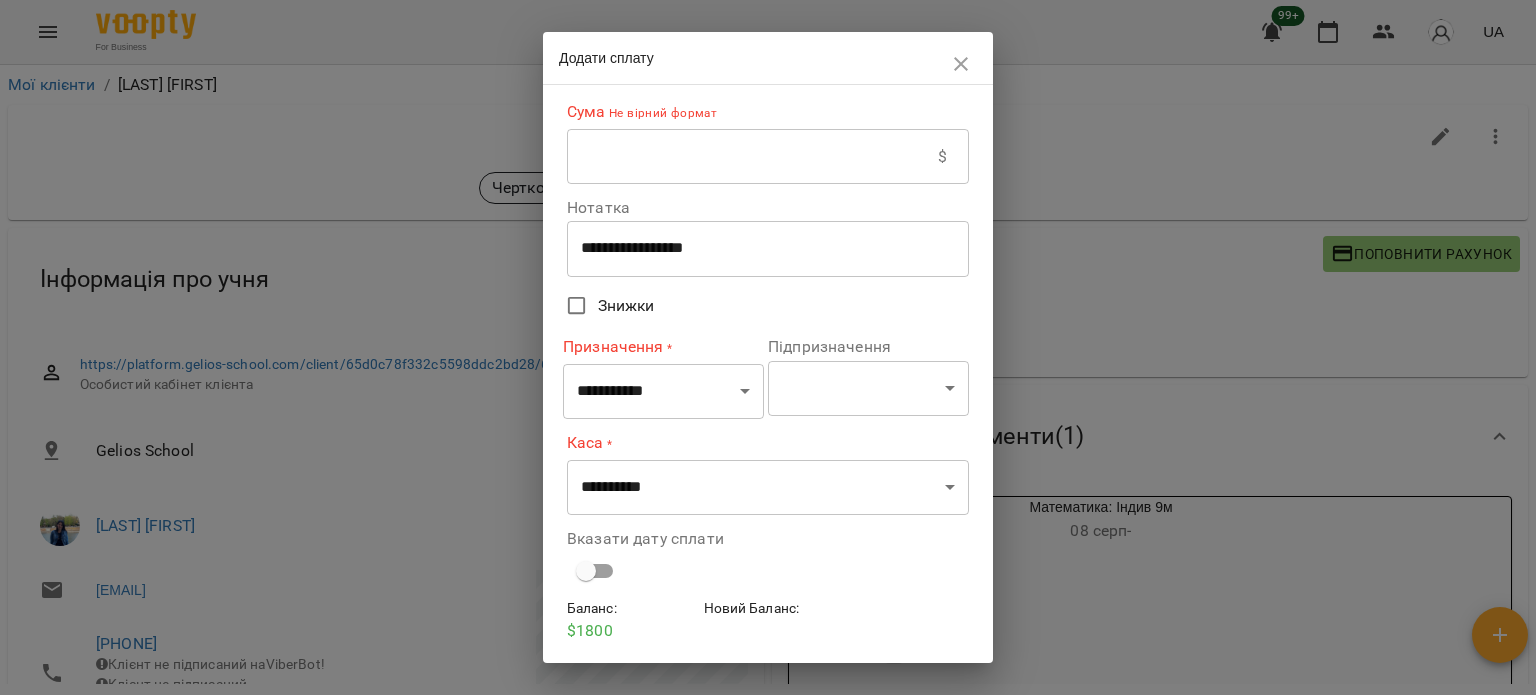 click at bounding box center [752, 157] 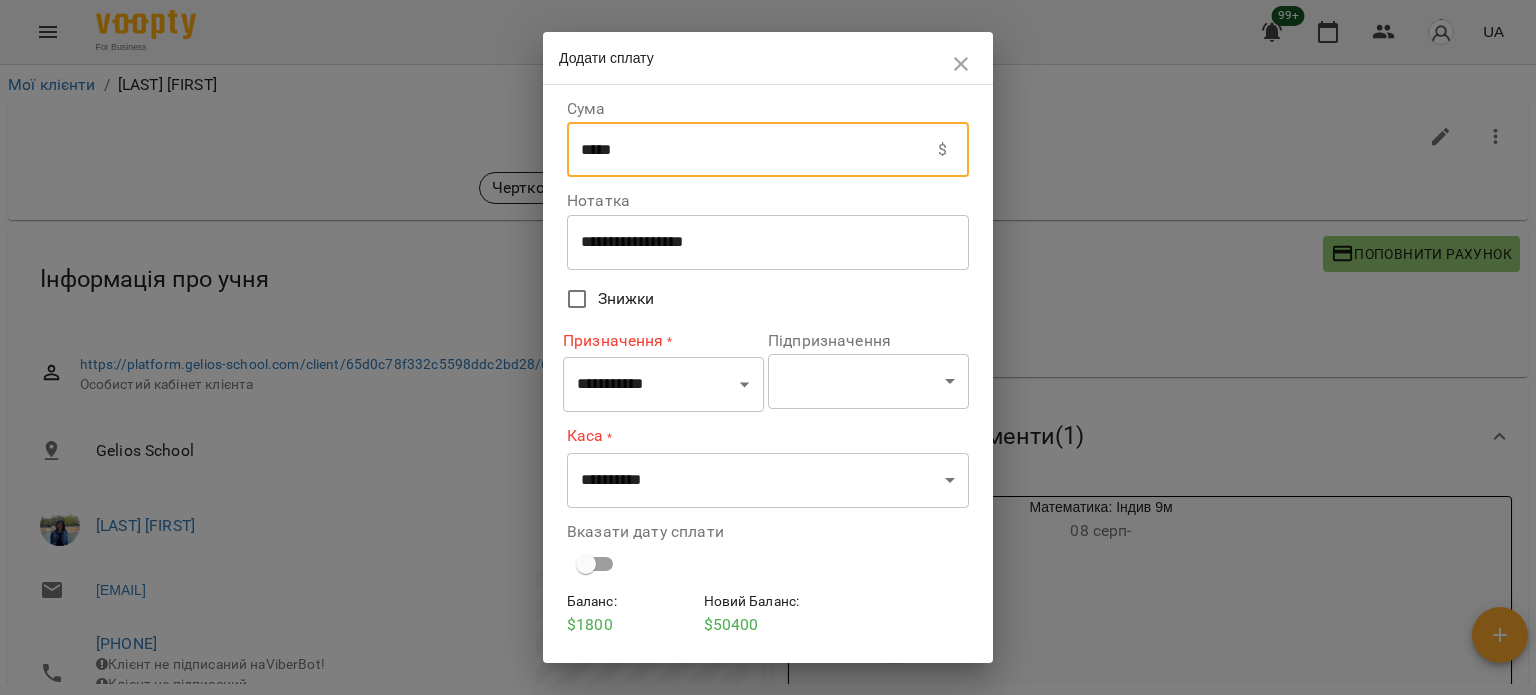 click on "$" at bounding box center (942, 150) 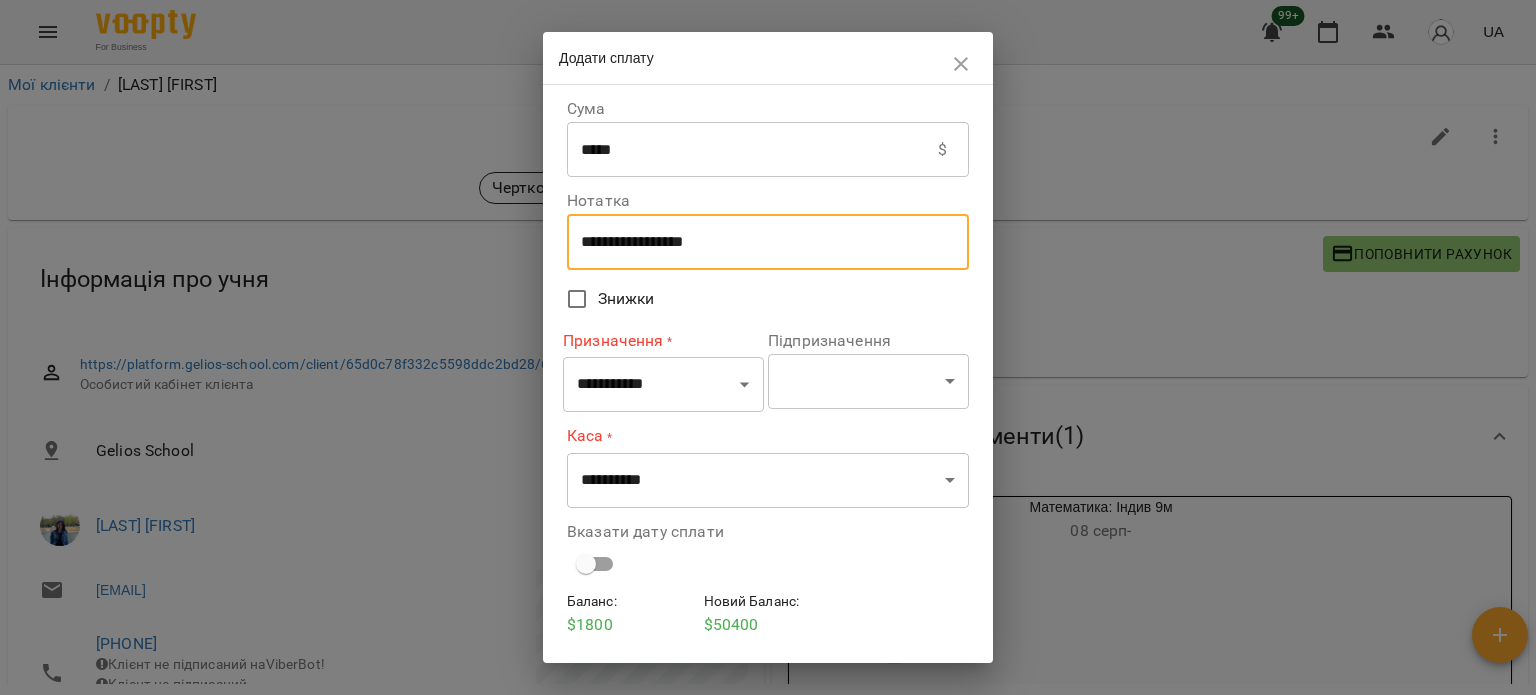 click on "**********" at bounding box center (760, 242) 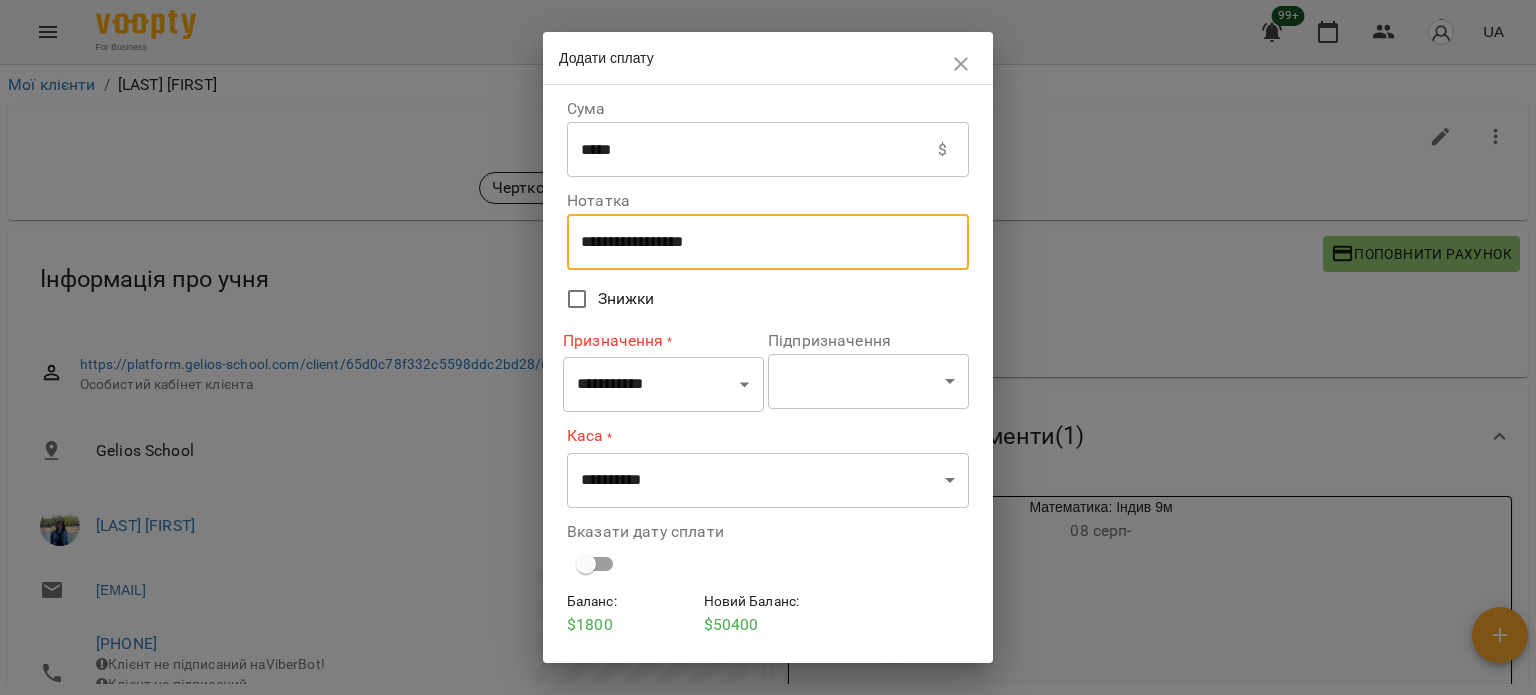 click on "*****" at bounding box center (752, 150) 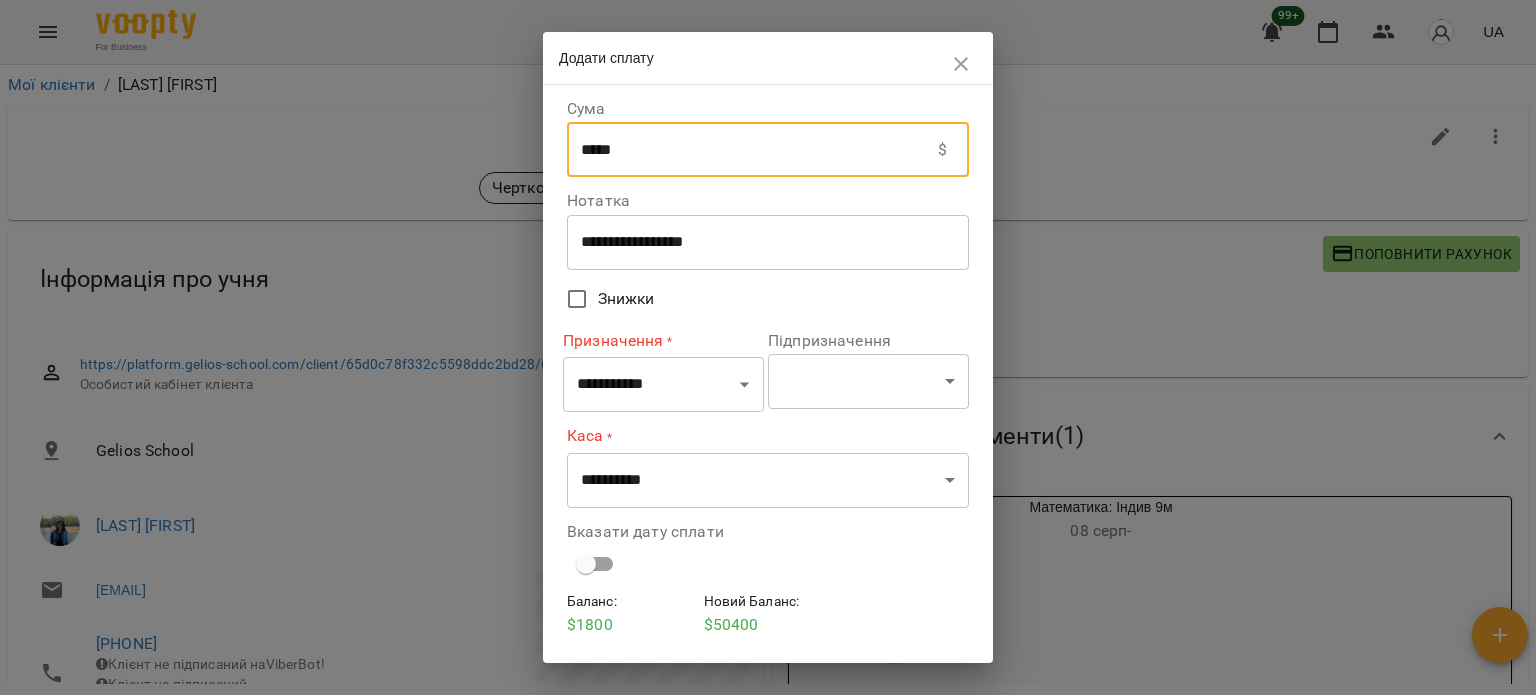 drag, startPoint x: 592, startPoint y: 150, endPoint x: 723, endPoint y: 159, distance: 131.30879 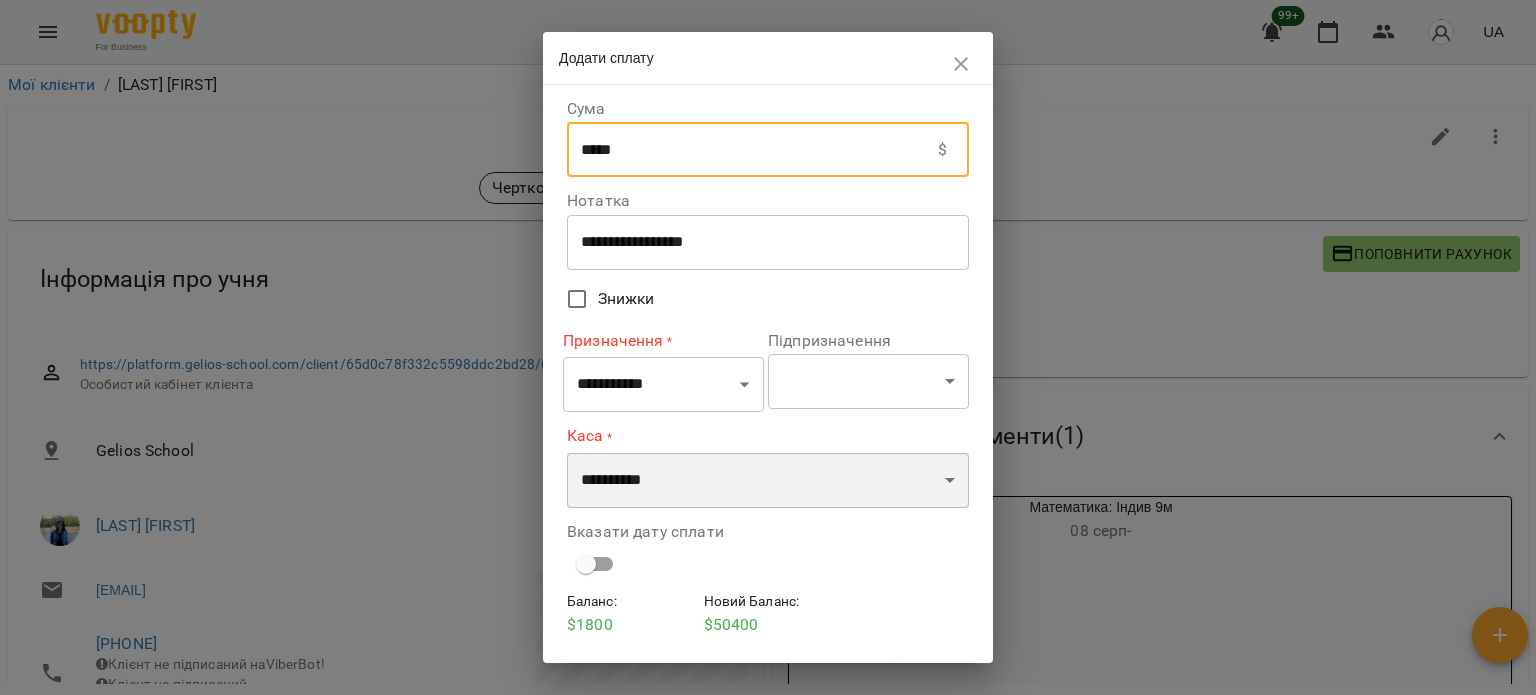click on "**********" at bounding box center [768, 481] 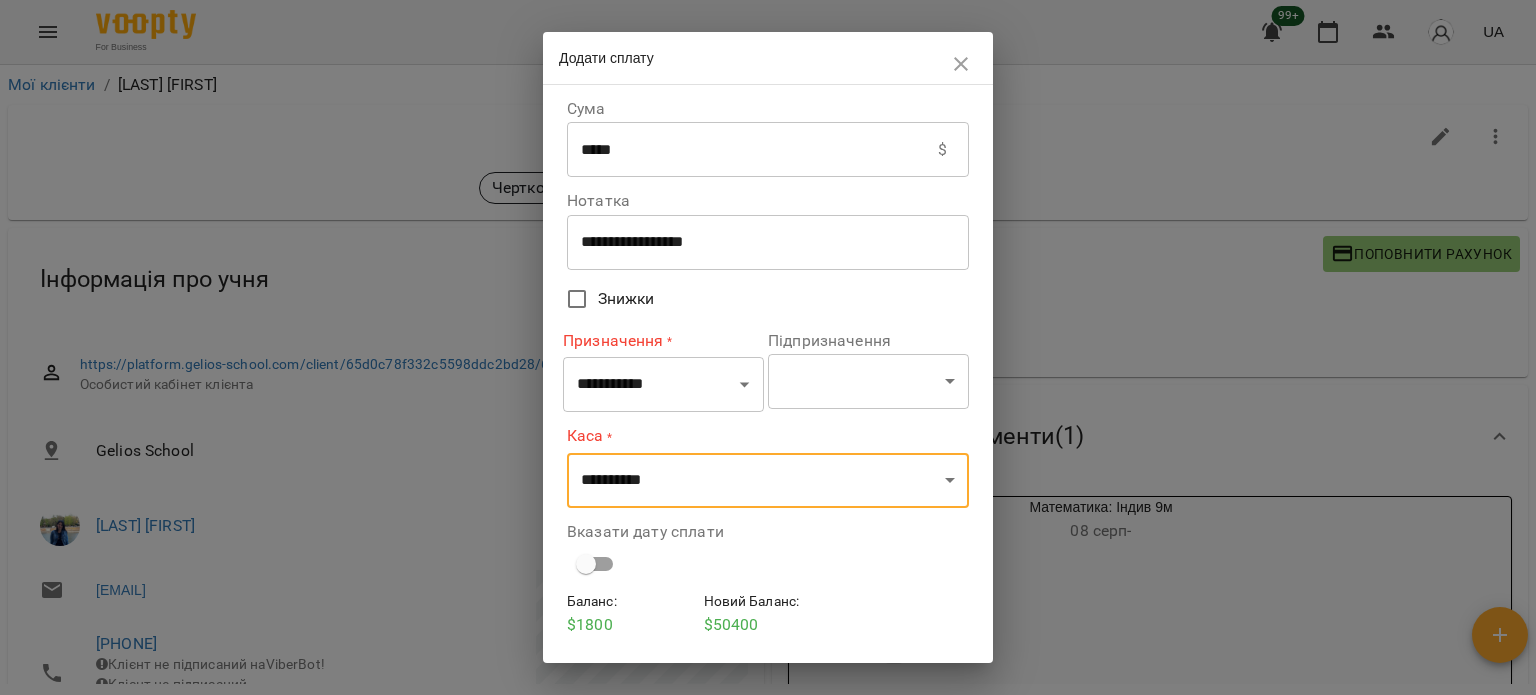 click on "*****" at bounding box center (752, 150) 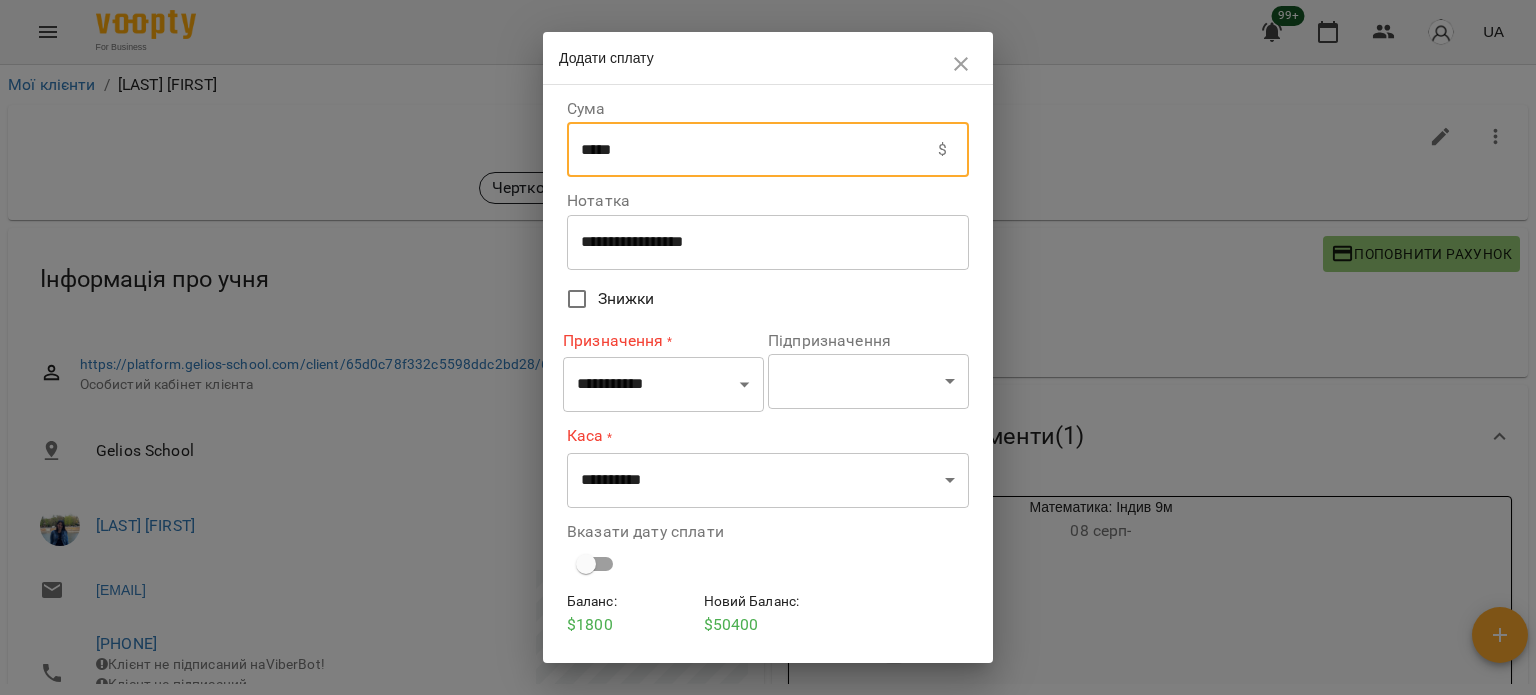 drag, startPoint x: 592, startPoint y: 150, endPoint x: 741, endPoint y: 155, distance: 149.08386 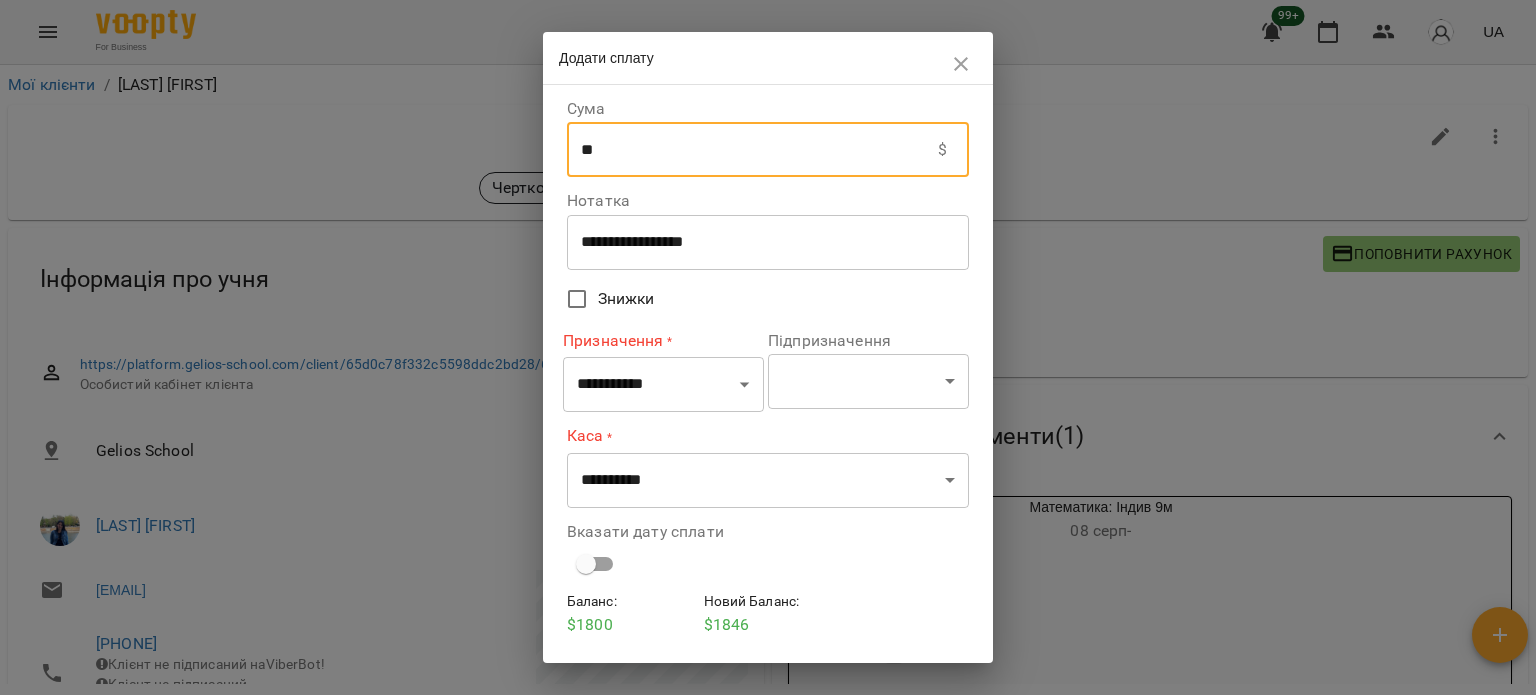 type on "**" 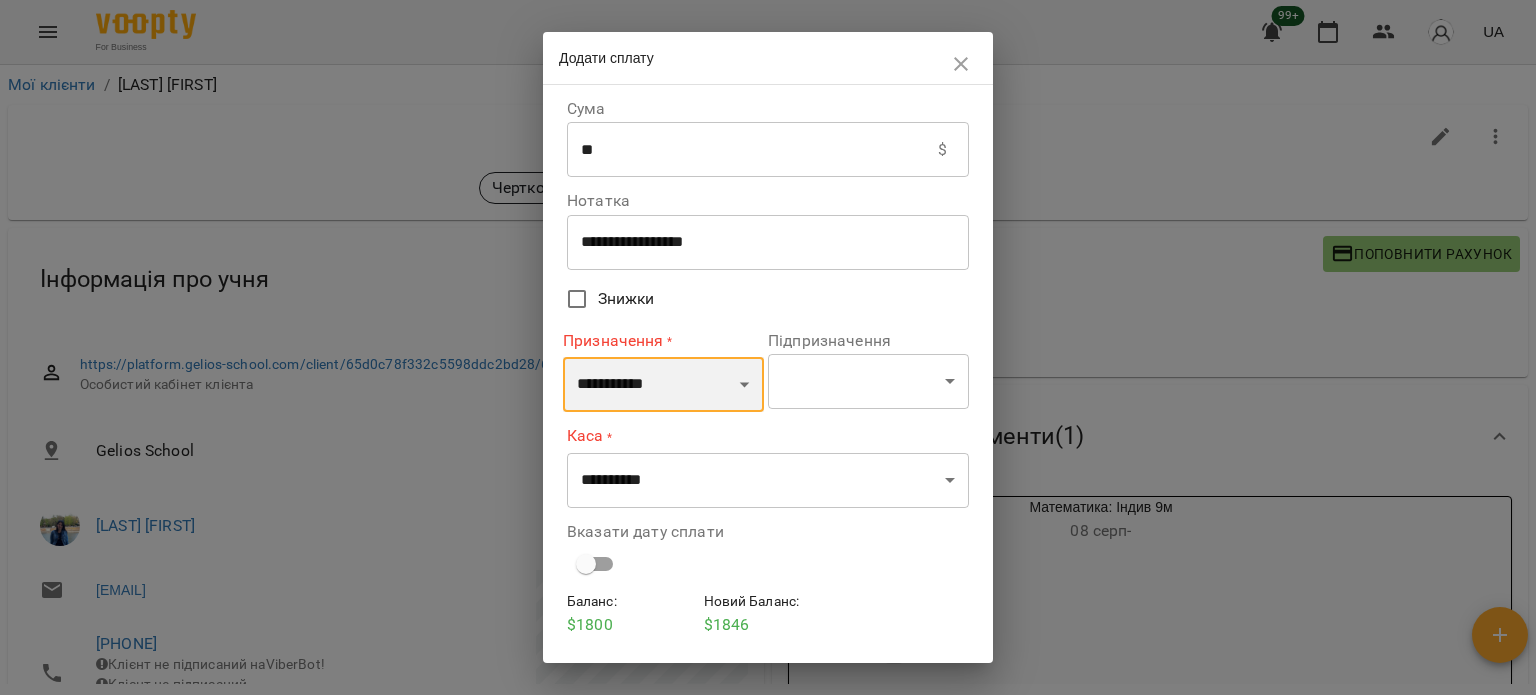 click on "**********" at bounding box center (663, 385) 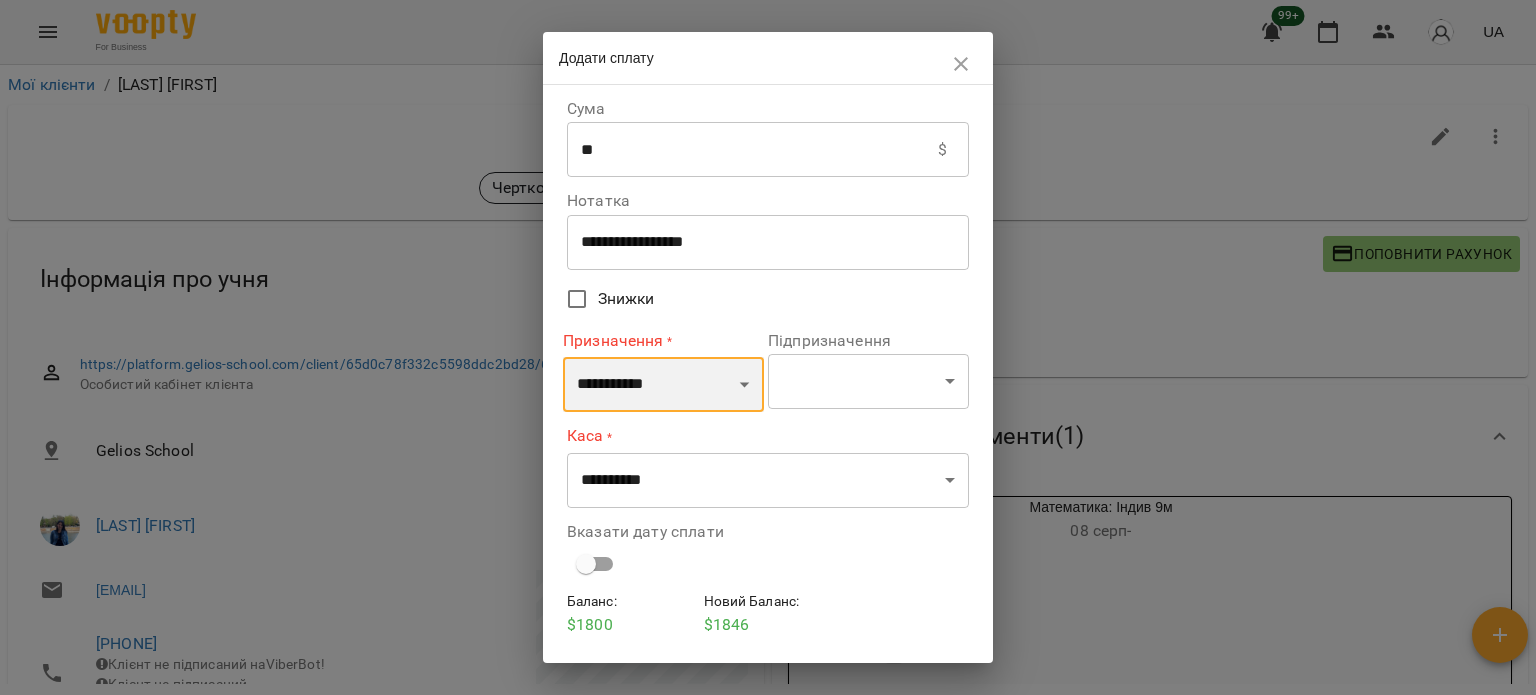 select on "*********" 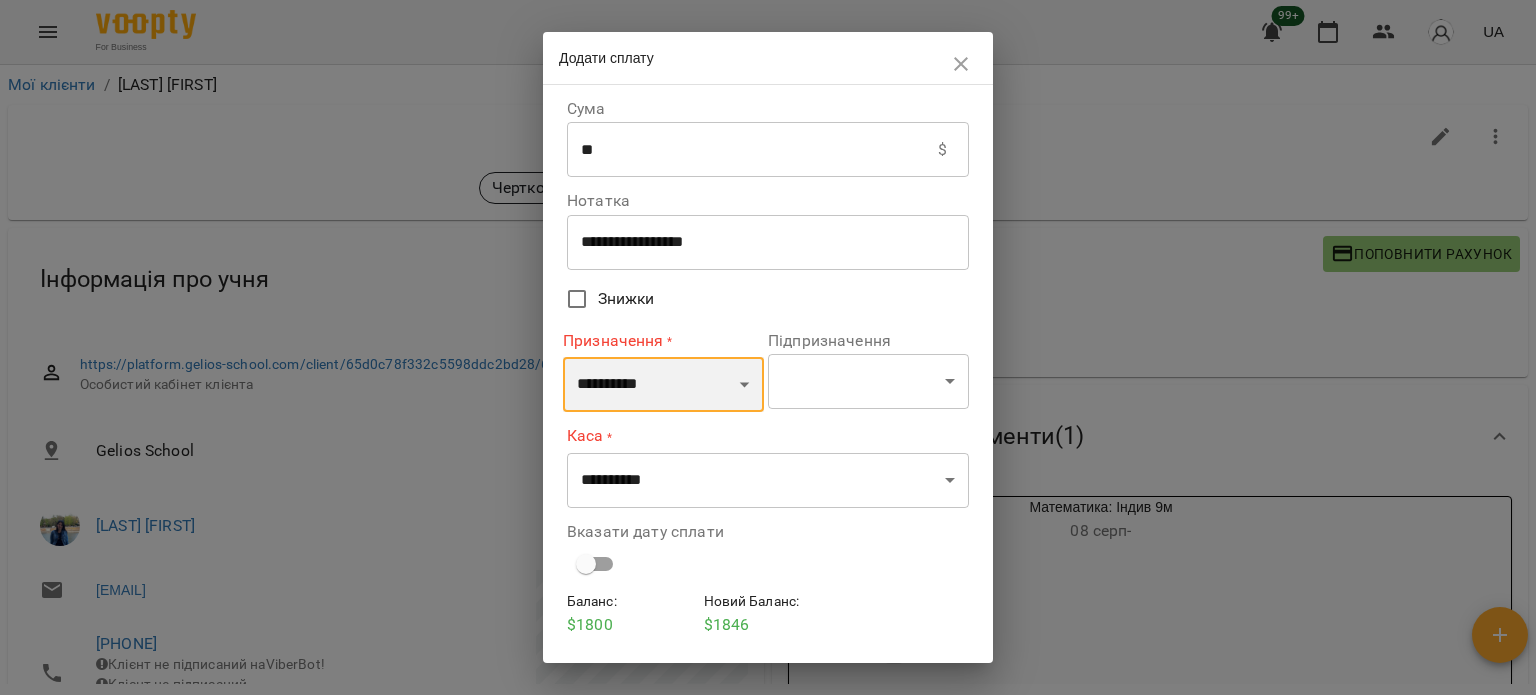 click on "**********" at bounding box center (663, 385) 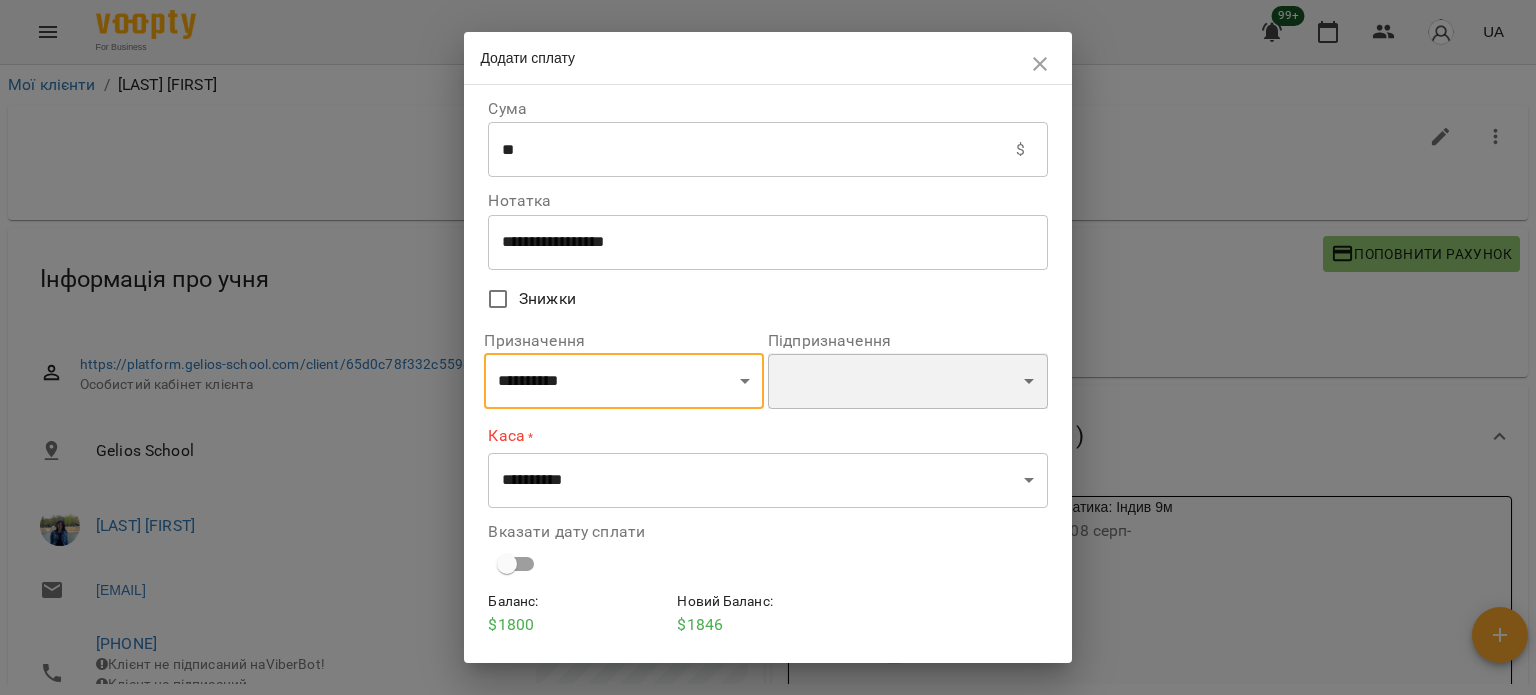 click on "**********" at bounding box center [908, 381] 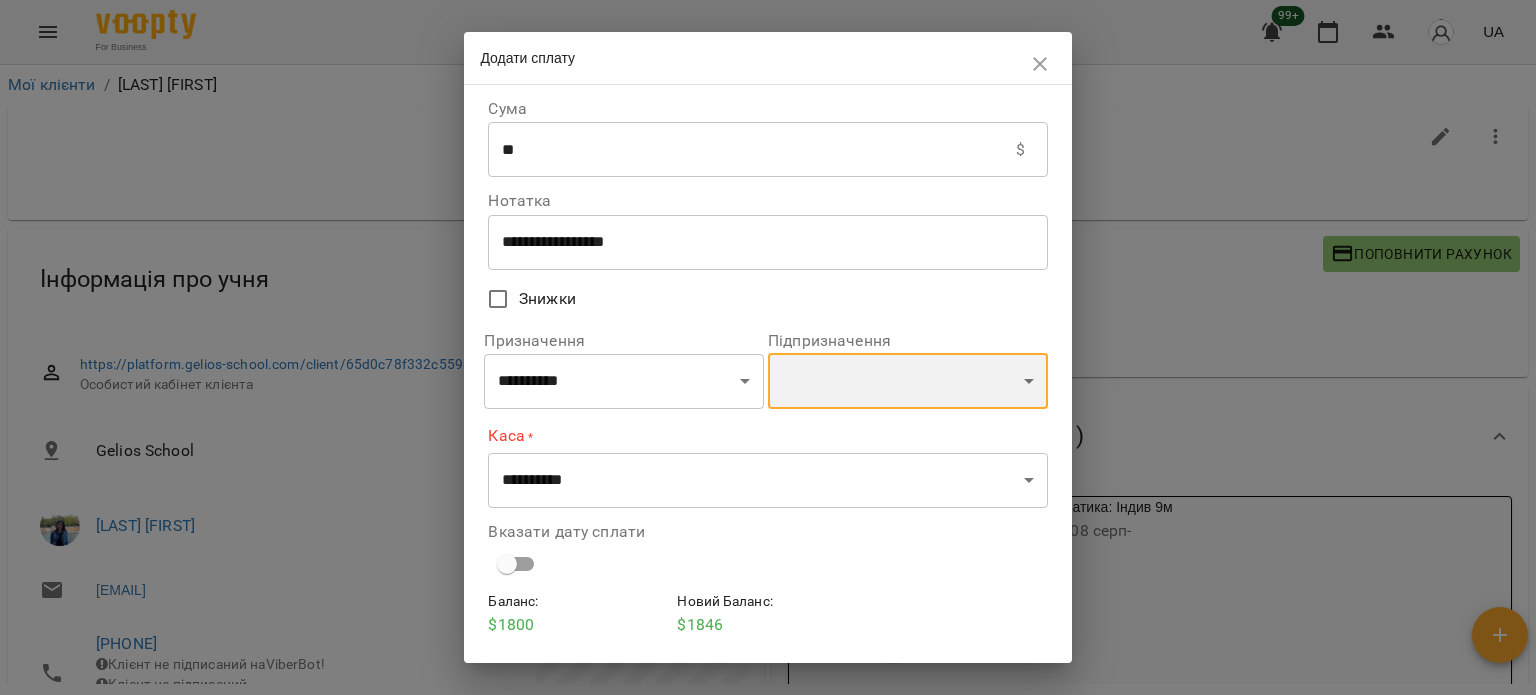 select on "**********" 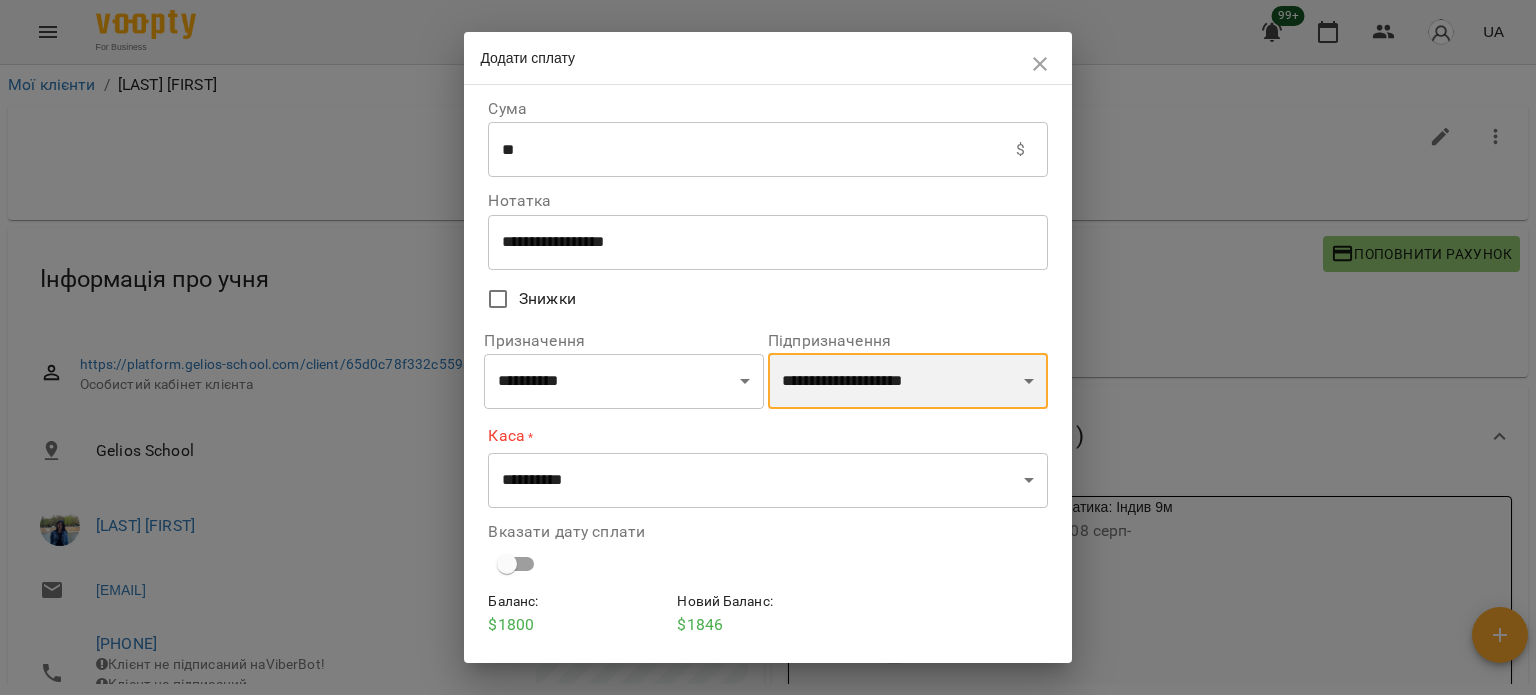 click on "**********" at bounding box center (908, 381) 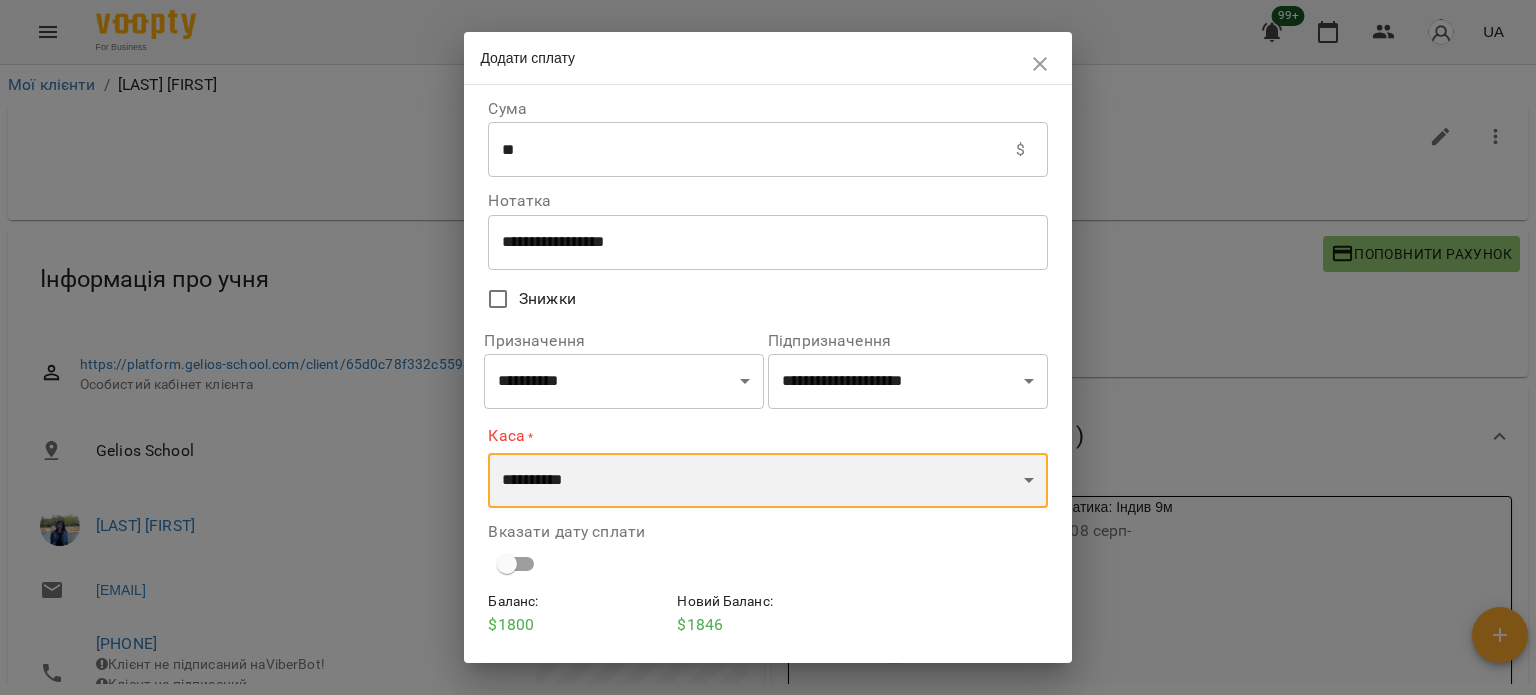 click on "**********" at bounding box center (767, 481) 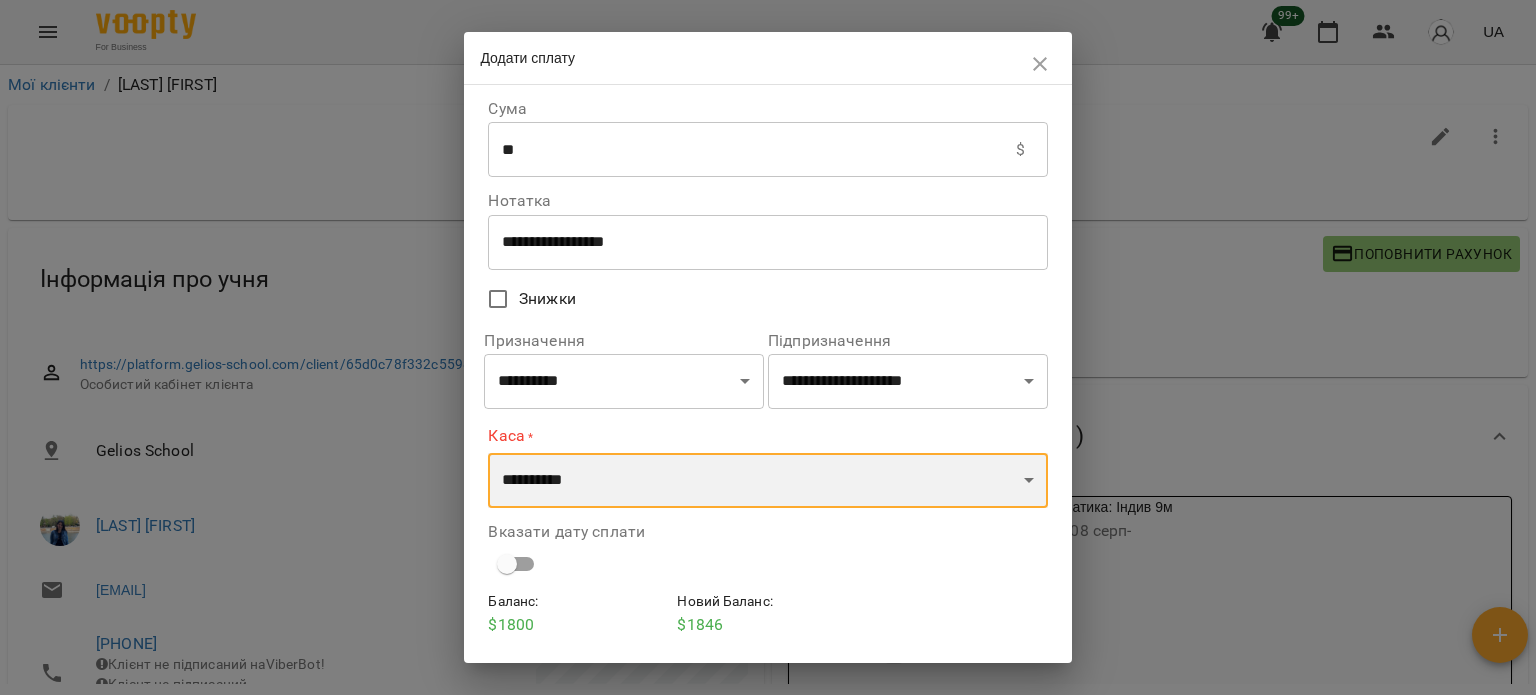 select on "****" 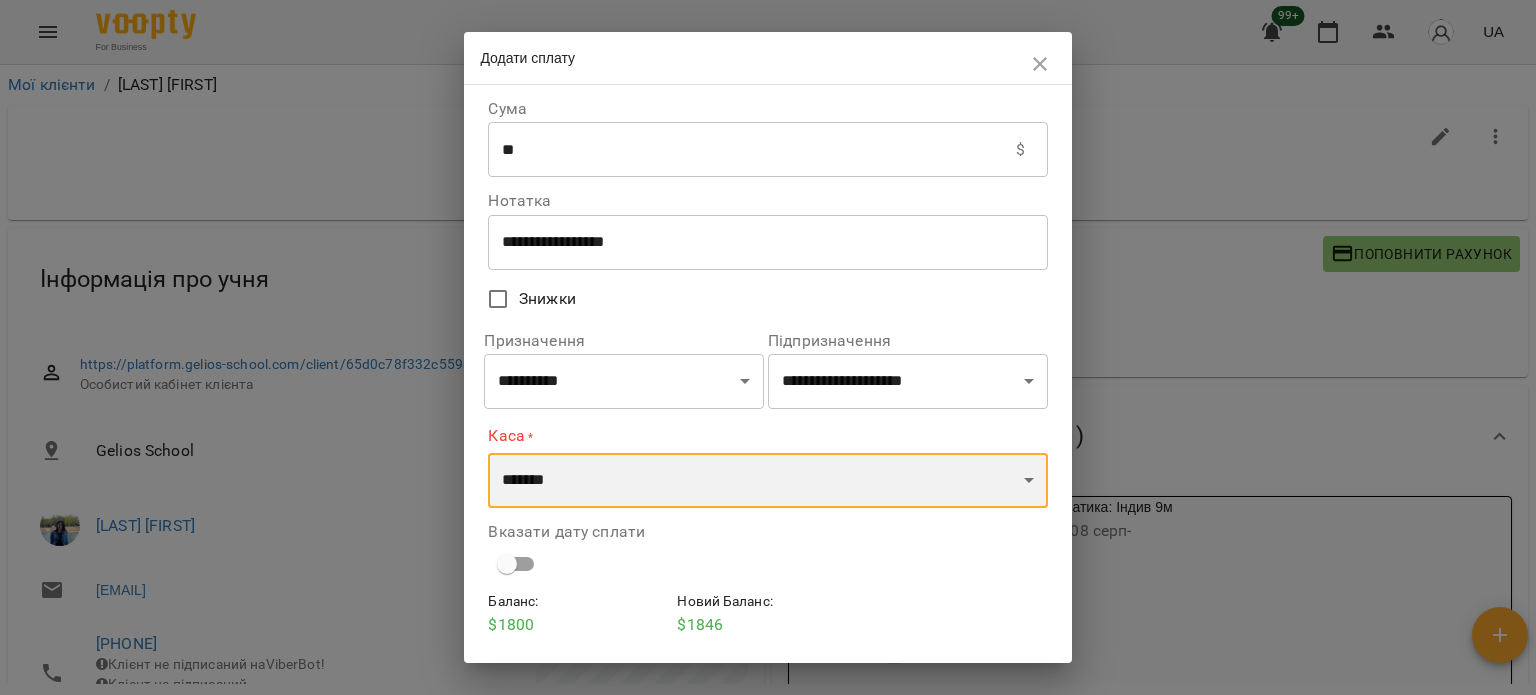 click on "**********" at bounding box center [767, 481] 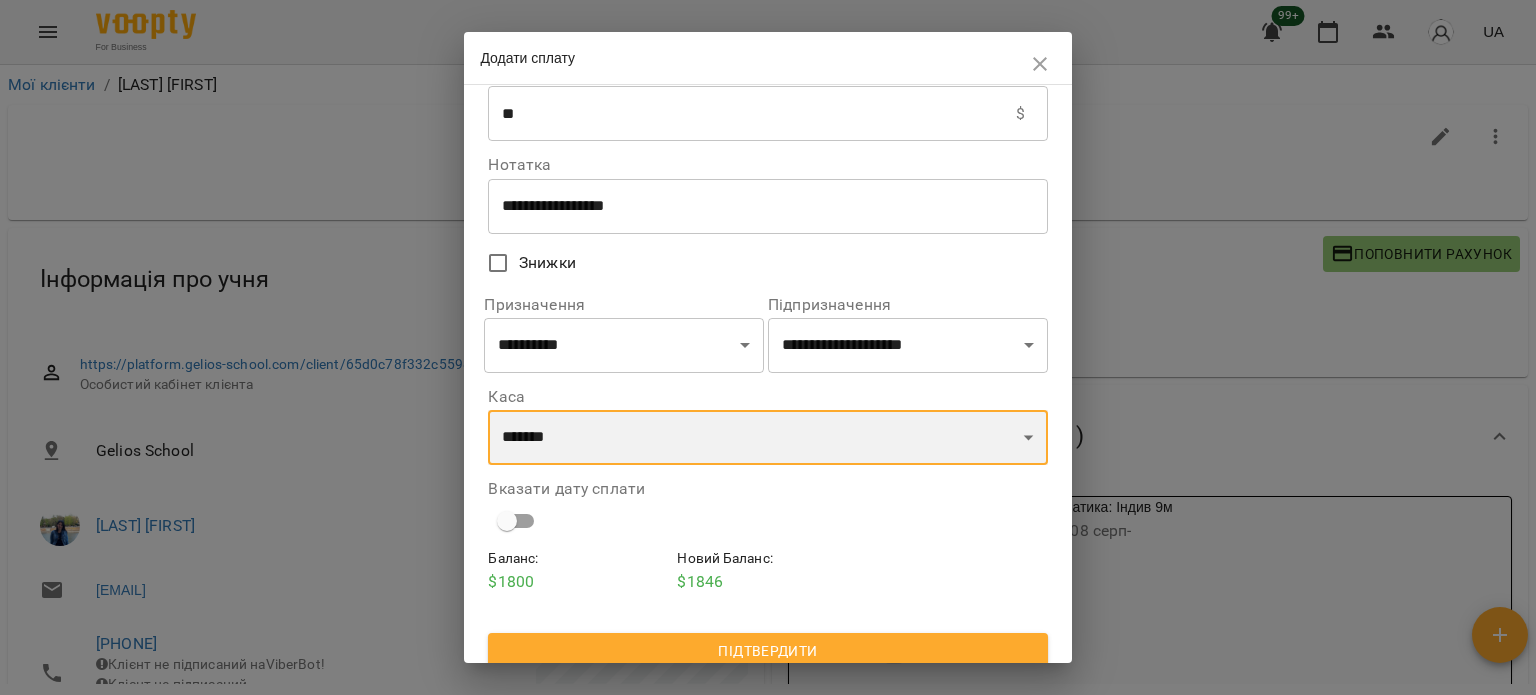 scroll, scrollTop: 52, scrollLeft: 0, axis: vertical 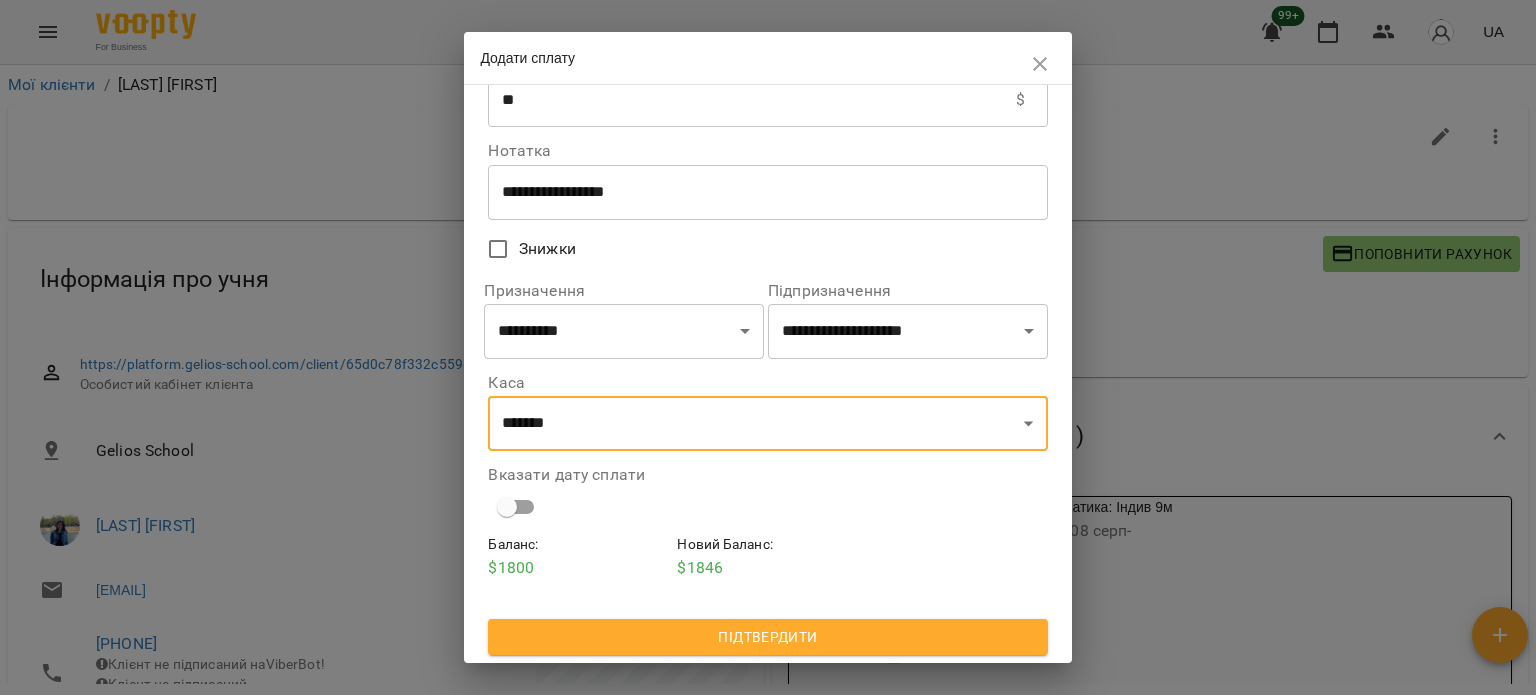 click 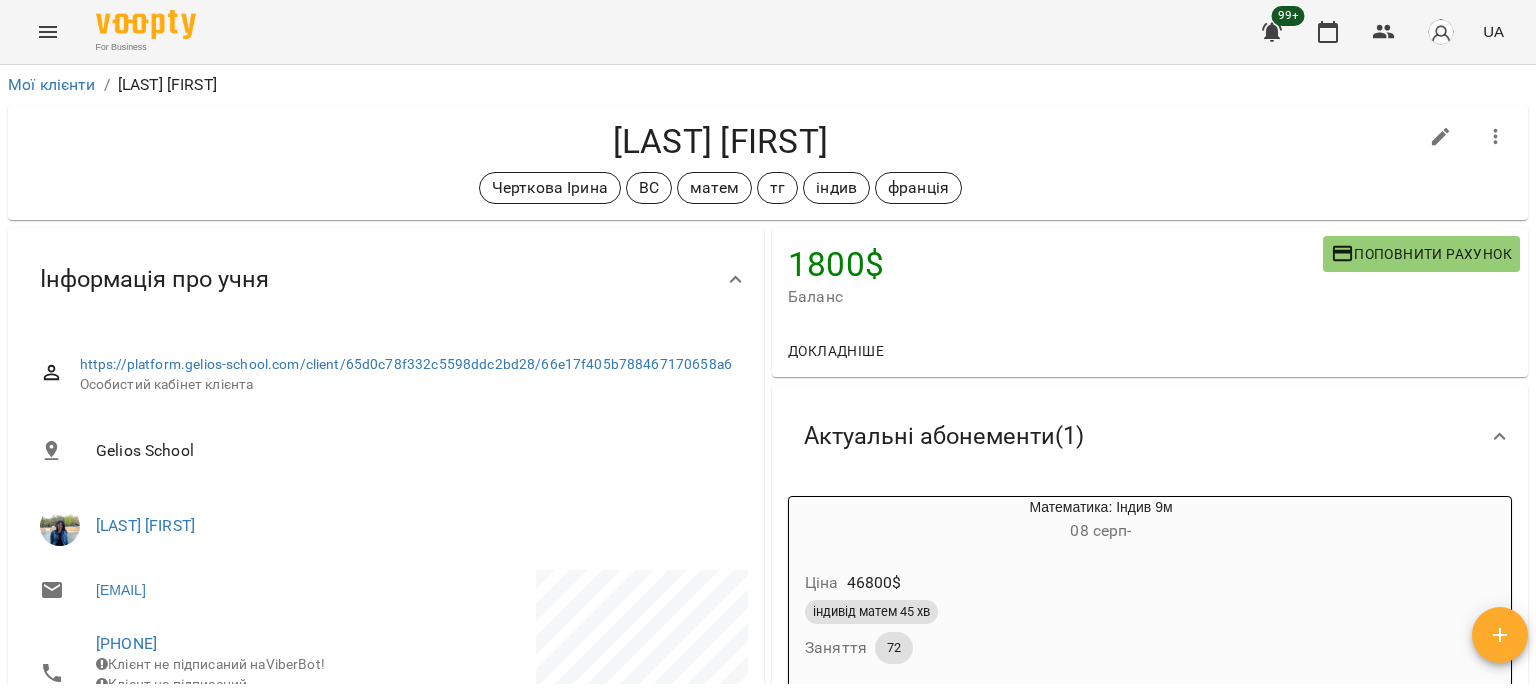 click on "Докладніше" at bounding box center (1150, 351) 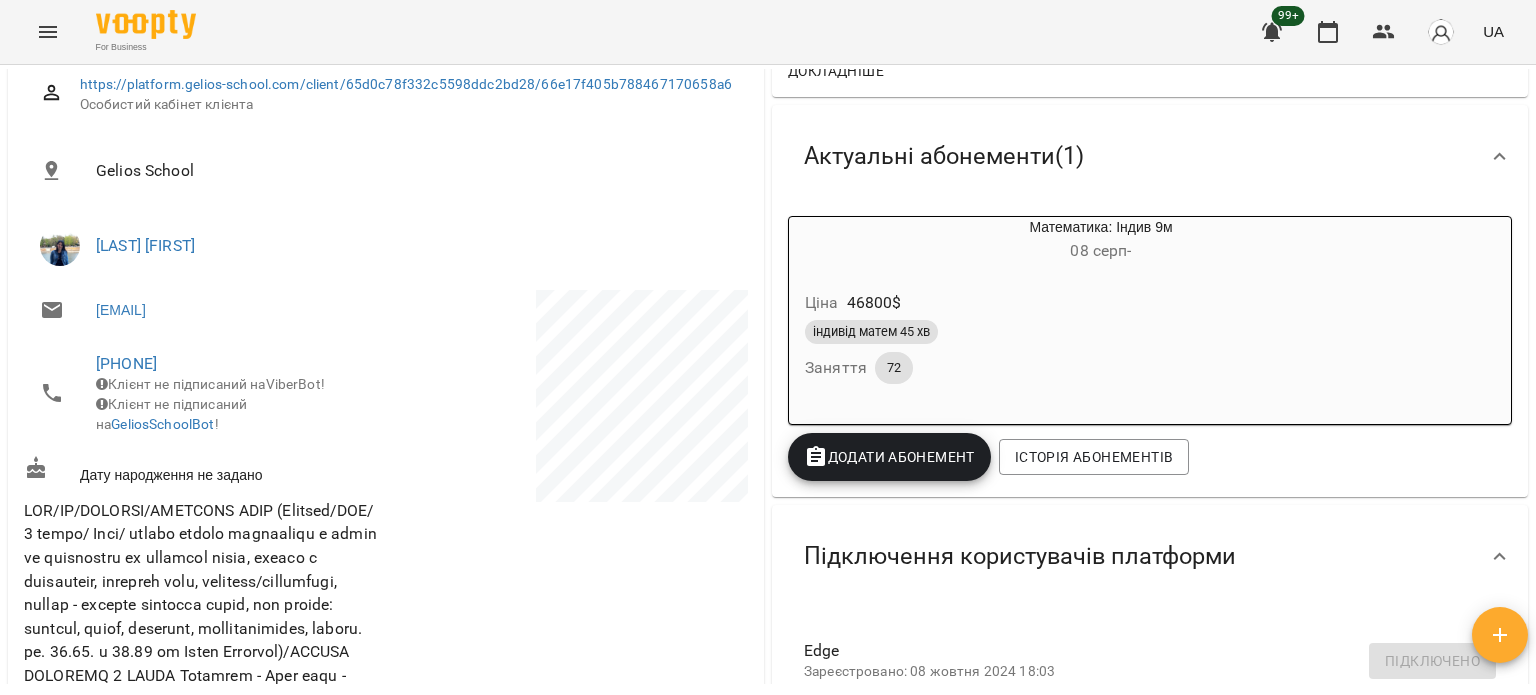 scroll, scrollTop: 0, scrollLeft: 0, axis: both 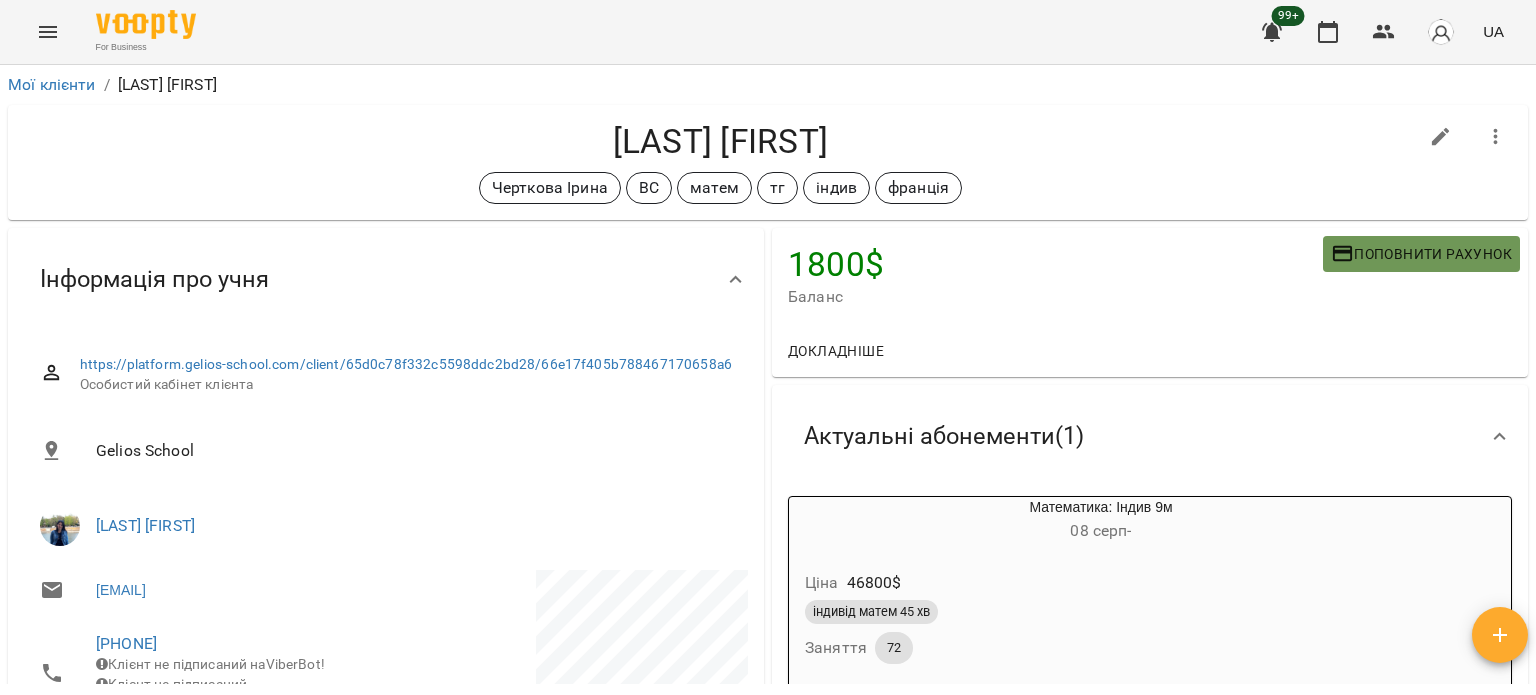 click on "Поповнити рахунок" at bounding box center [1421, 254] 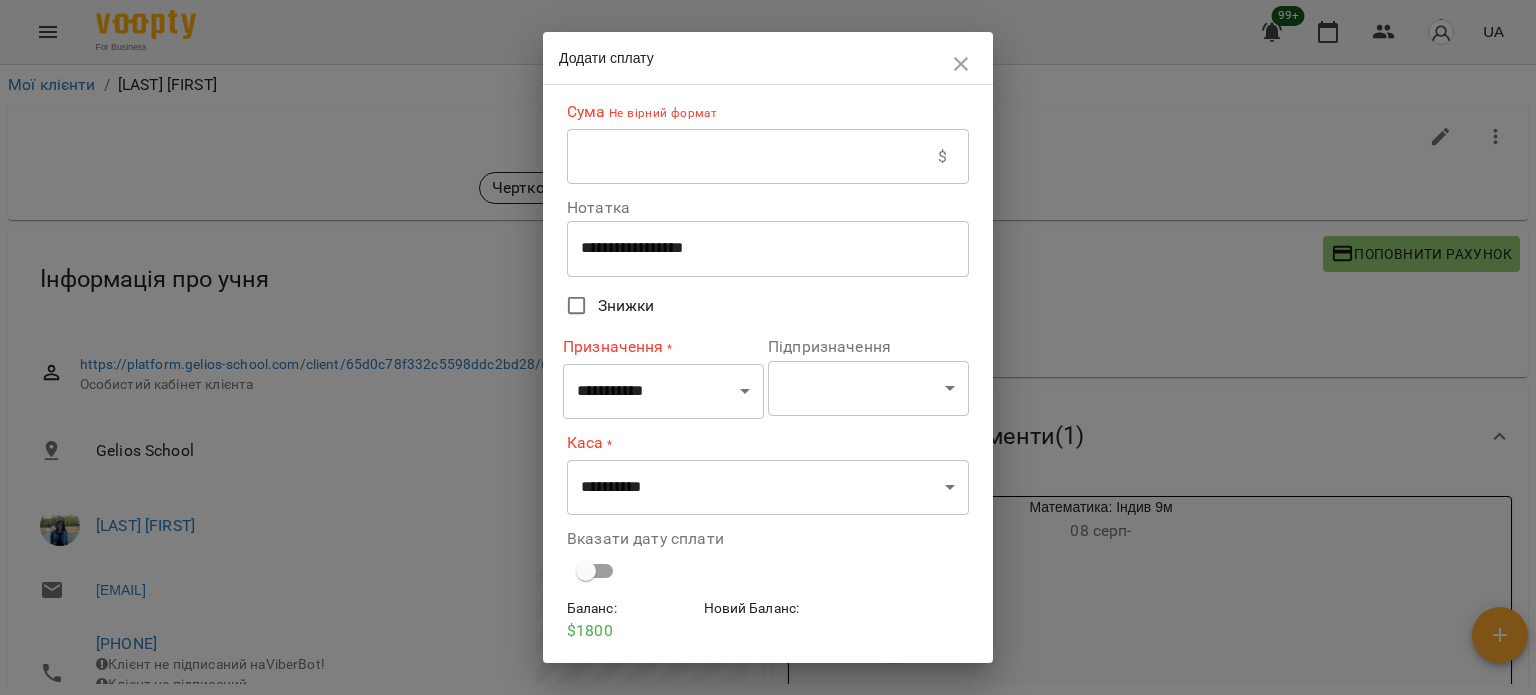 click on "$ ​" at bounding box center (768, 157) 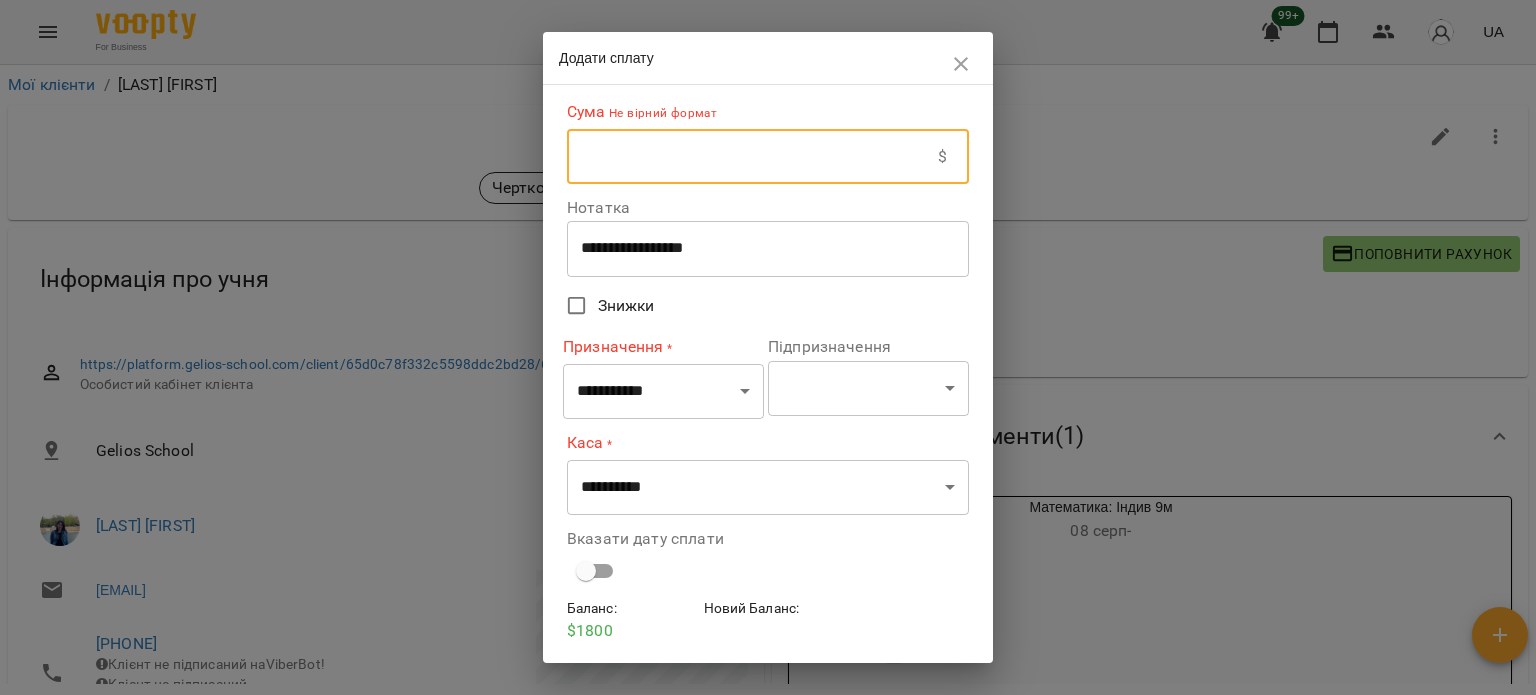 click on "**********" at bounding box center (760, 248) 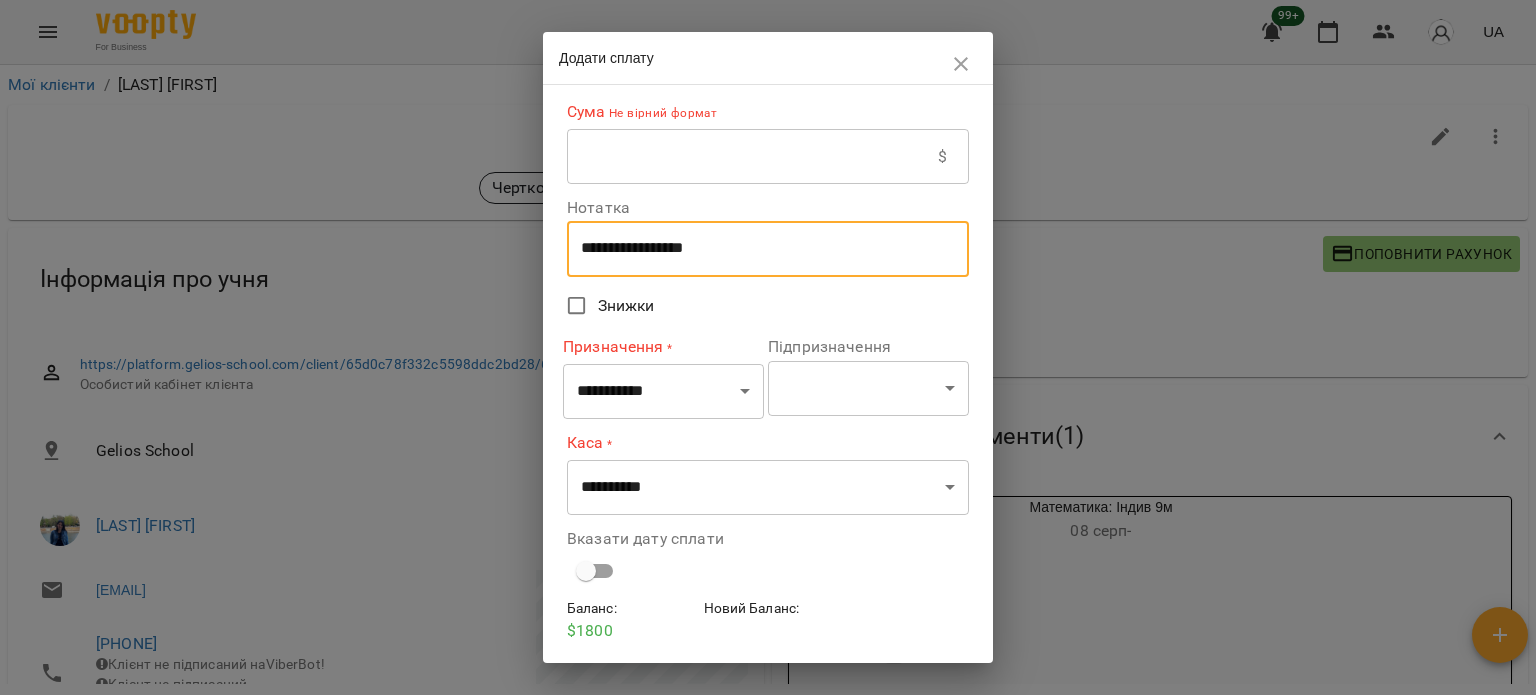 click at bounding box center (752, 157) 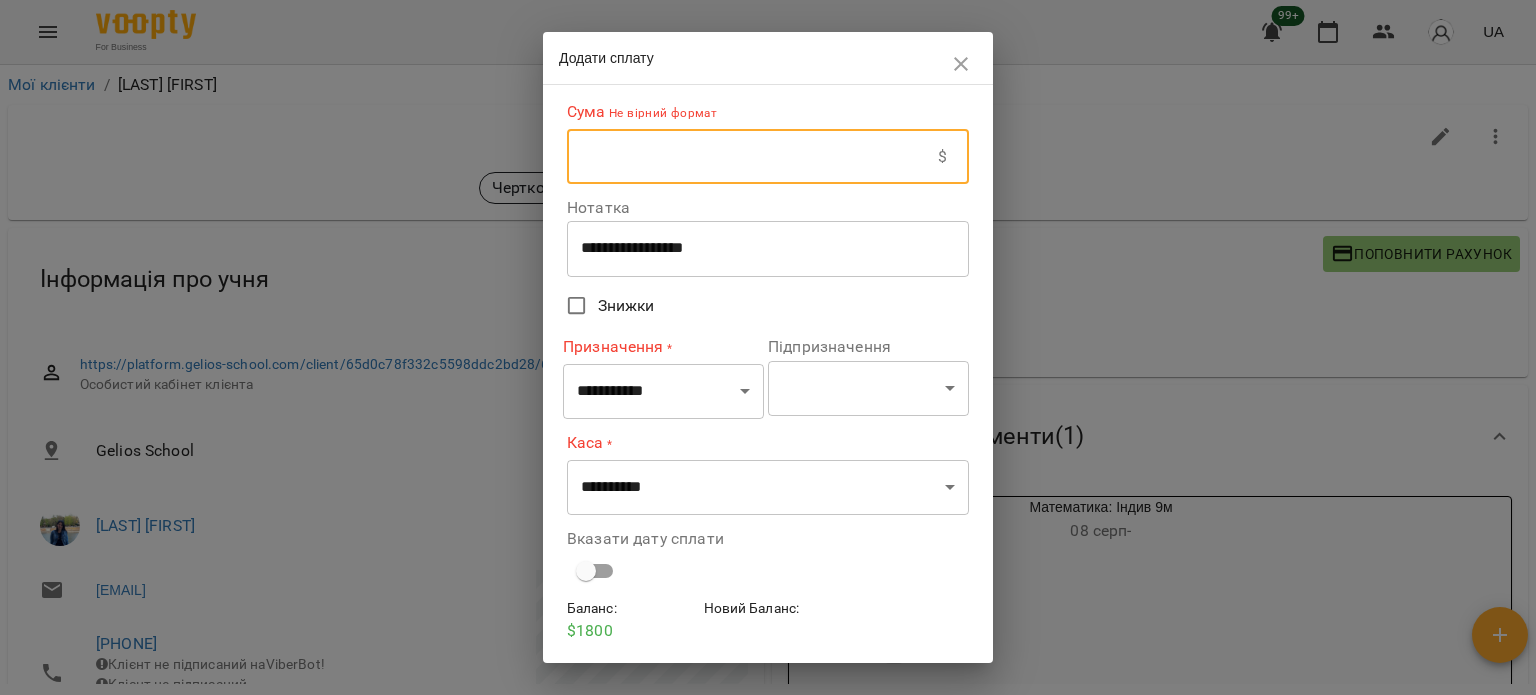 type on "*****" 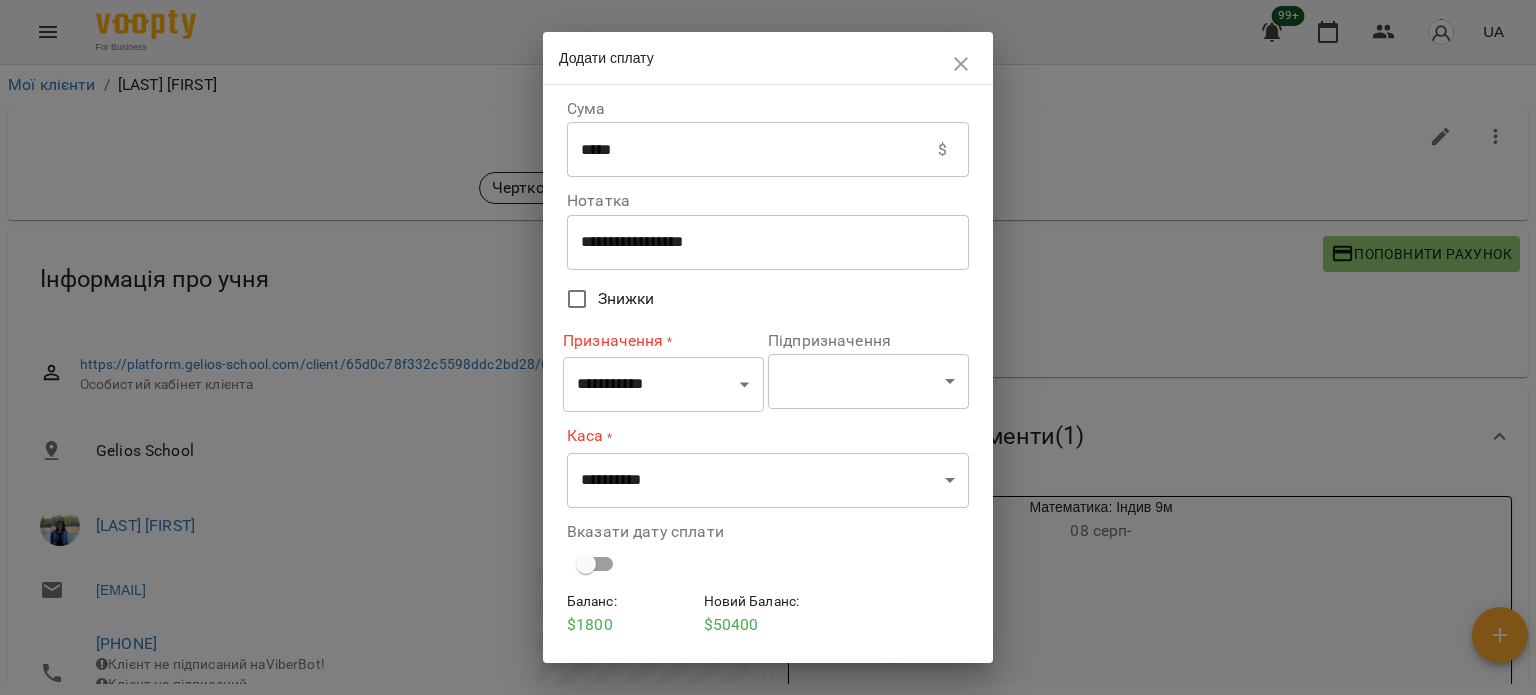 click on "***** $ ​" at bounding box center [768, 150] 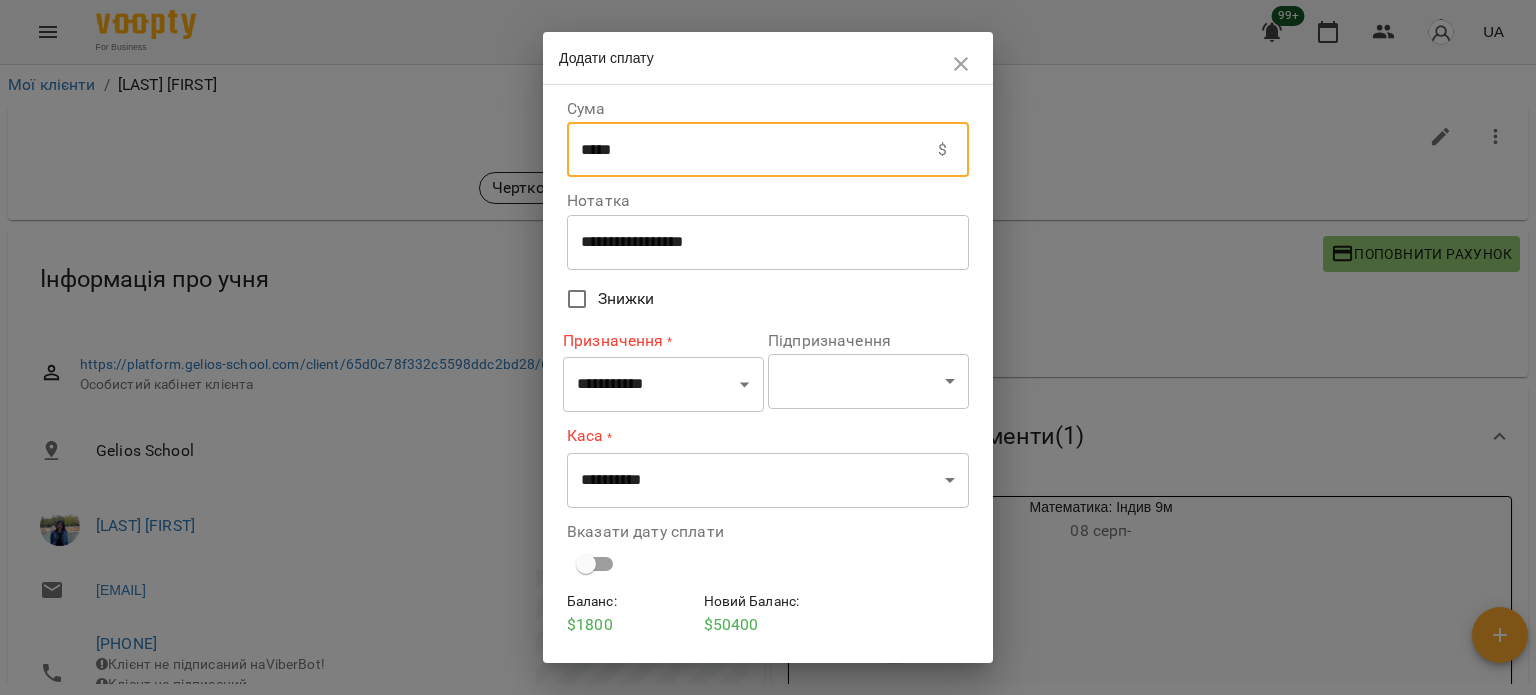 click 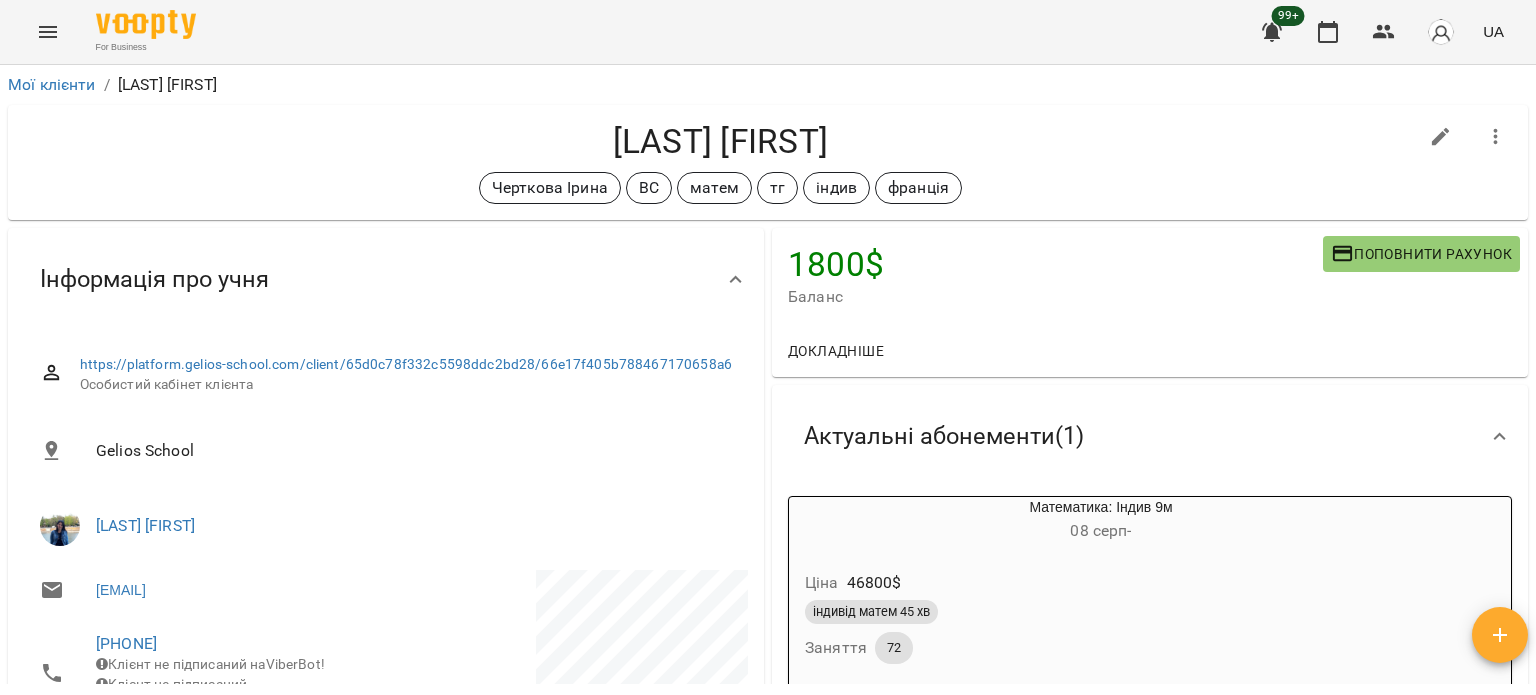 scroll, scrollTop: 300, scrollLeft: 0, axis: vertical 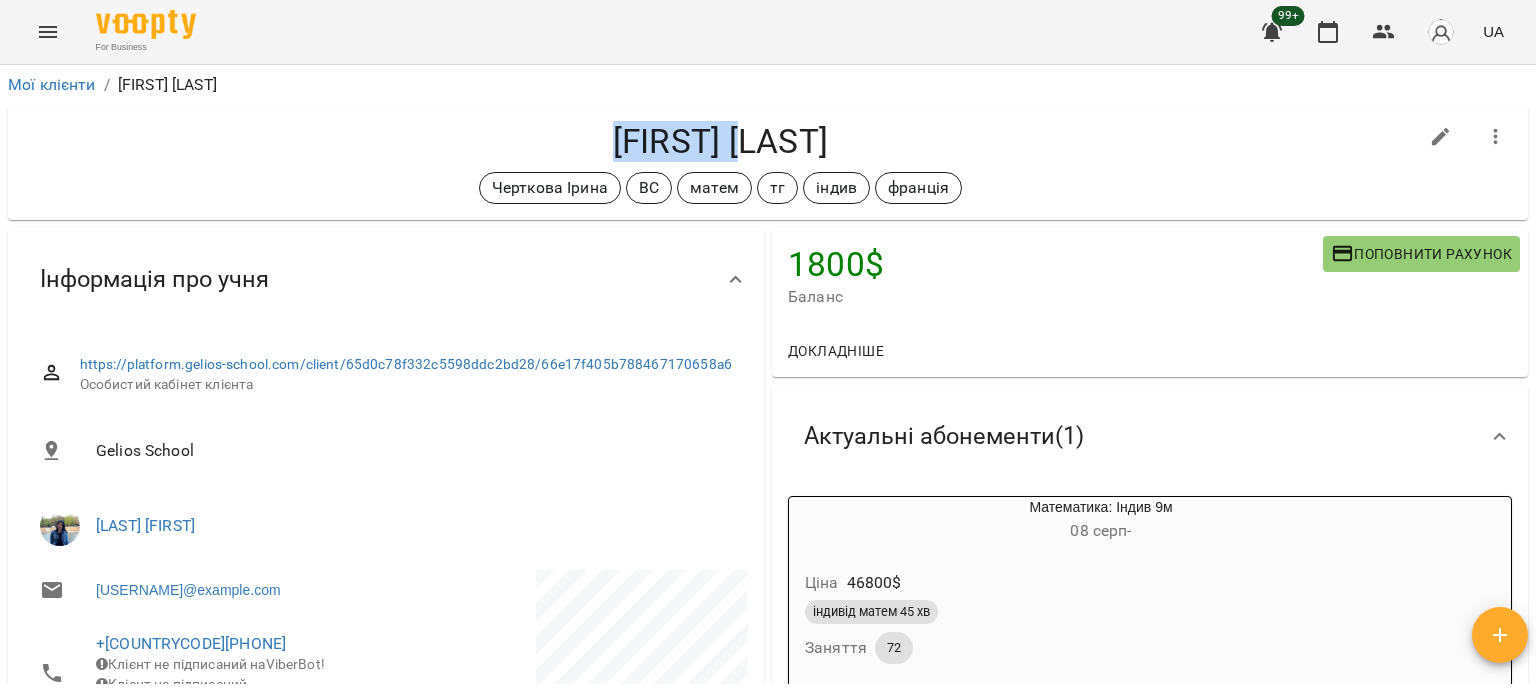 drag, startPoint x: 806, startPoint y: 145, endPoint x: 616, endPoint y: 143, distance: 190.01053 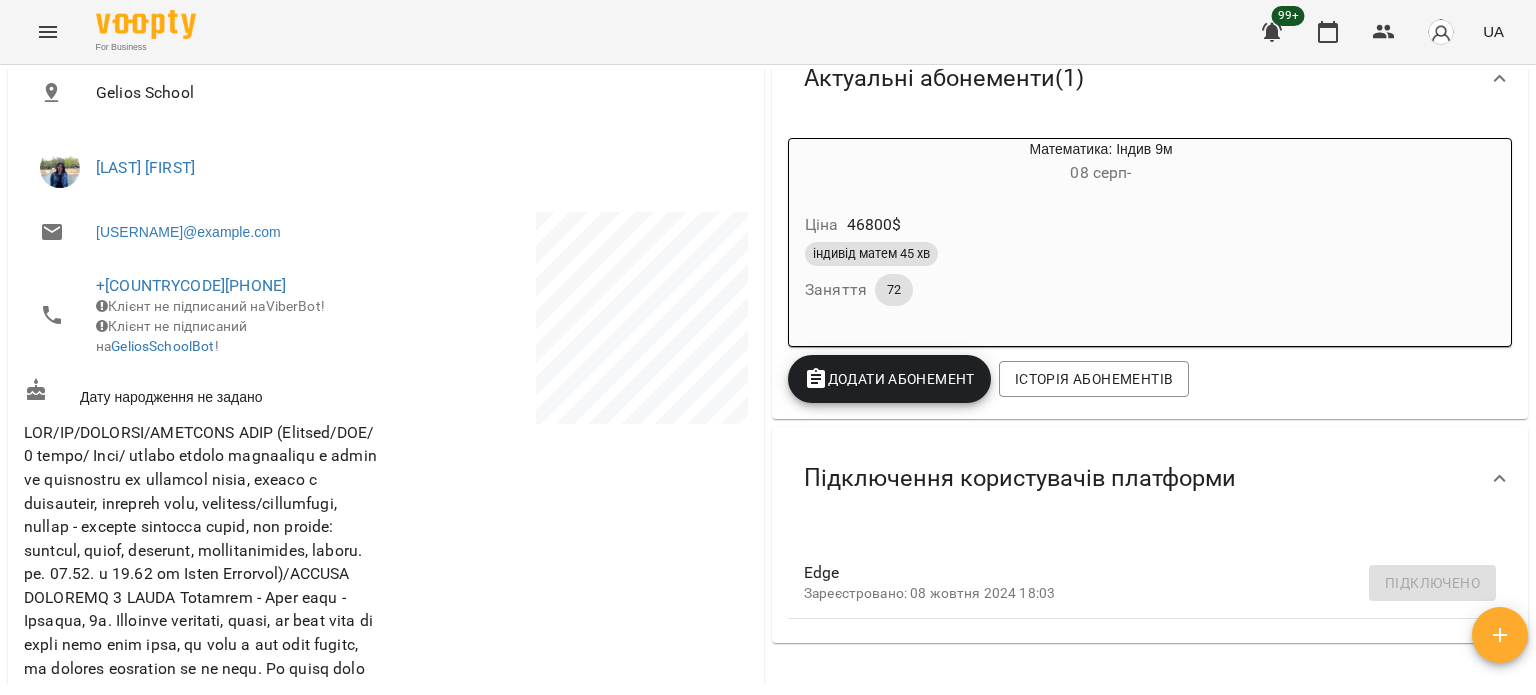 scroll, scrollTop: 500, scrollLeft: 0, axis: vertical 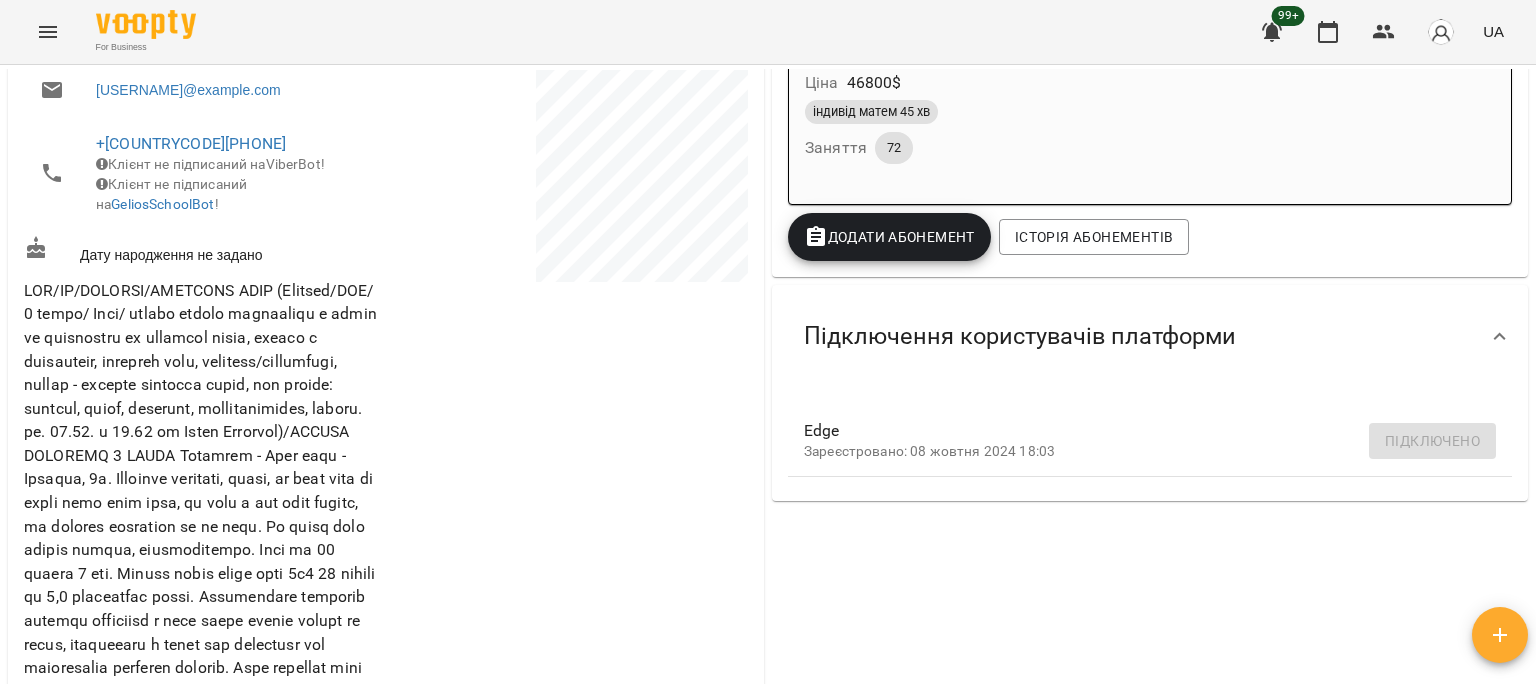 click on "Мої клієнти / Едже Аджи" at bounding box center (768, -415) 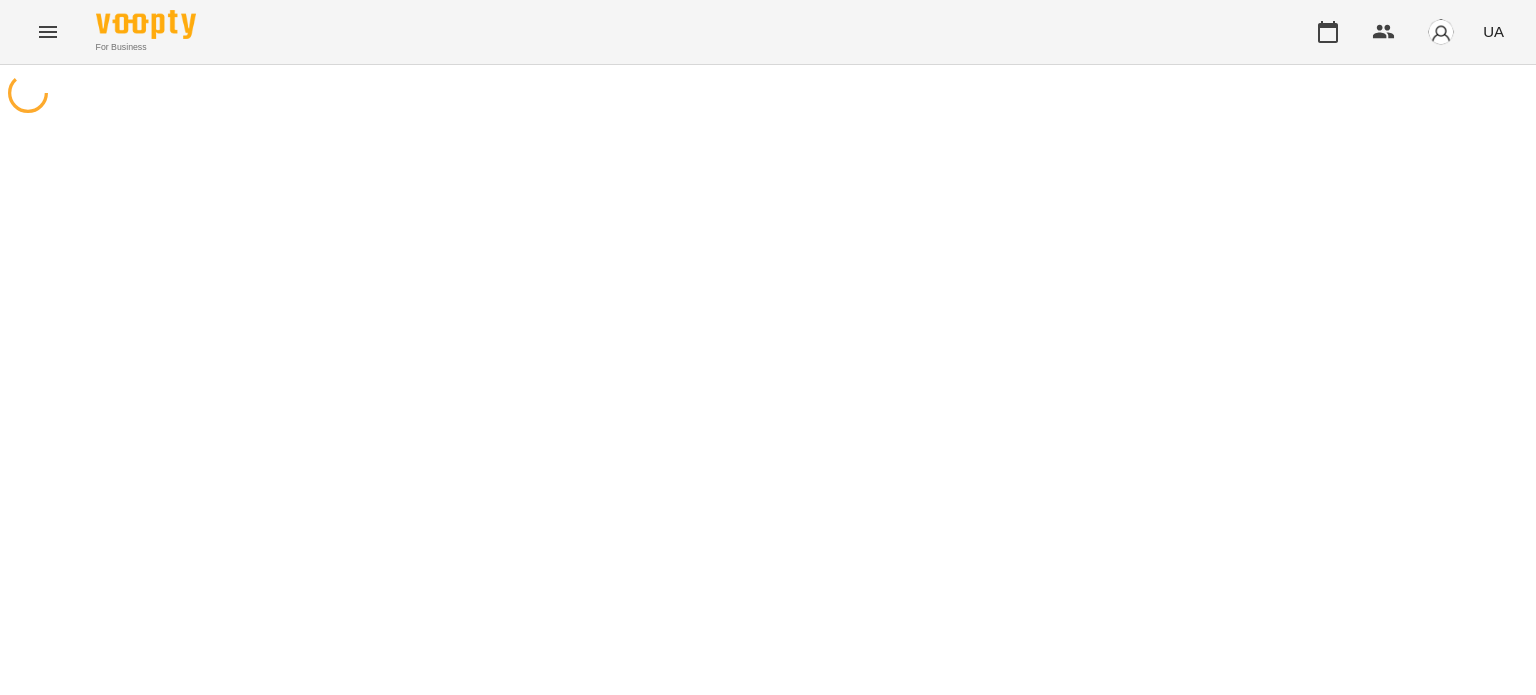 scroll, scrollTop: 0, scrollLeft: 0, axis: both 